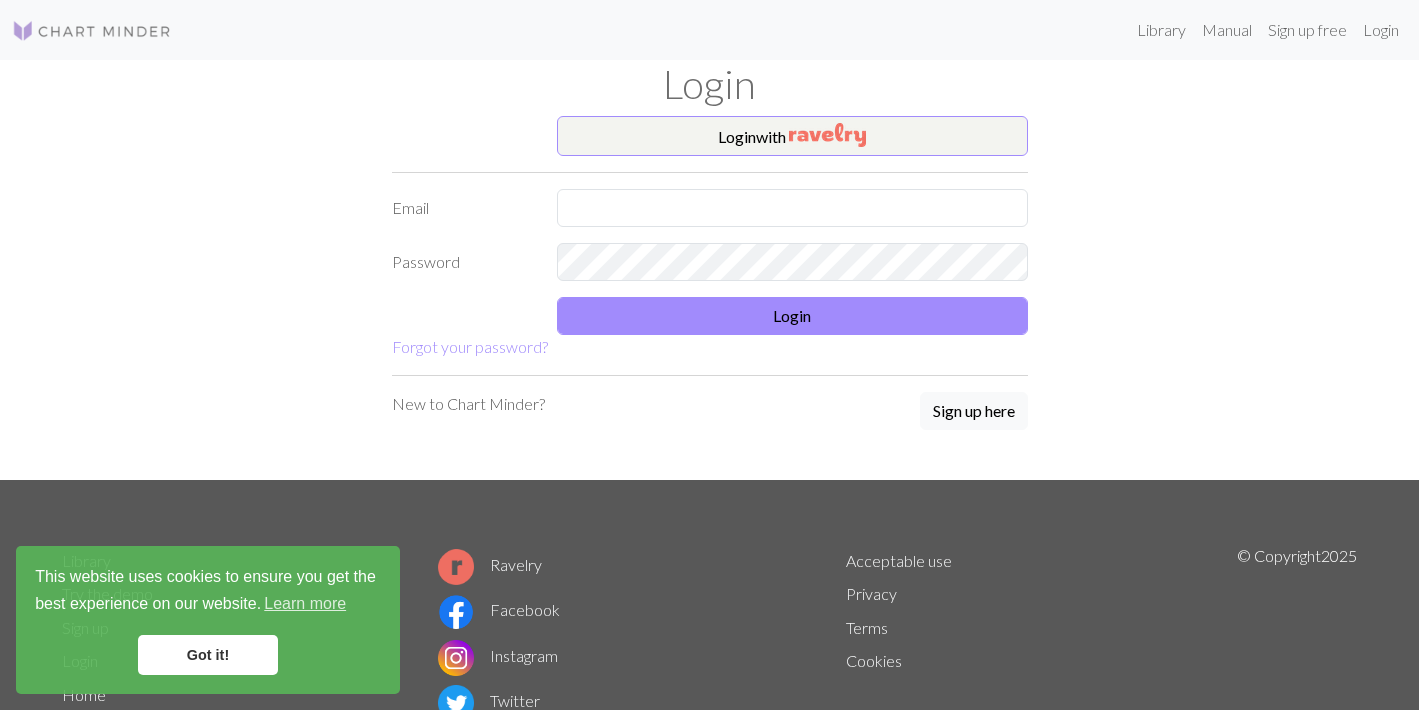 scroll, scrollTop: 0, scrollLeft: 0, axis: both 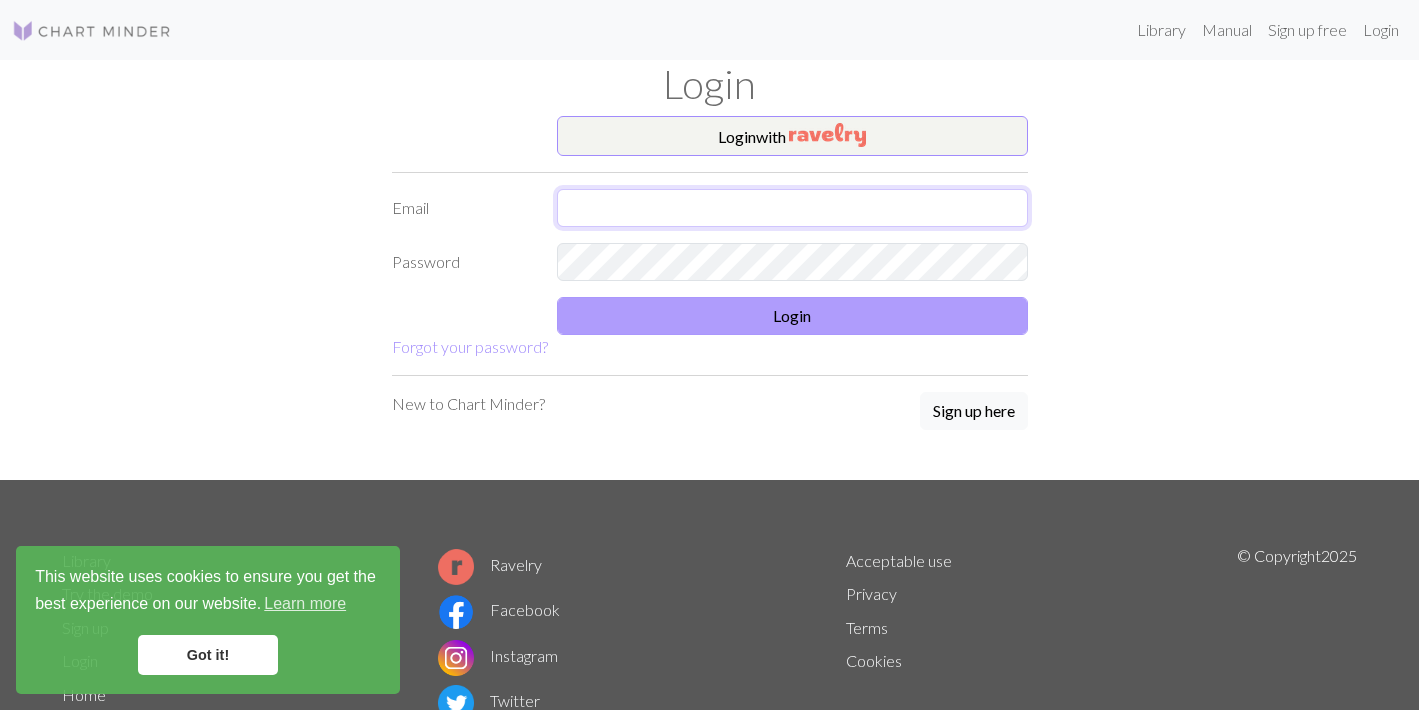 type on "[EMAIL]" 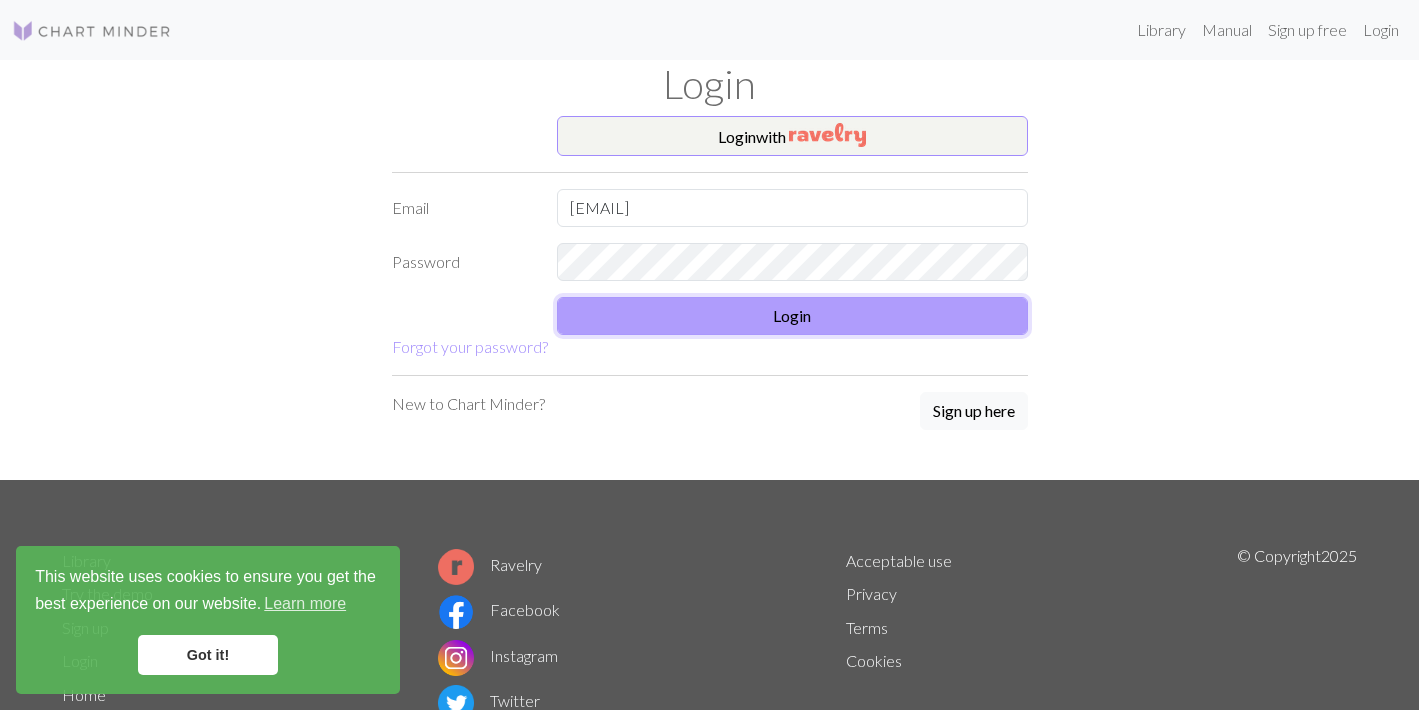 click on "Login" at bounding box center (792, 316) 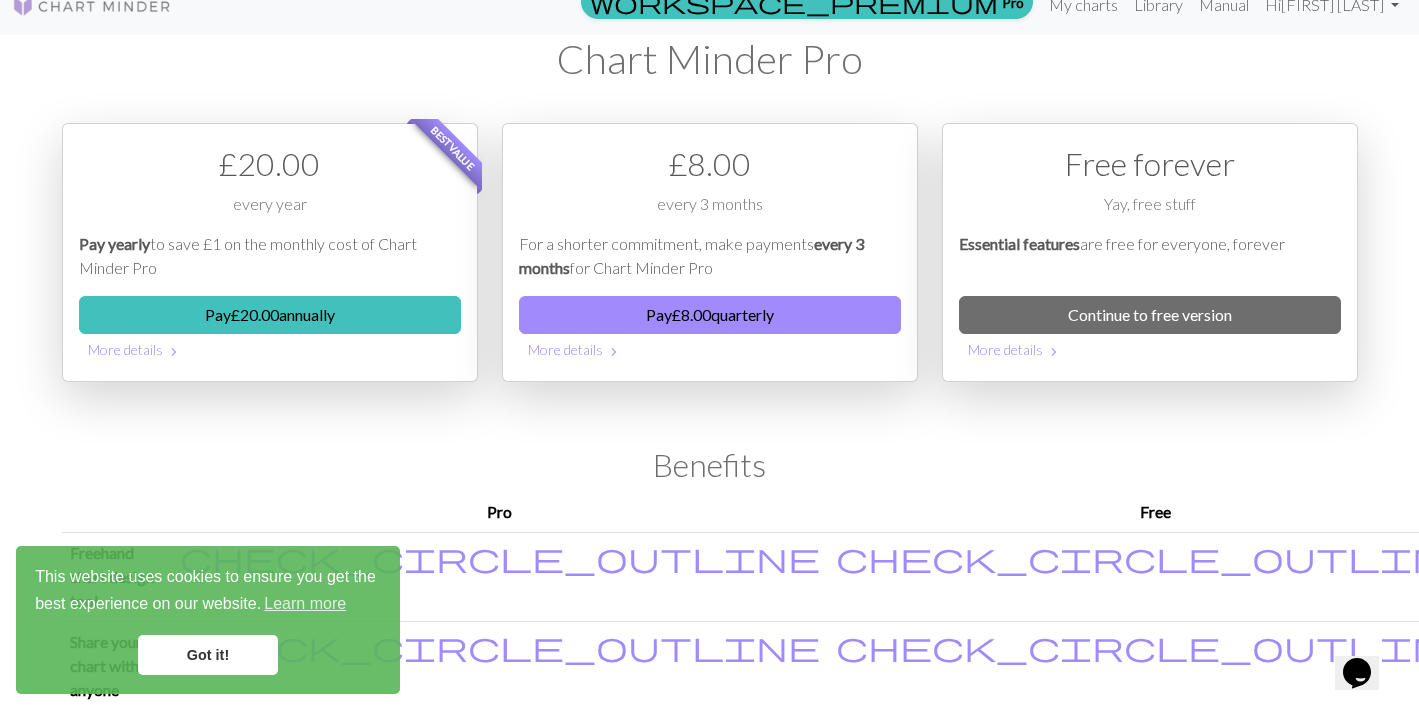 scroll, scrollTop: 26, scrollLeft: 0, axis: vertical 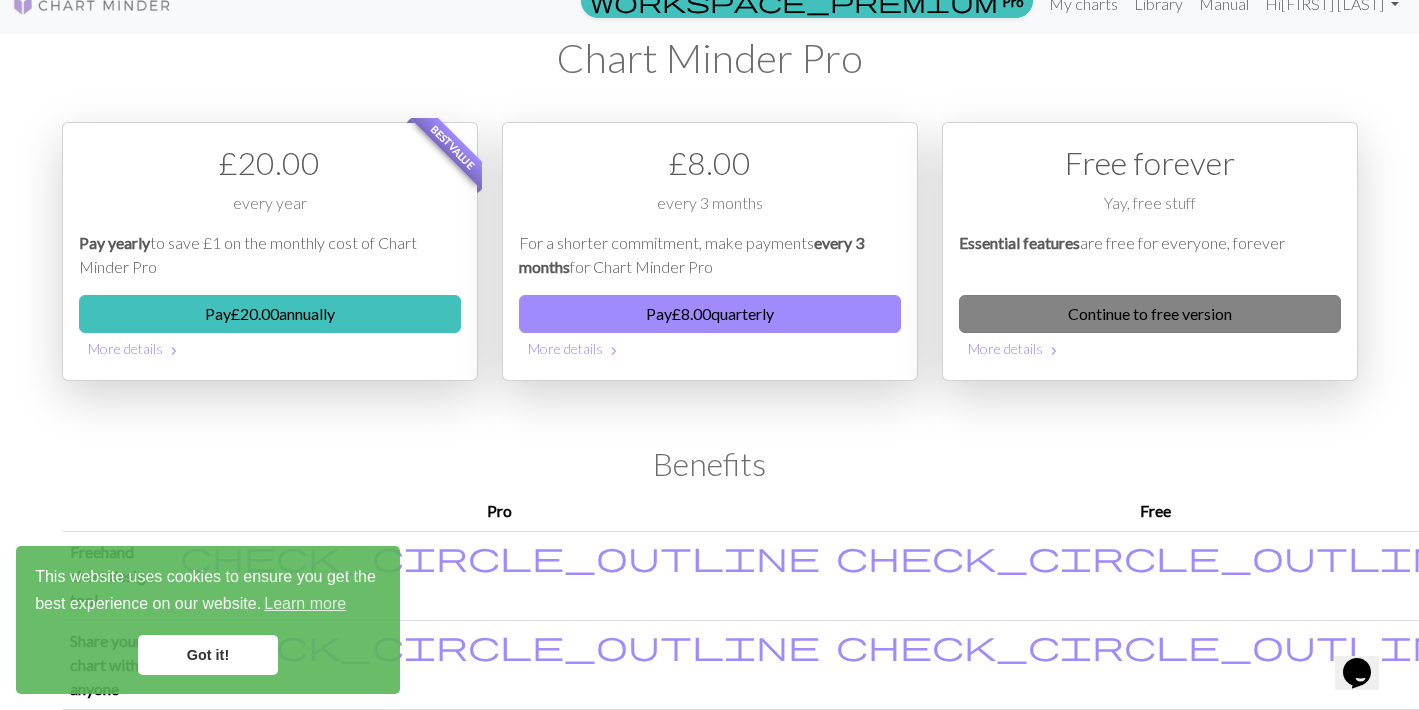 click on "Continue to free version" at bounding box center (1150, 314) 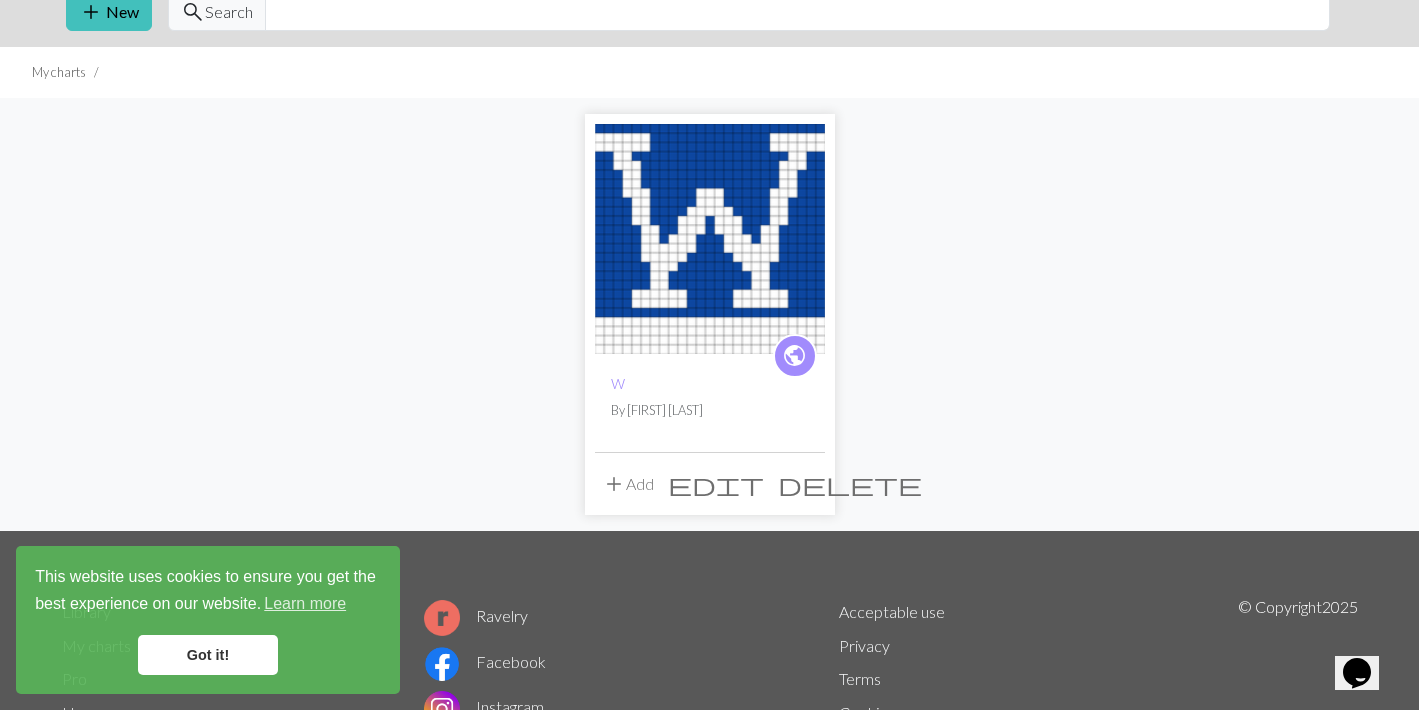 scroll, scrollTop: 84, scrollLeft: 0, axis: vertical 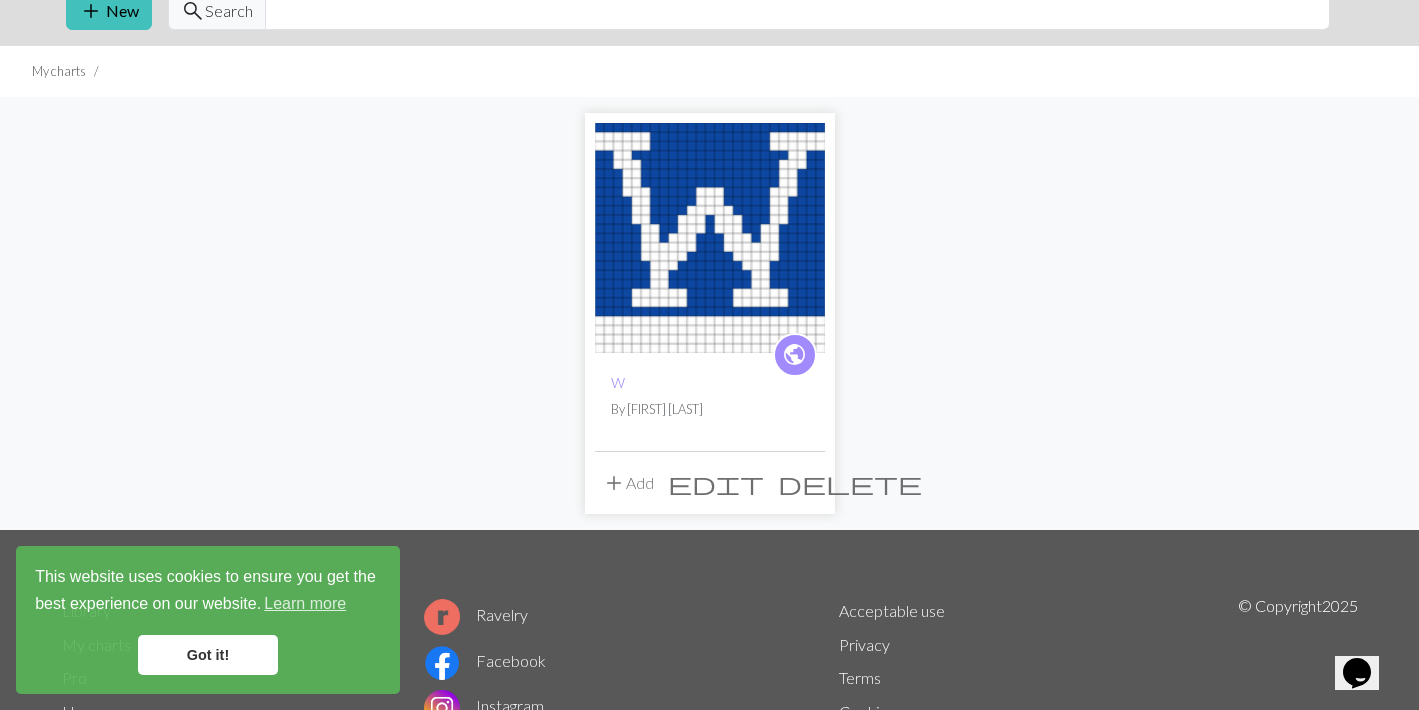 click on "Got it!" at bounding box center (208, 655) 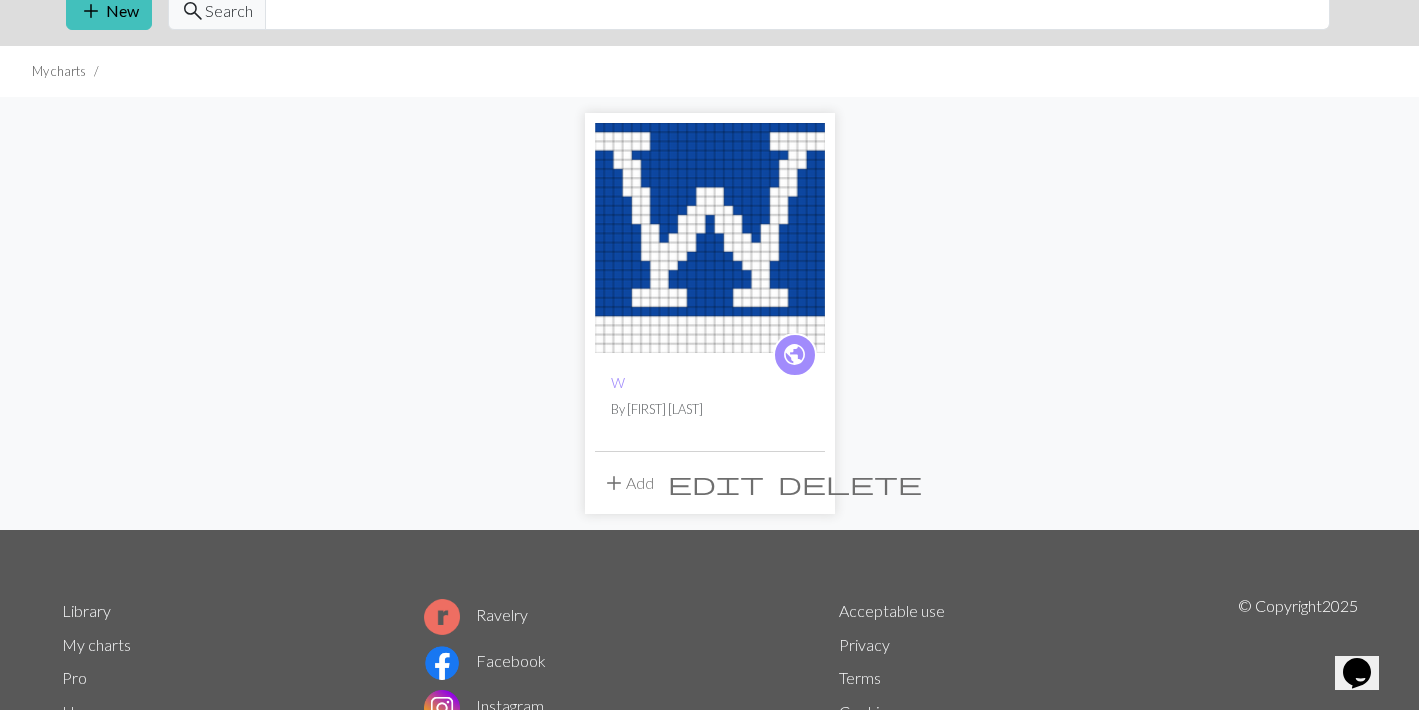 scroll, scrollTop: 0, scrollLeft: 0, axis: both 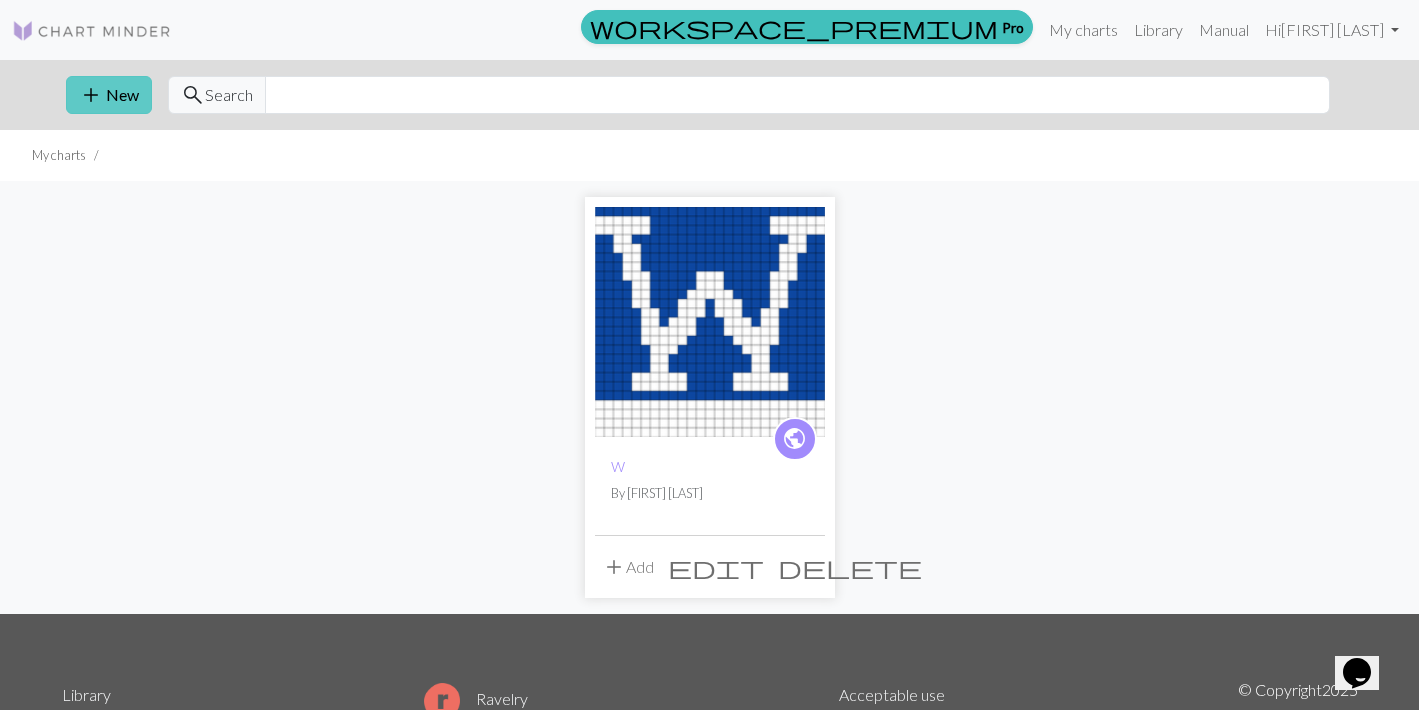 click on "add   New" at bounding box center [109, 95] 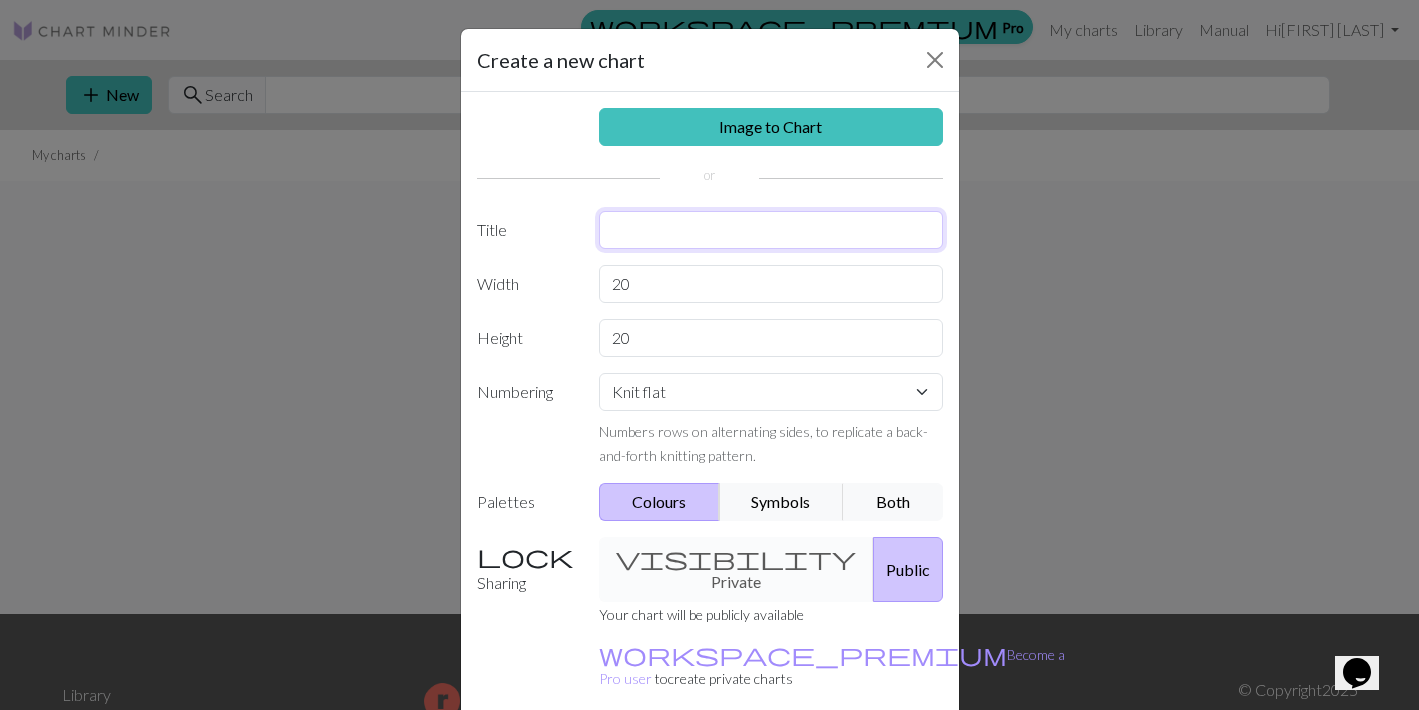 click at bounding box center (771, 230) 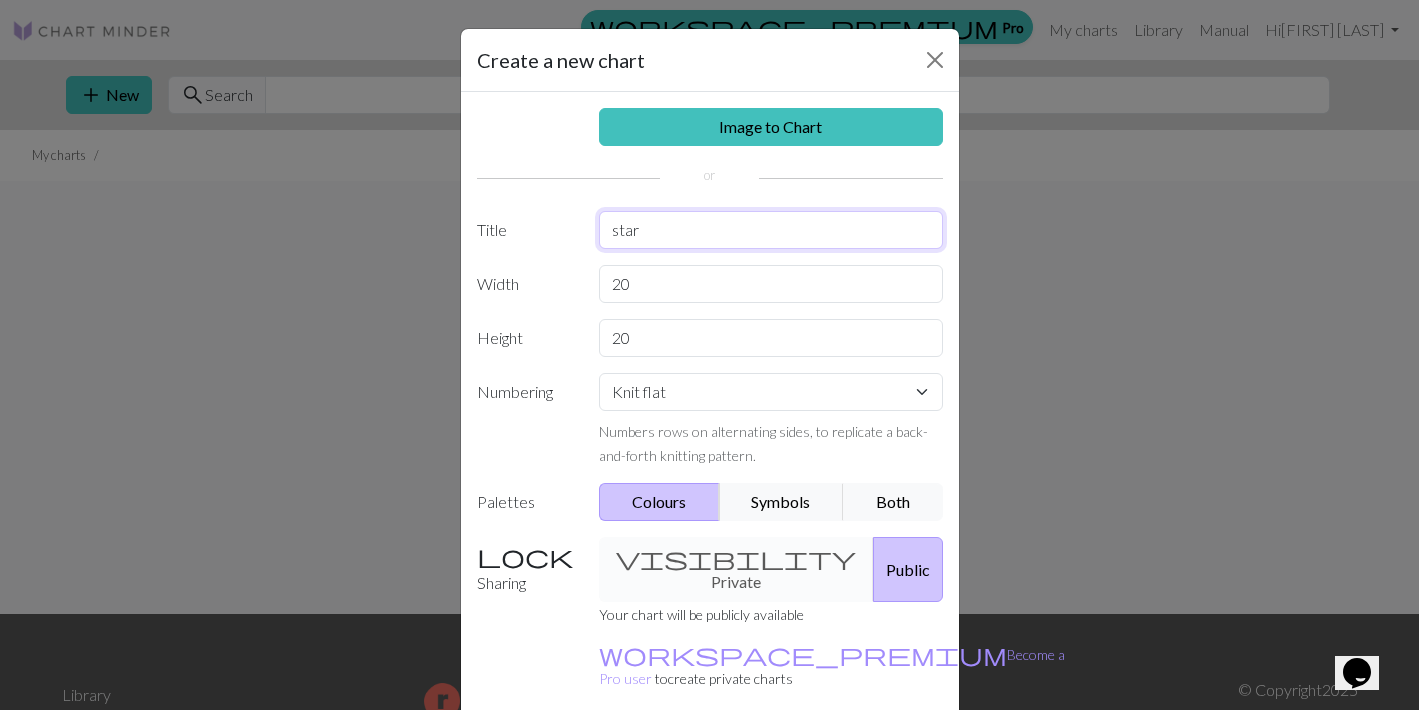 type on "star" 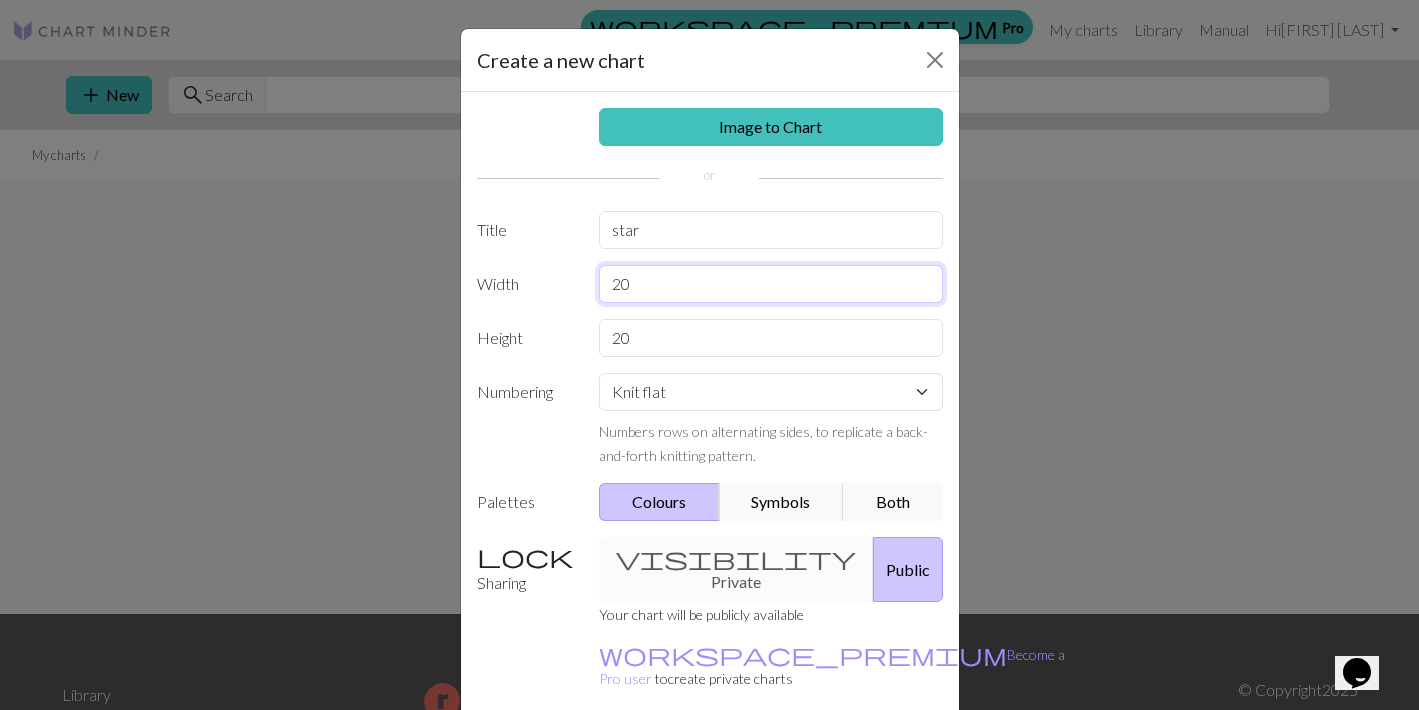 click on "20" at bounding box center [771, 284] 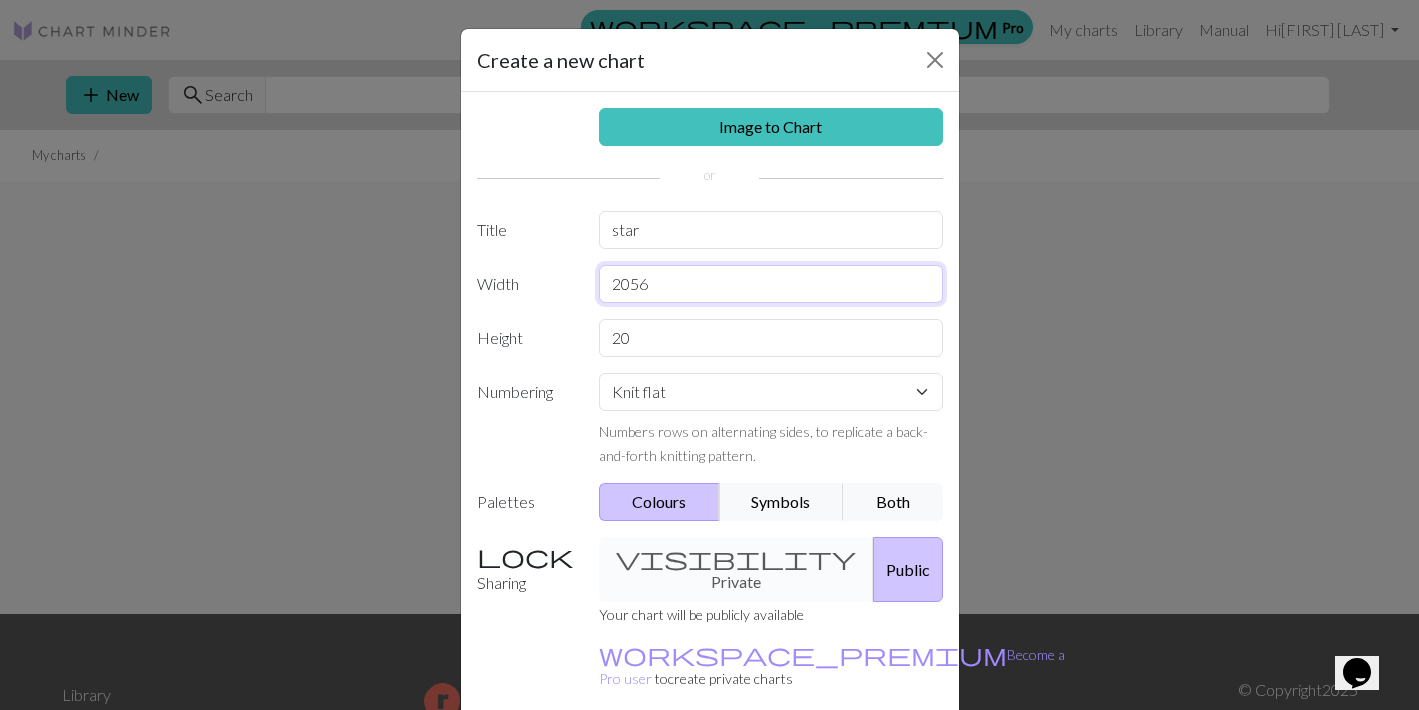 click on "2056" at bounding box center [771, 284] 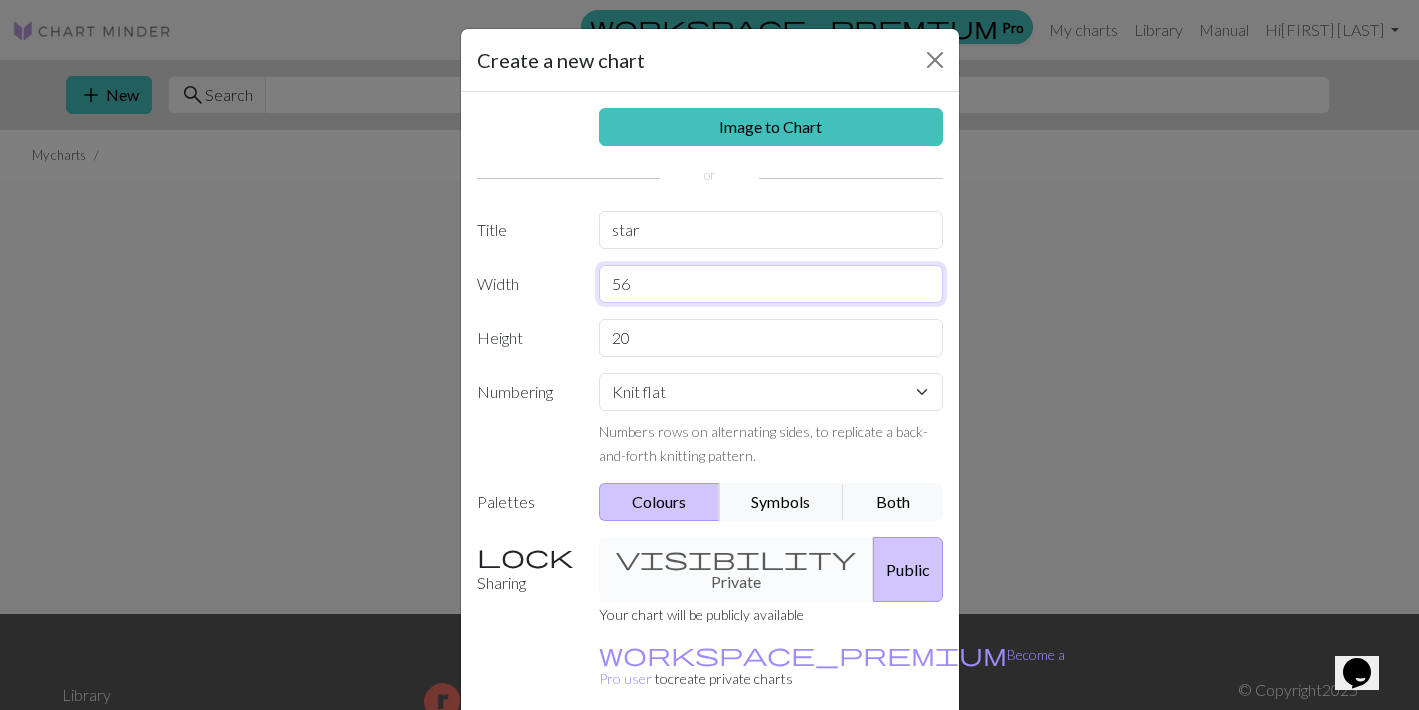 type on "56" 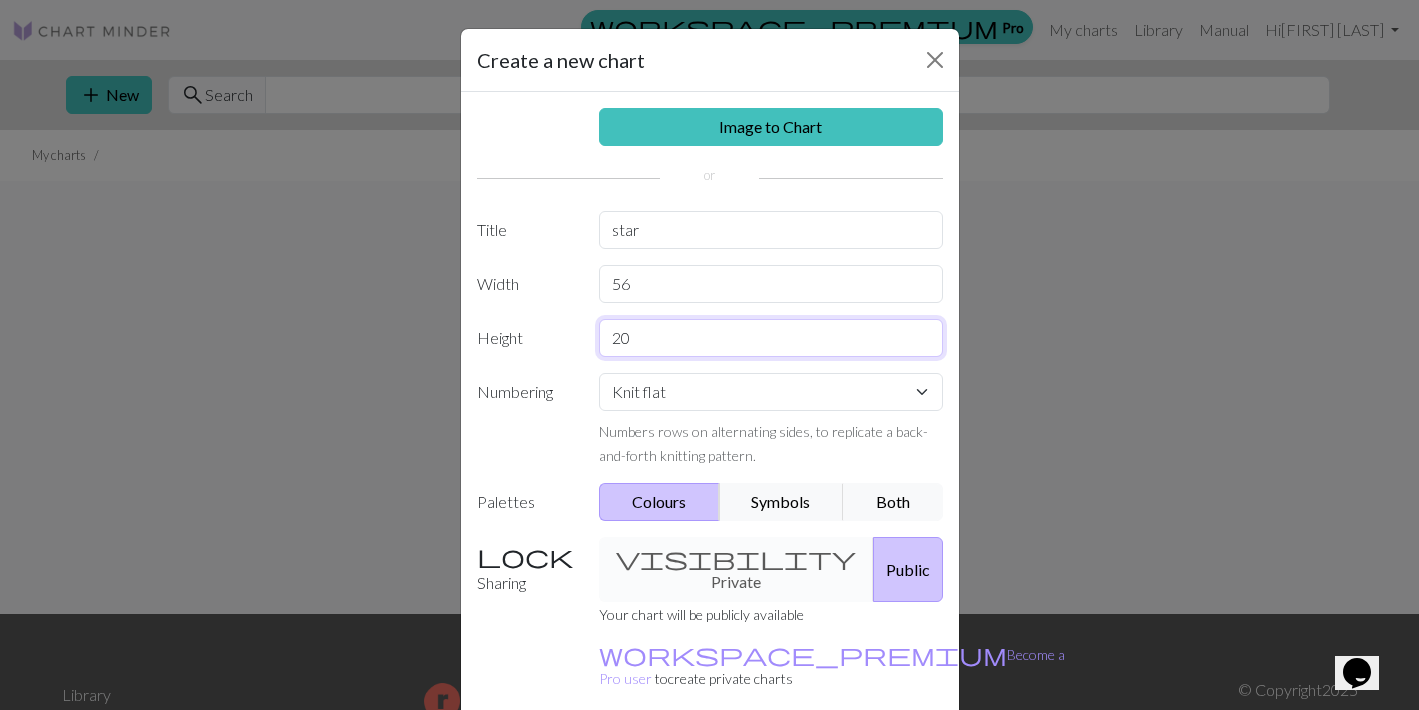 drag, startPoint x: 666, startPoint y: 332, endPoint x: 605, endPoint y: 344, distance: 62.169125 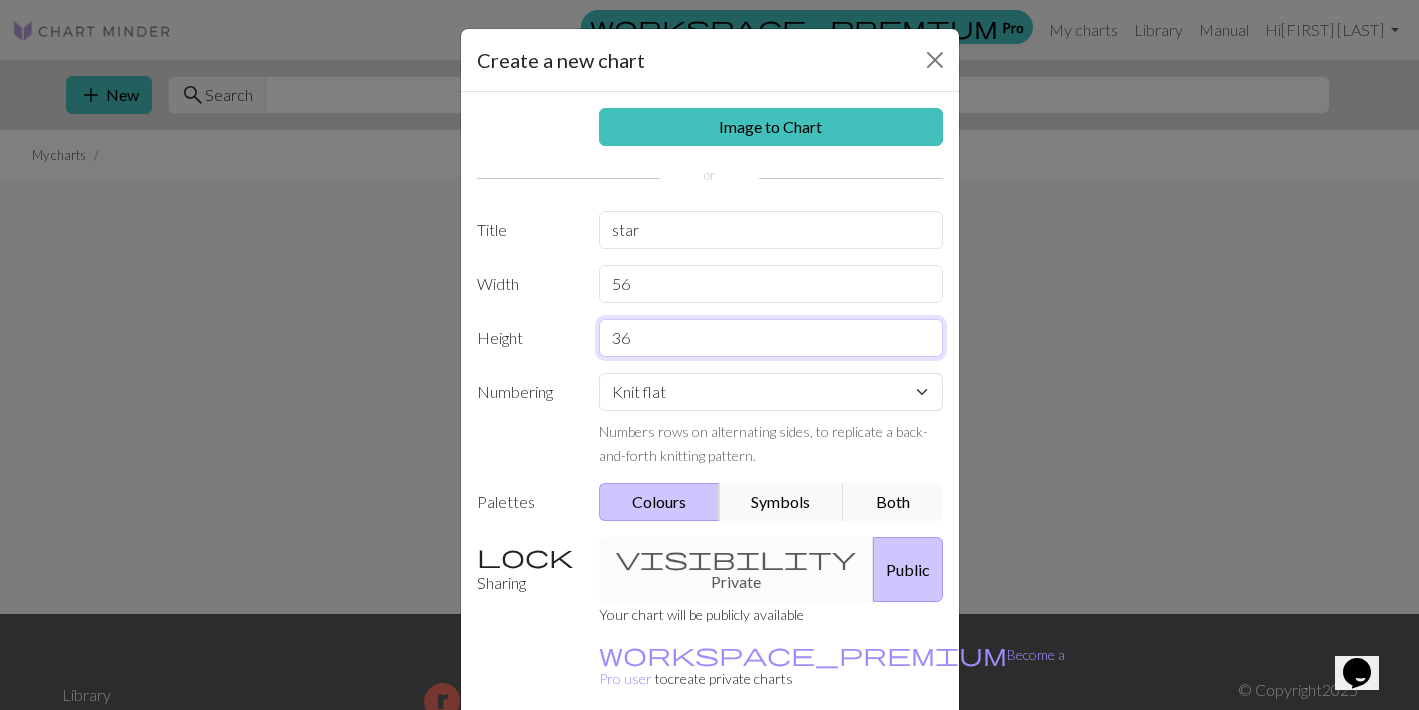scroll, scrollTop: 72, scrollLeft: 0, axis: vertical 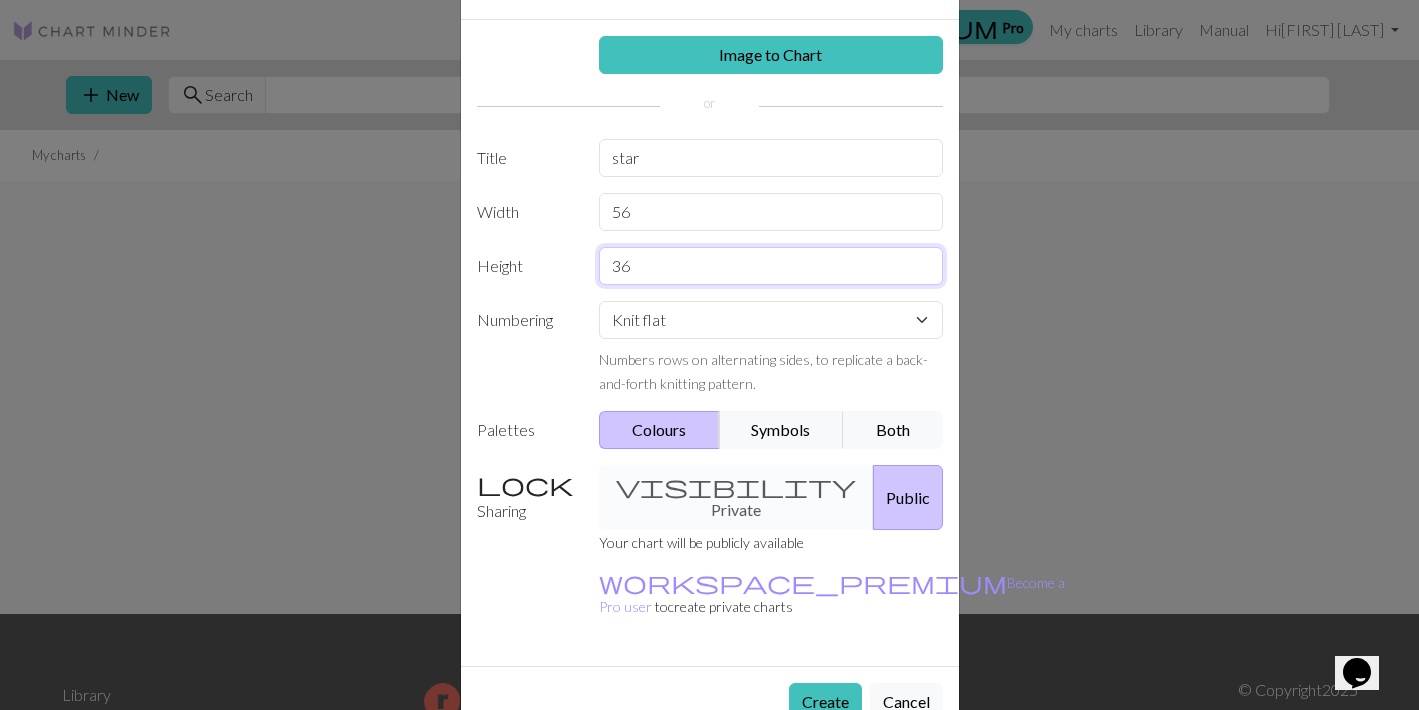 type on "36" 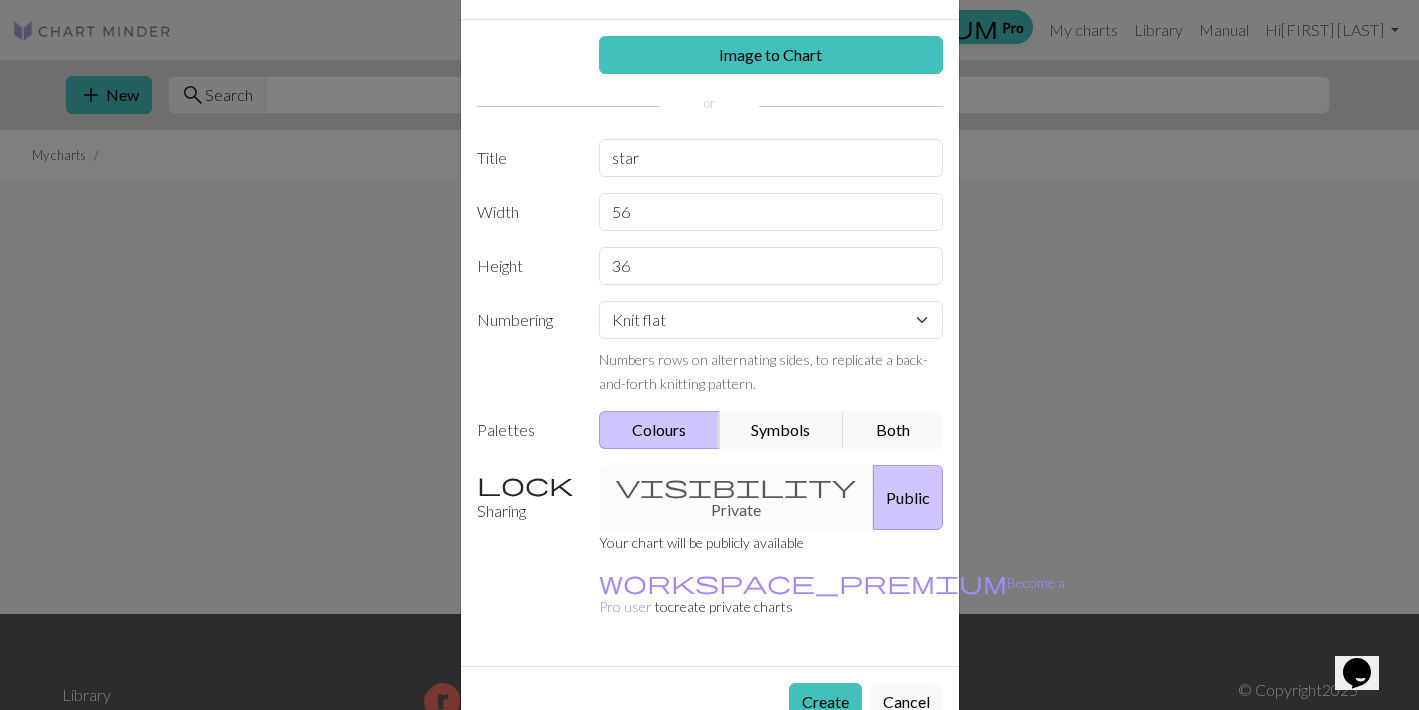 click on "visibility  Private Public" at bounding box center [771, 497] 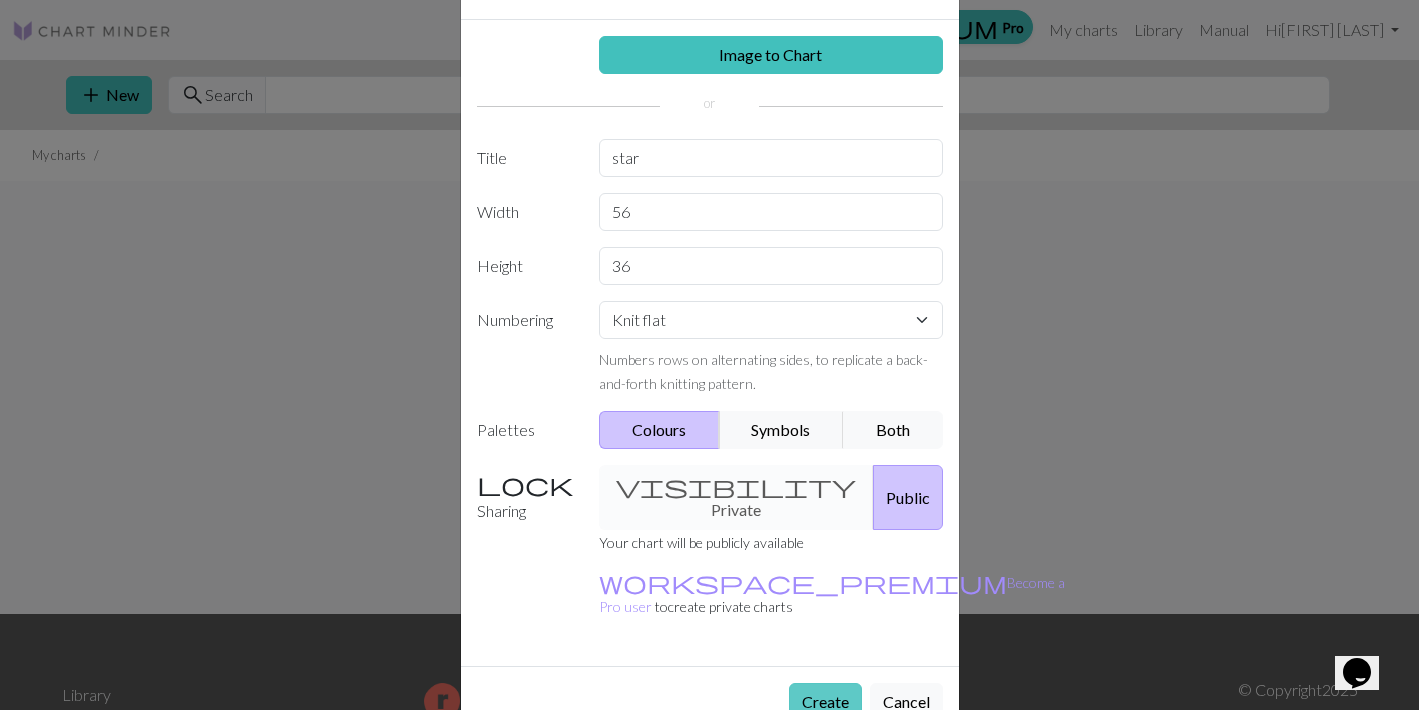 click on "Create" at bounding box center [825, 702] 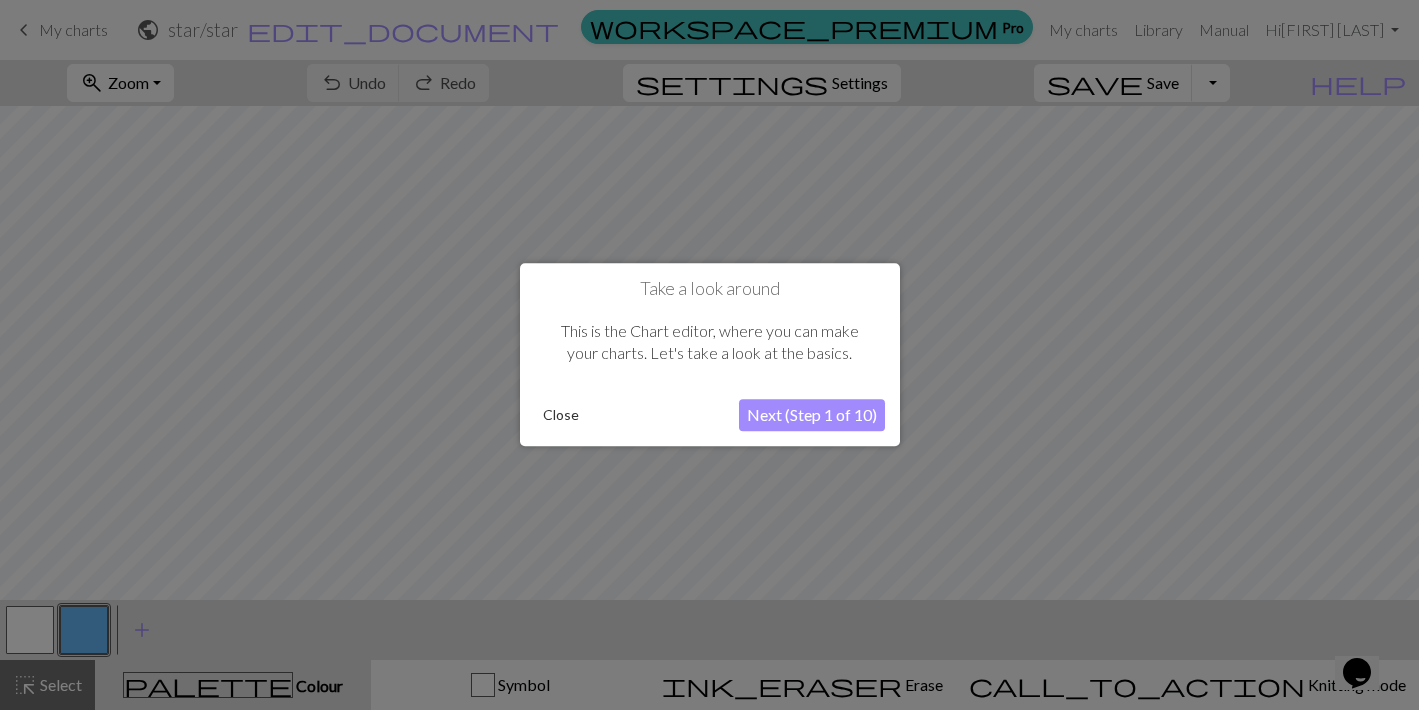 click on "Close" at bounding box center (561, 416) 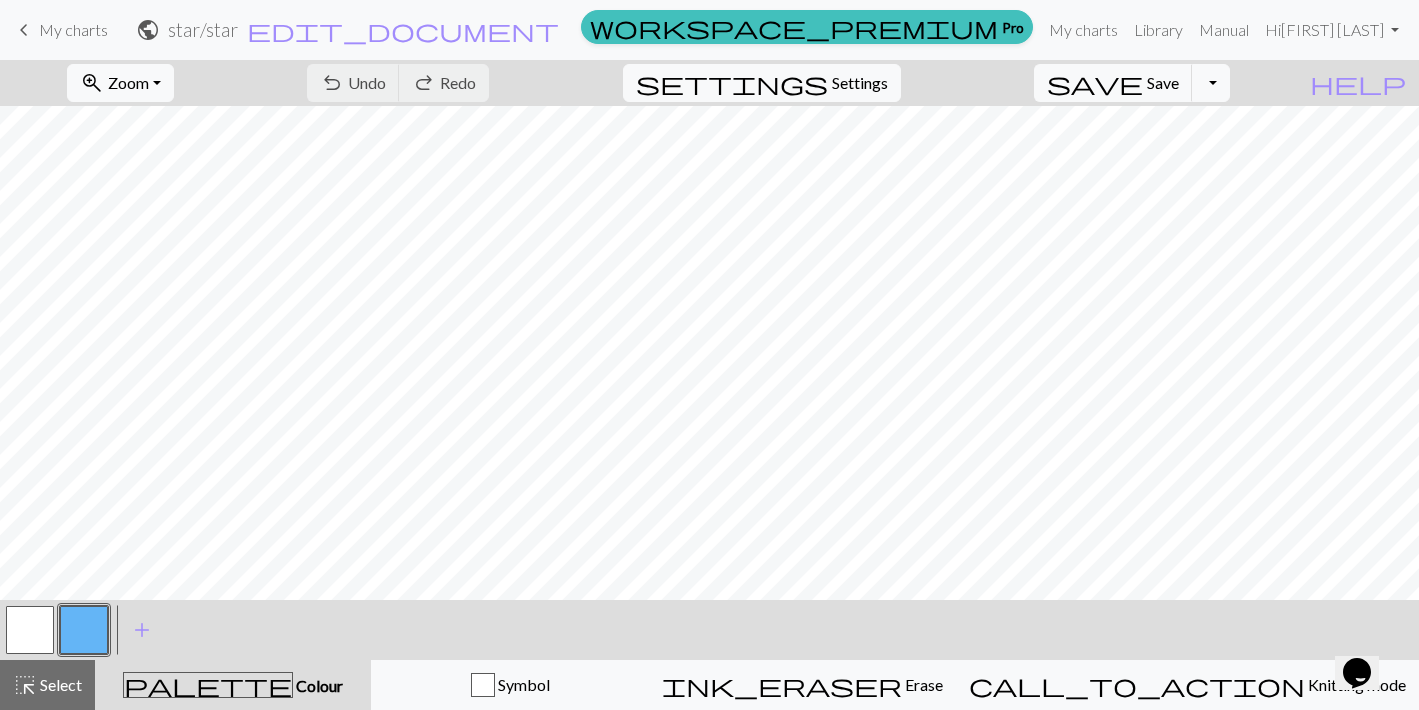 click on "settings  Settings" at bounding box center [762, 83] 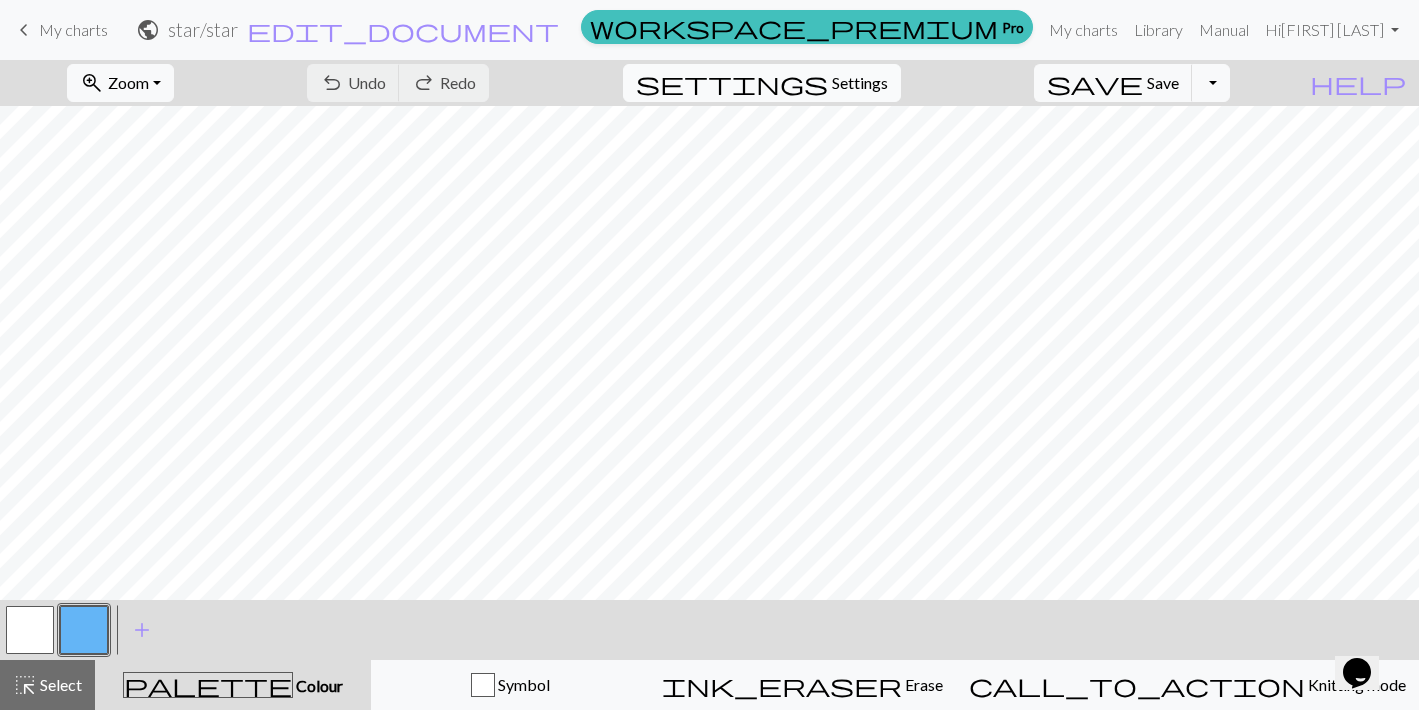 click on "Settings" at bounding box center (860, 83) 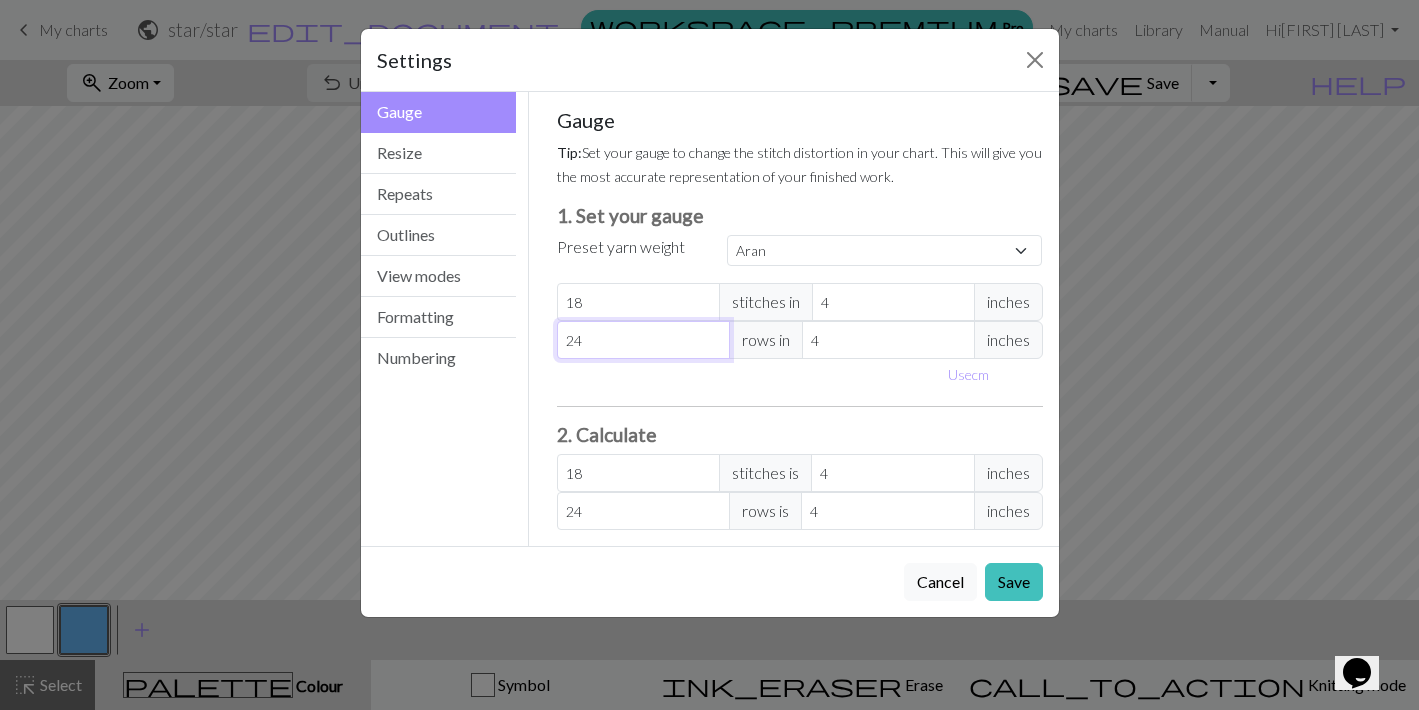 drag, startPoint x: 664, startPoint y: 344, endPoint x: 525, endPoint y: 330, distance: 139.70326 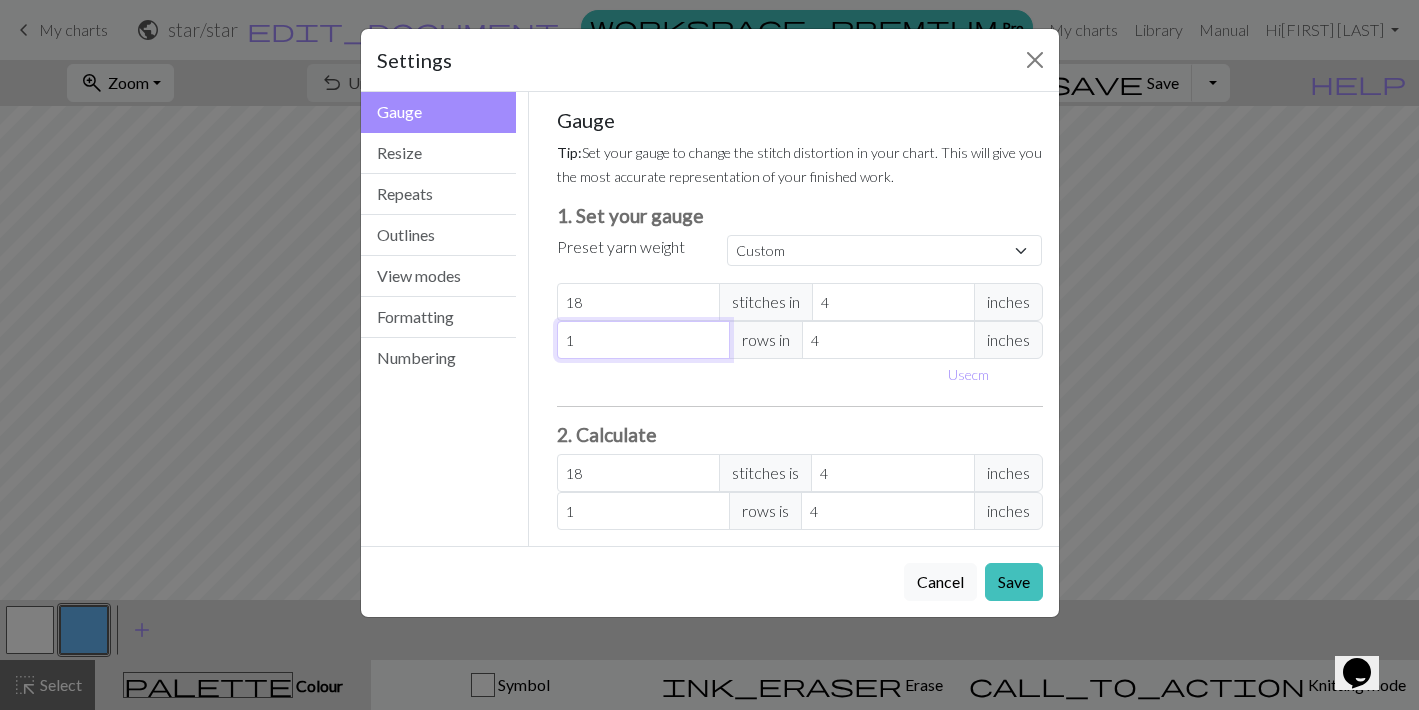 type on "19" 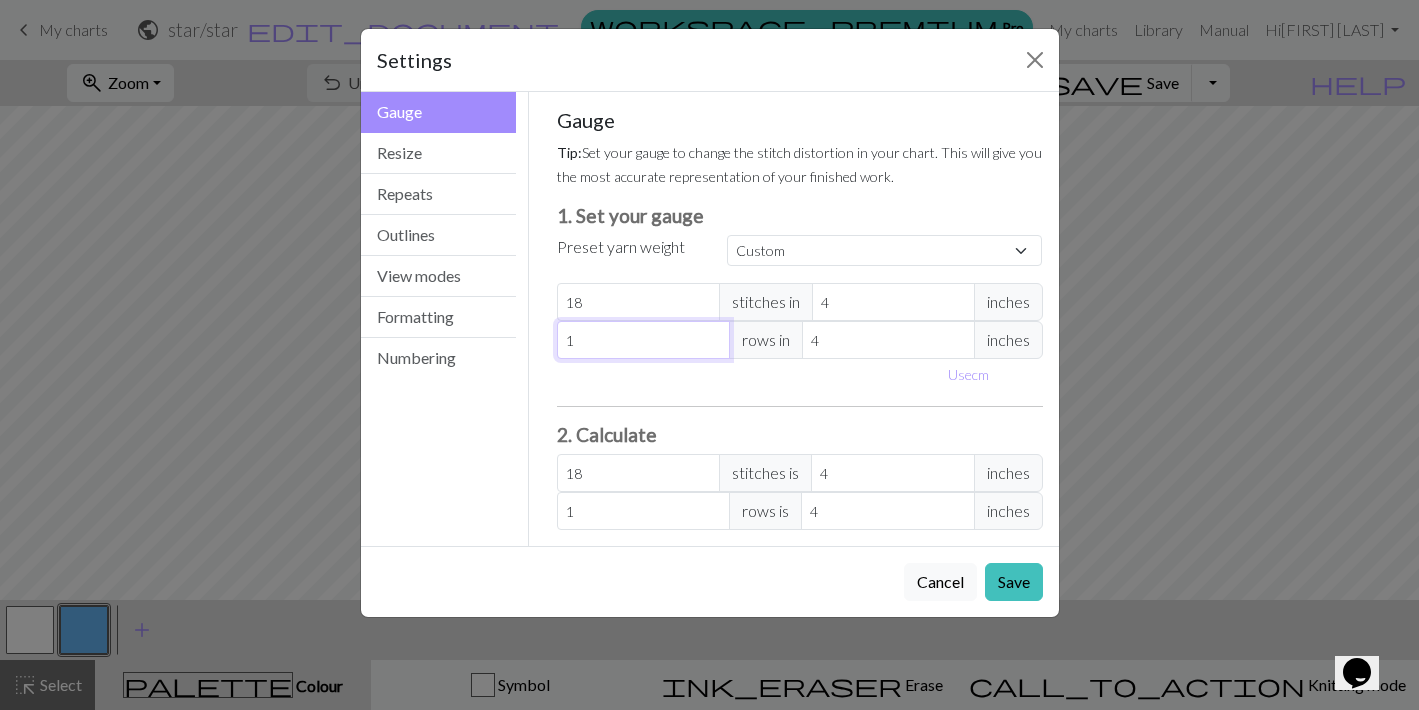 type on "19" 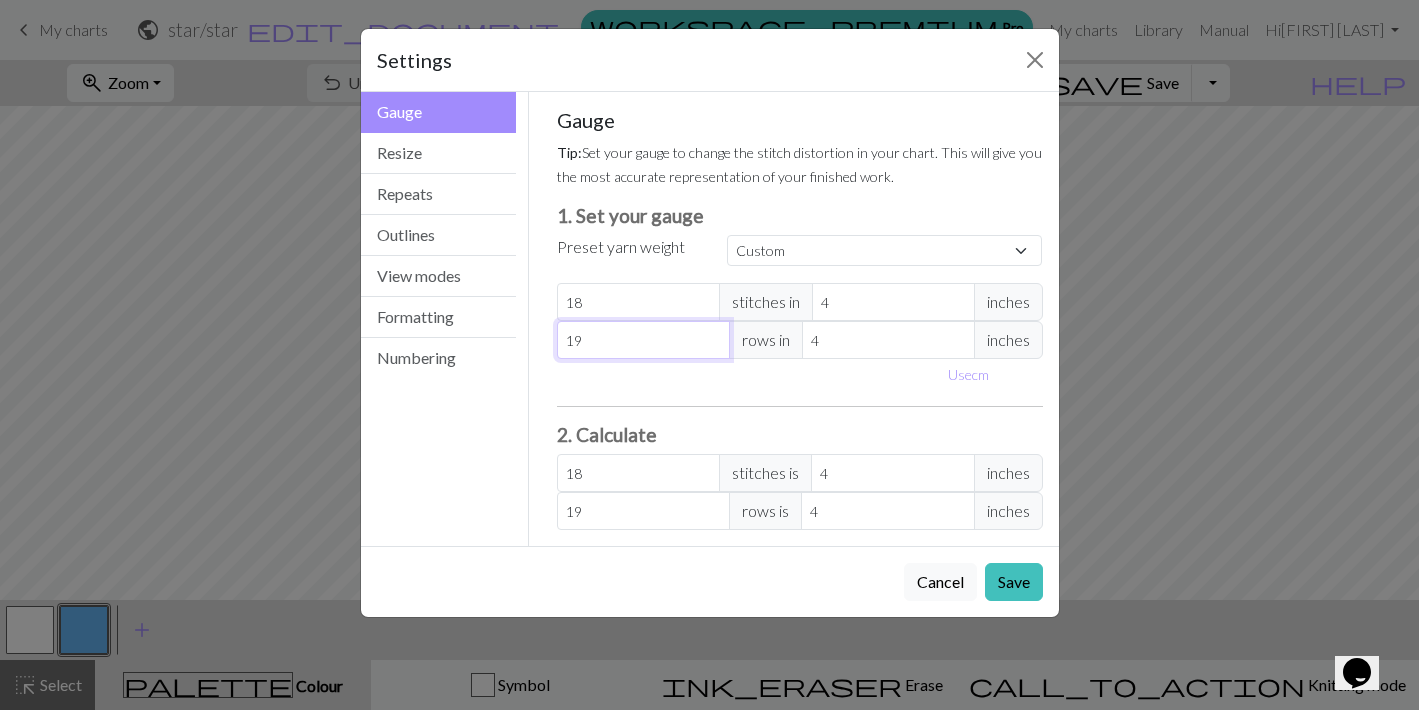 type on "19" 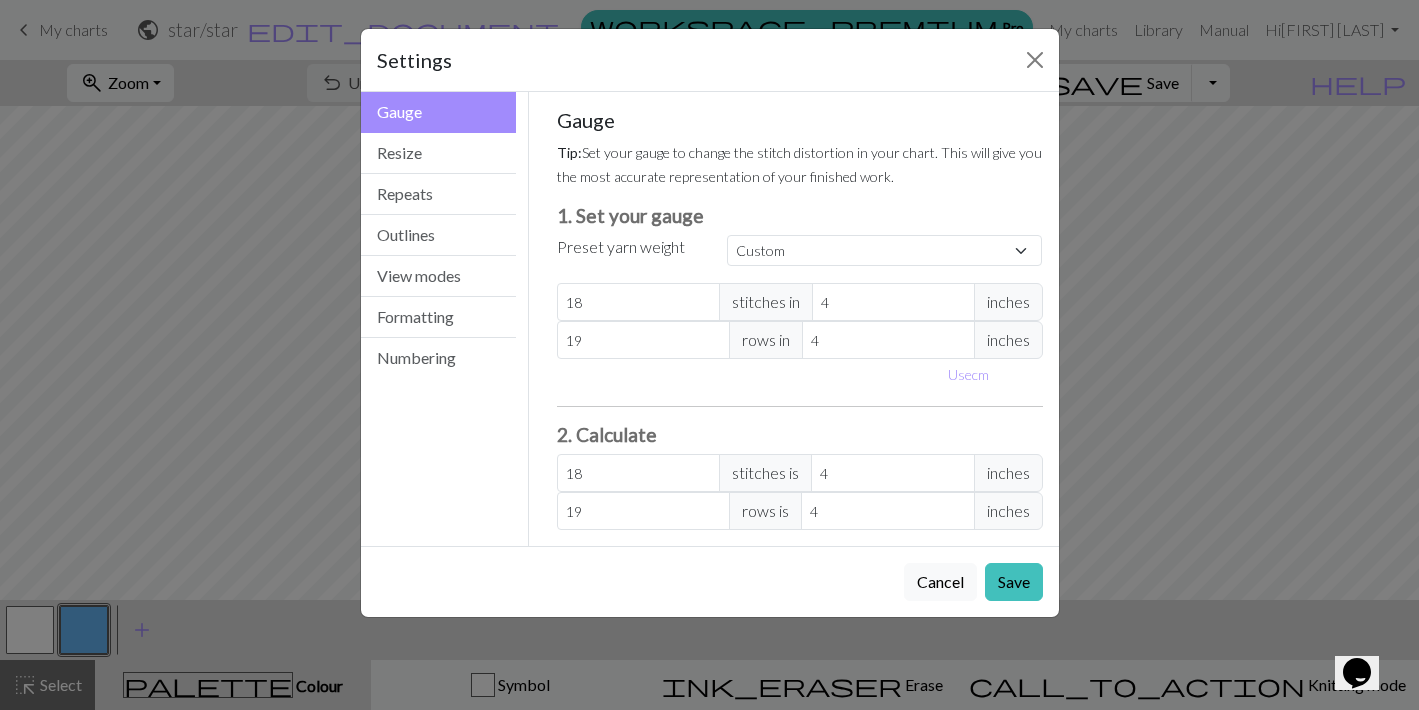 click on "Use  cm" at bounding box center (800, 374) 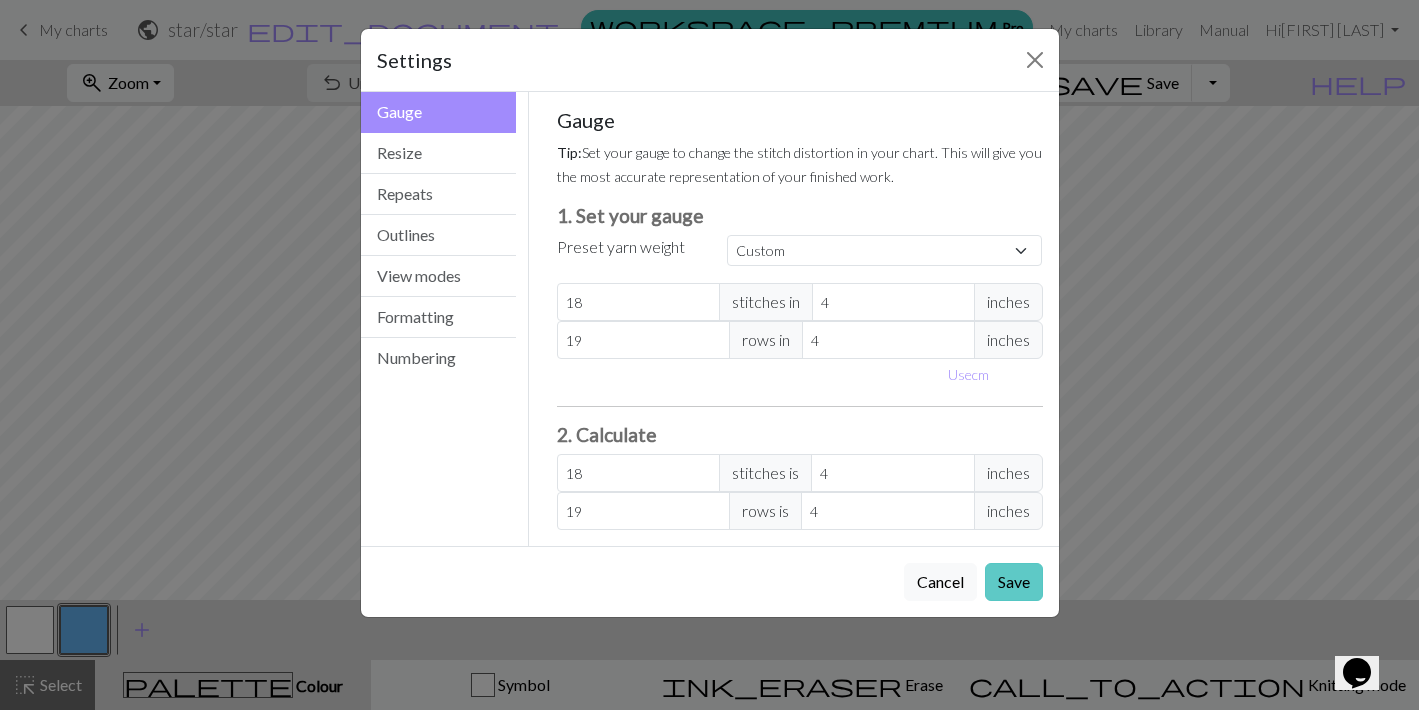 click on "Save" at bounding box center [1014, 582] 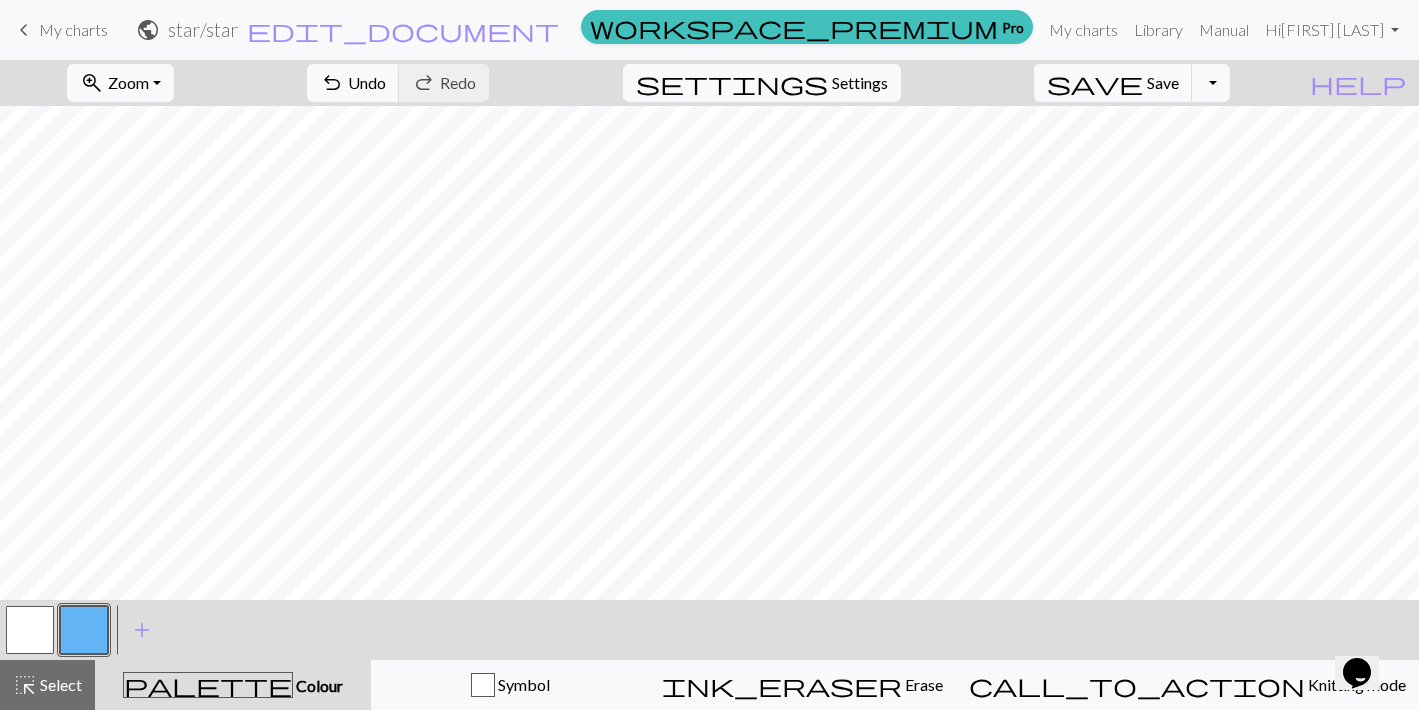 click at bounding box center [84, 630] 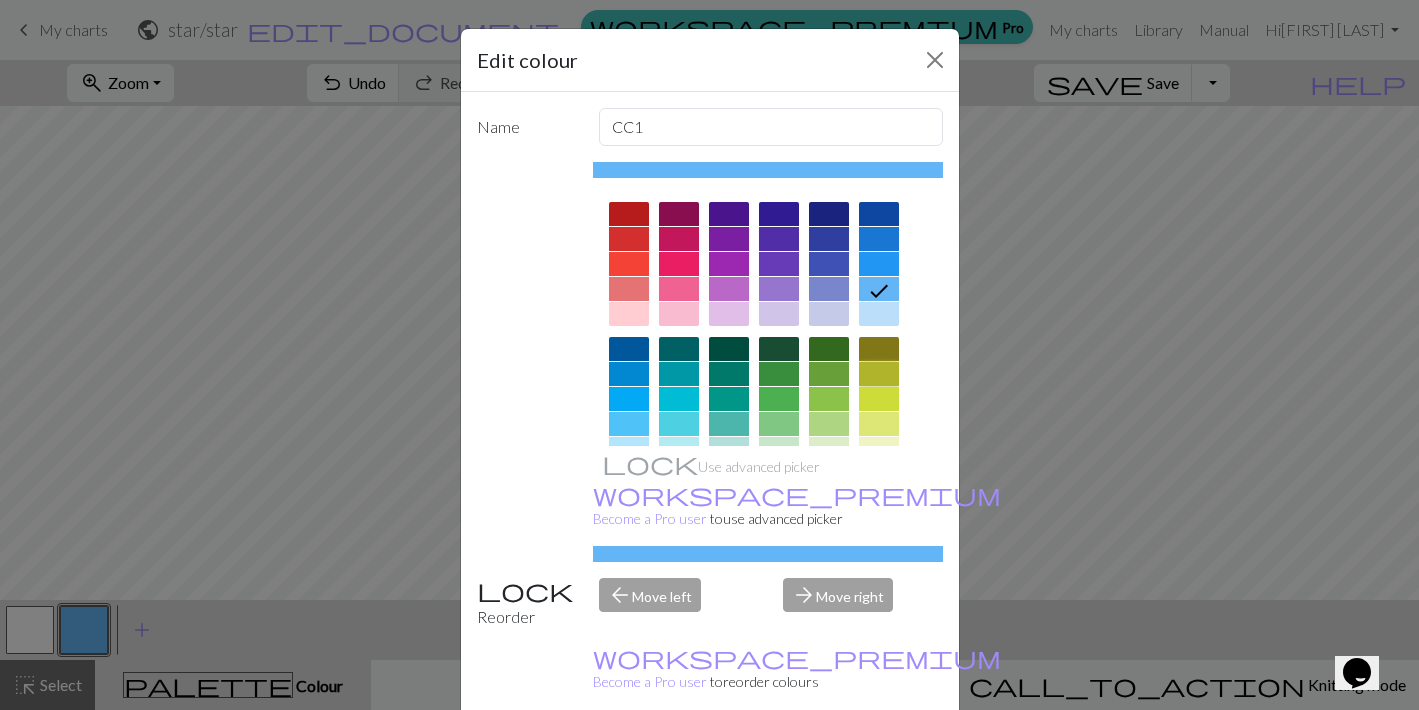 click at bounding box center [879, 374] 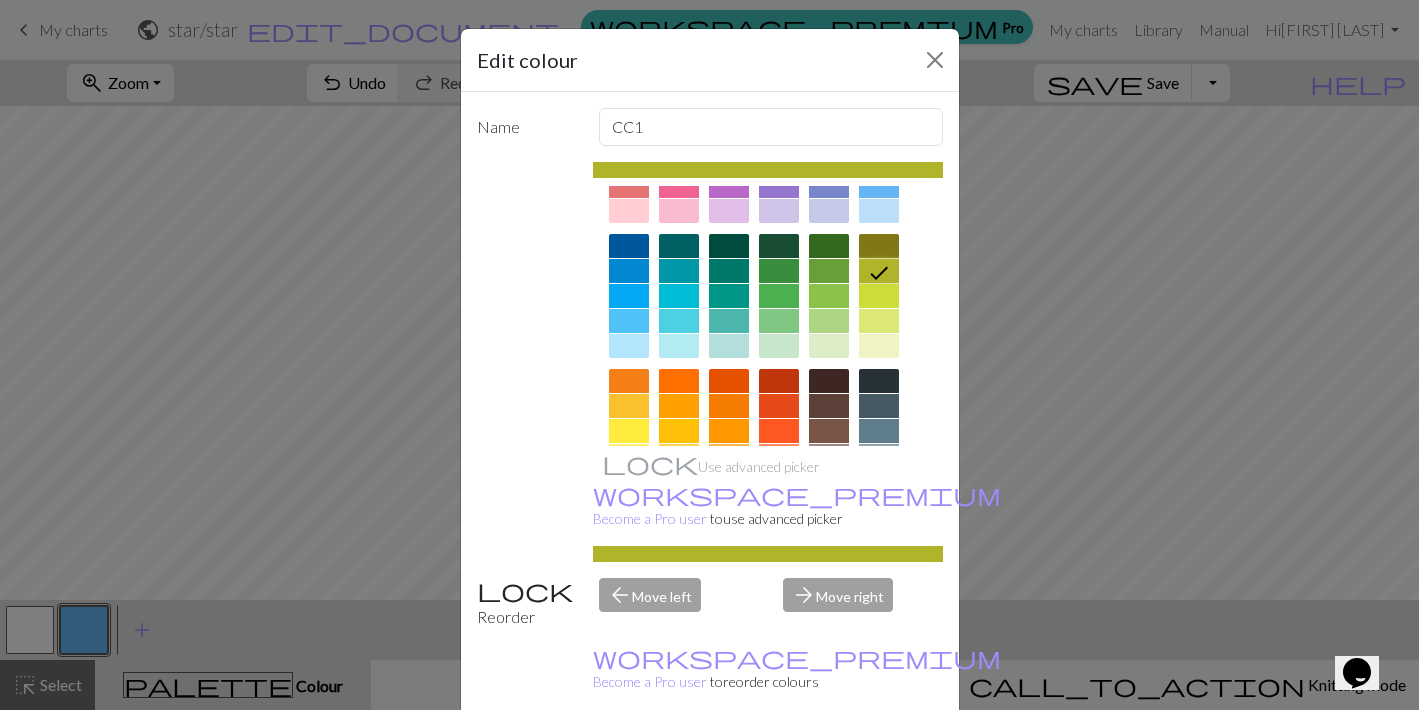 scroll, scrollTop: 0, scrollLeft: 0, axis: both 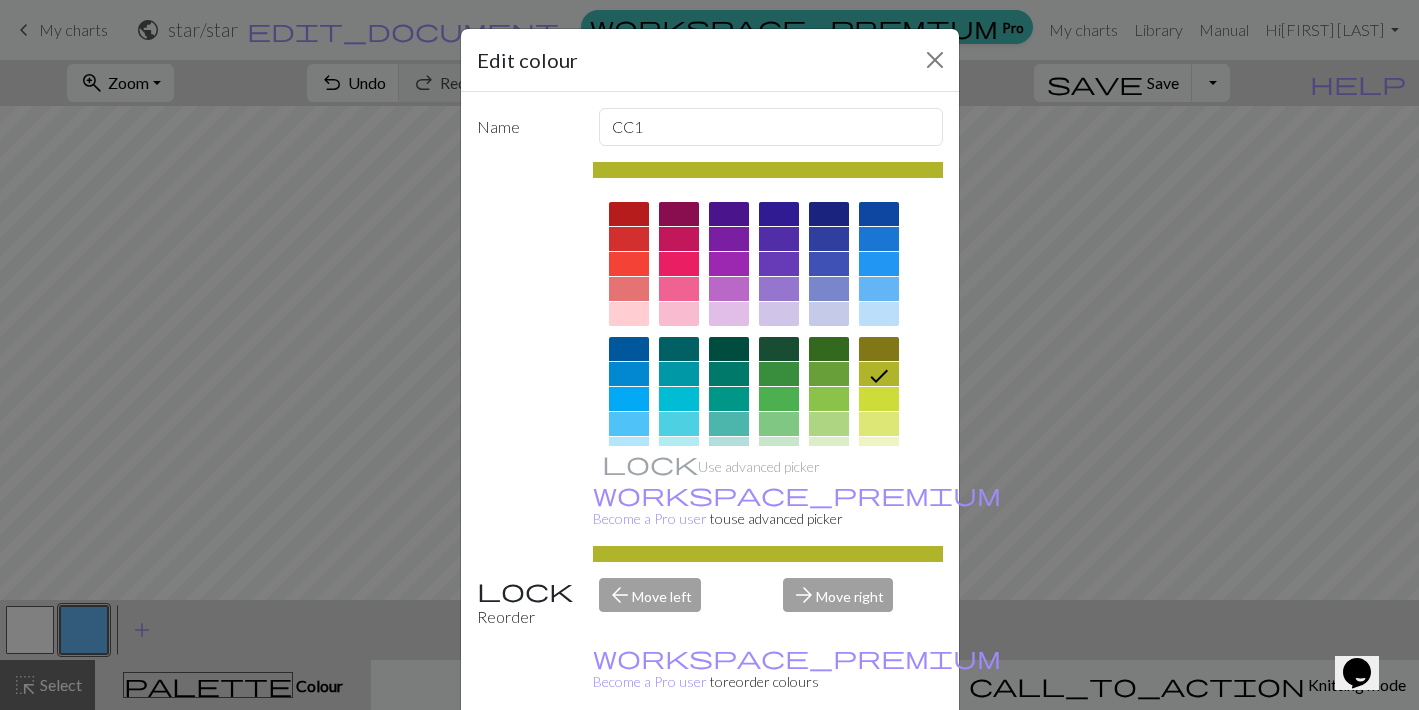 click on "Done" at bounding box center [830, 761] 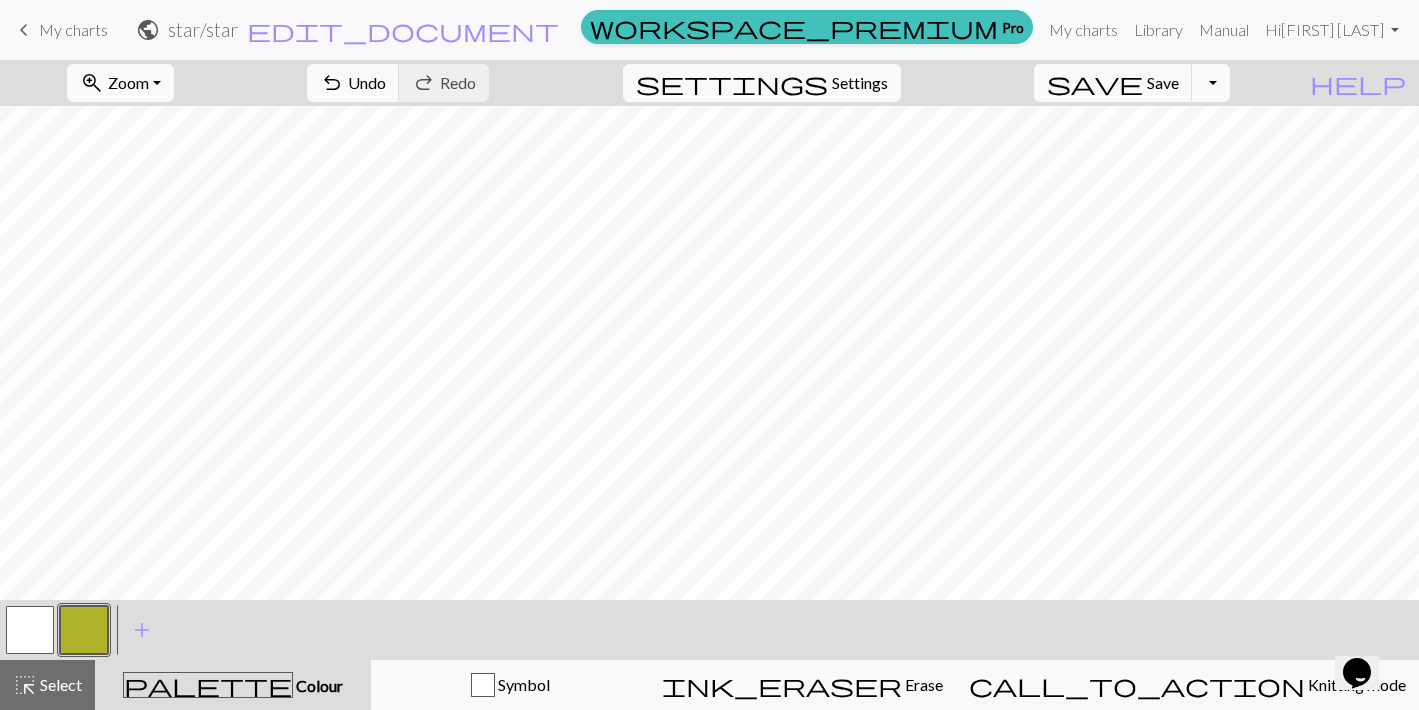 click at bounding box center (30, 630) 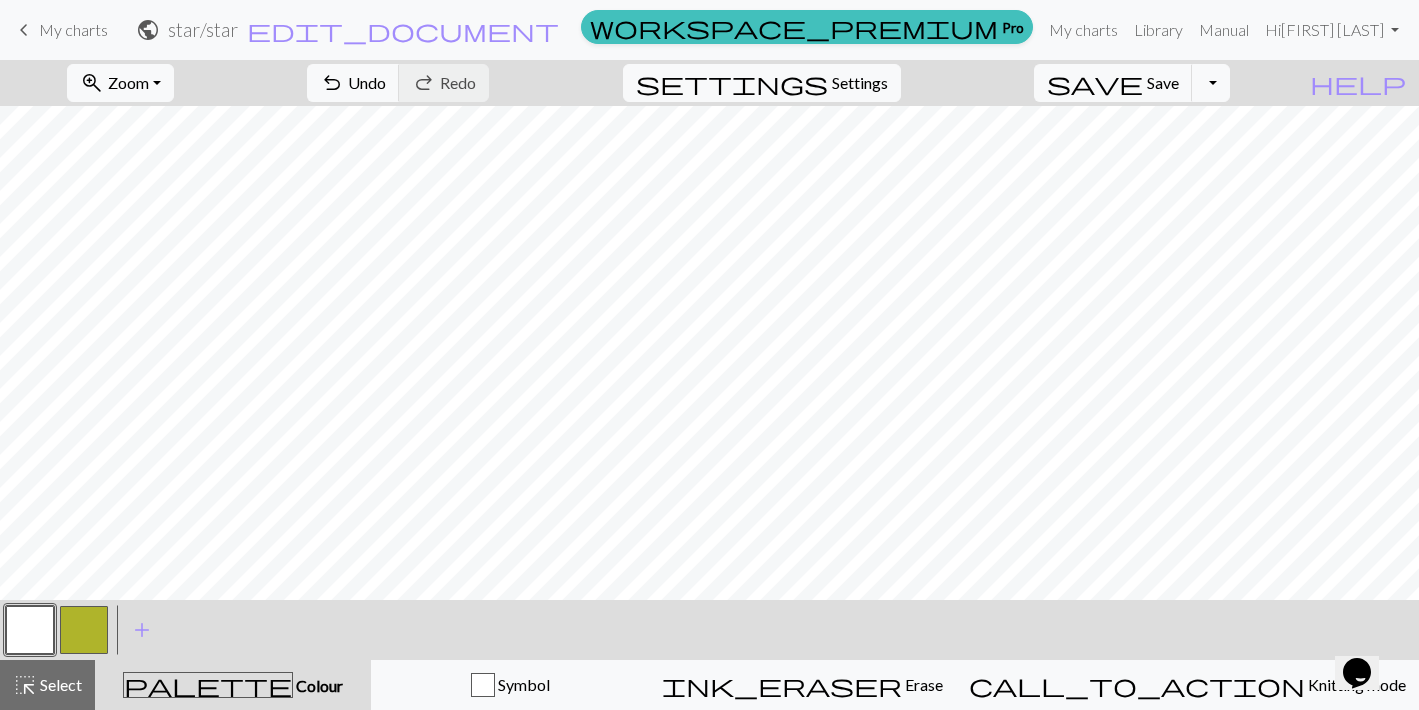 click at bounding box center (84, 630) 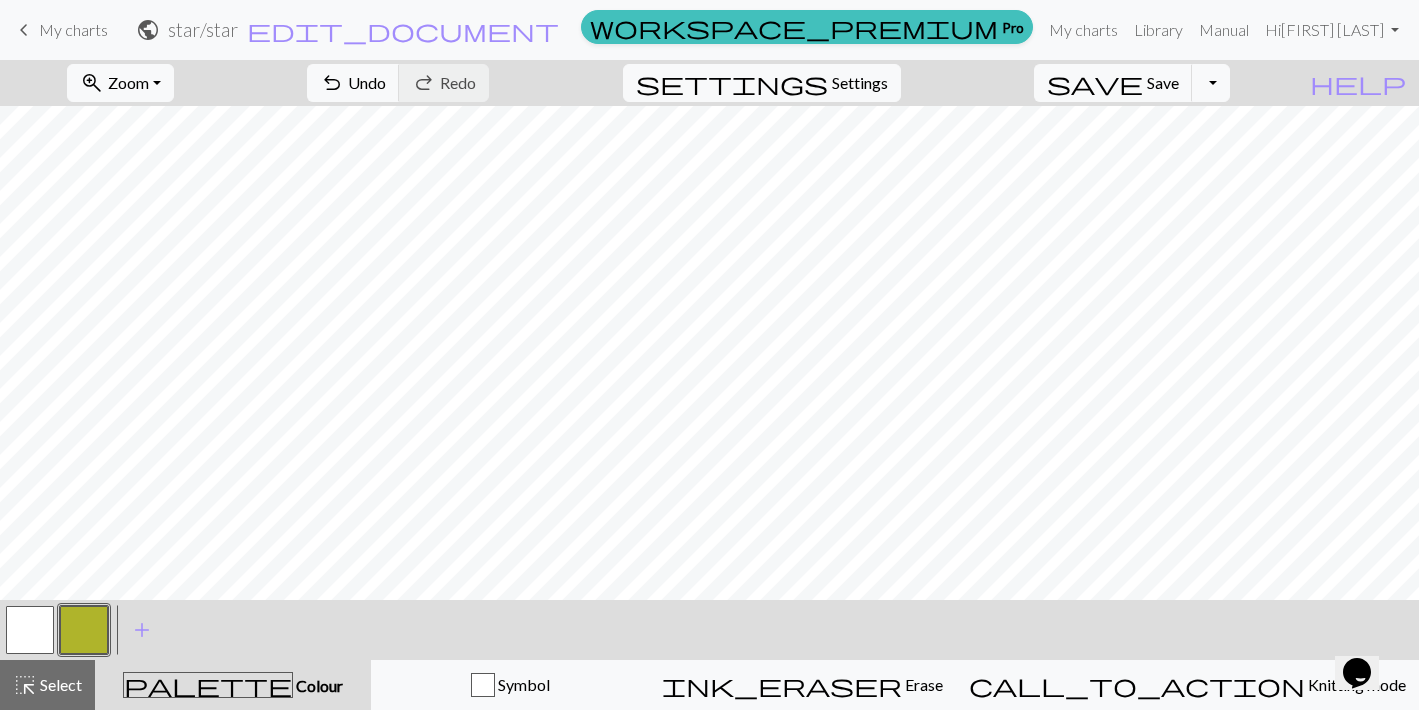 click at bounding box center (84, 630) 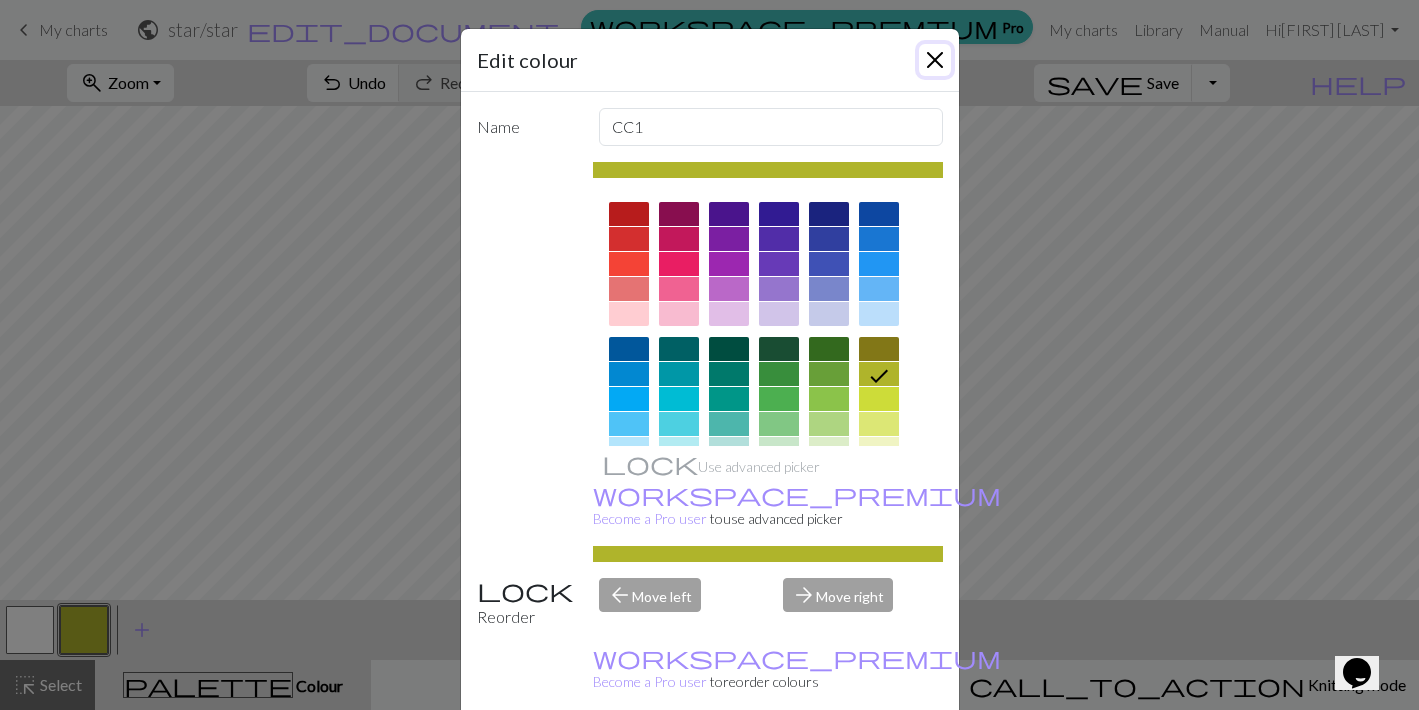 click at bounding box center [935, 60] 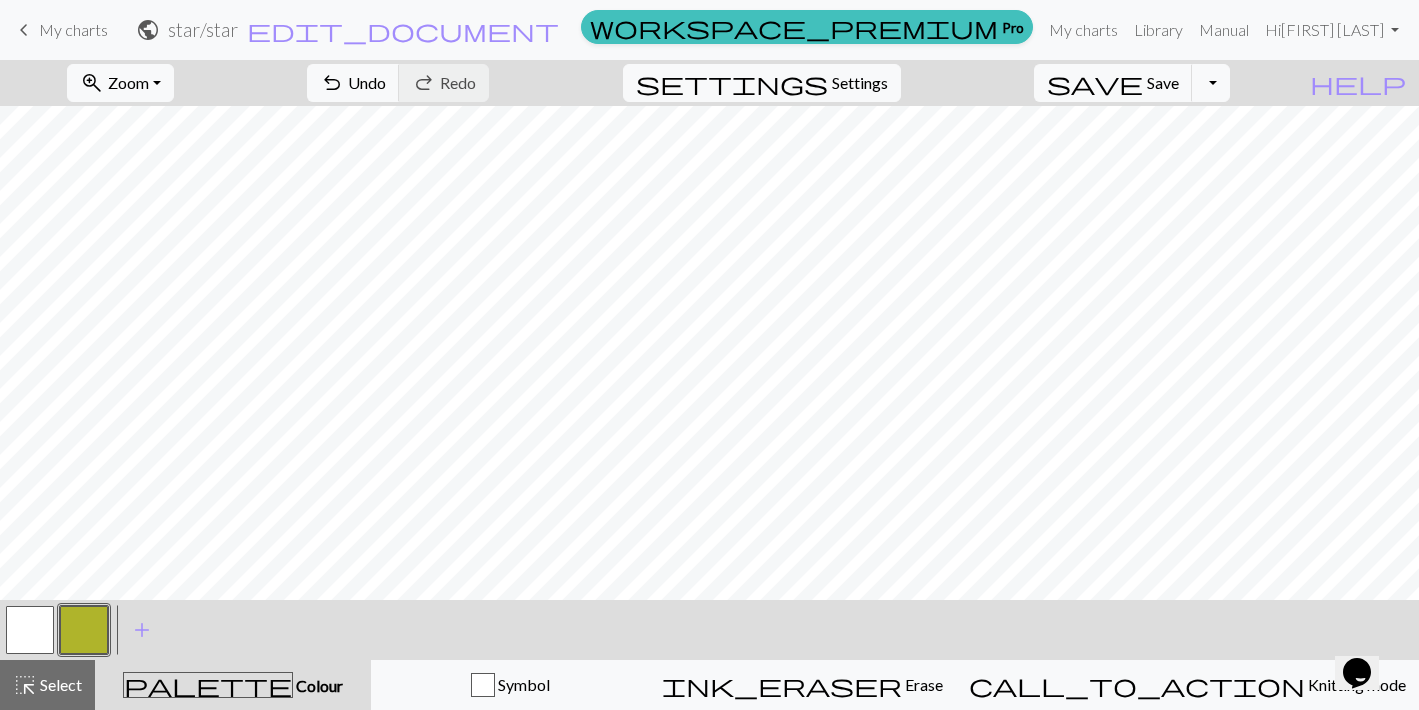 click at bounding box center (30, 630) 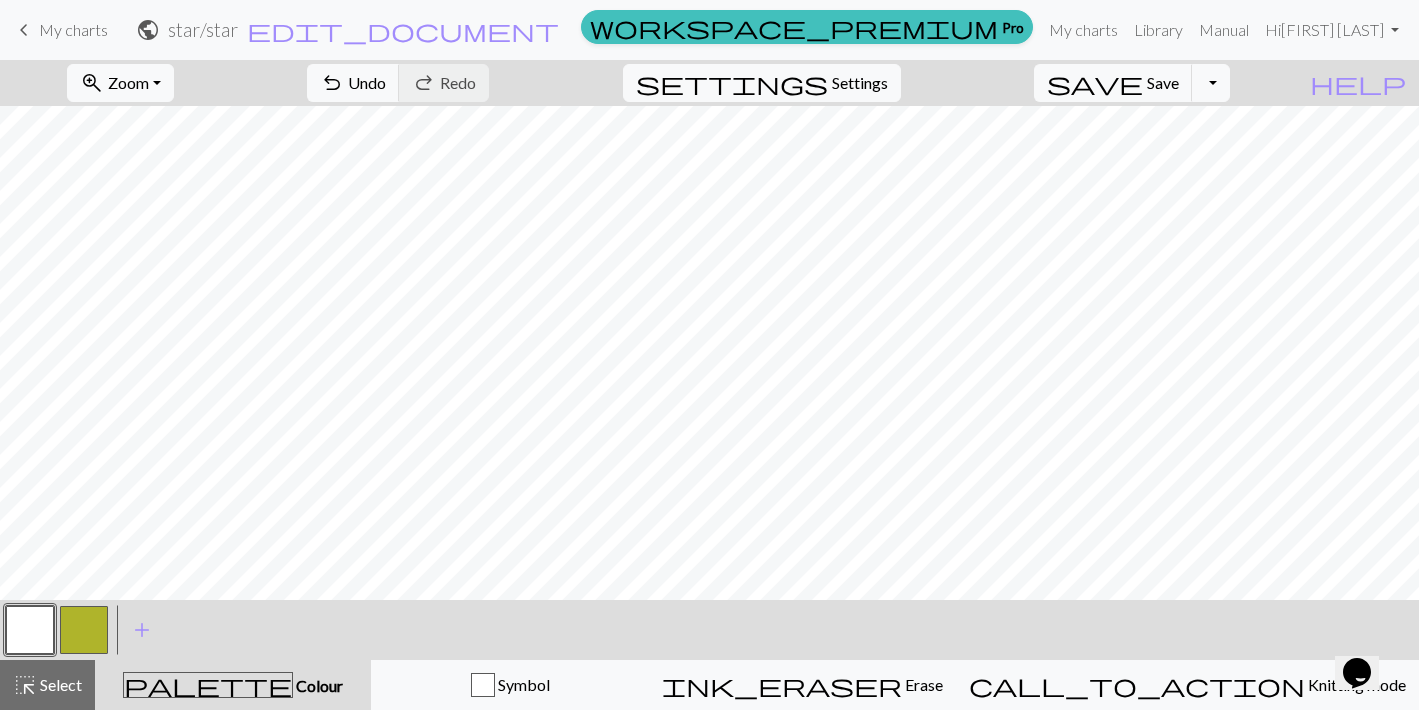 click at bounding box center (30, 630) 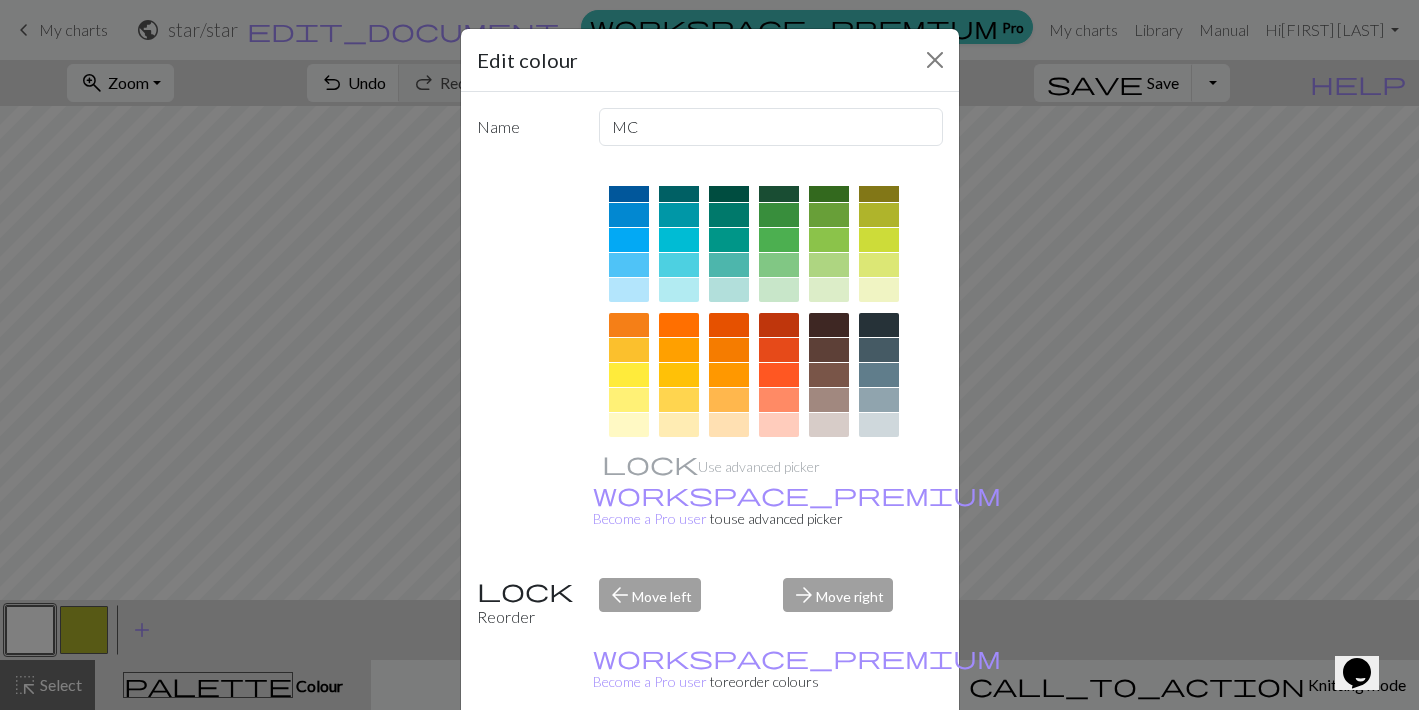 scroll, scrollTop: 196, scrollLeft: 0, axis: vertical 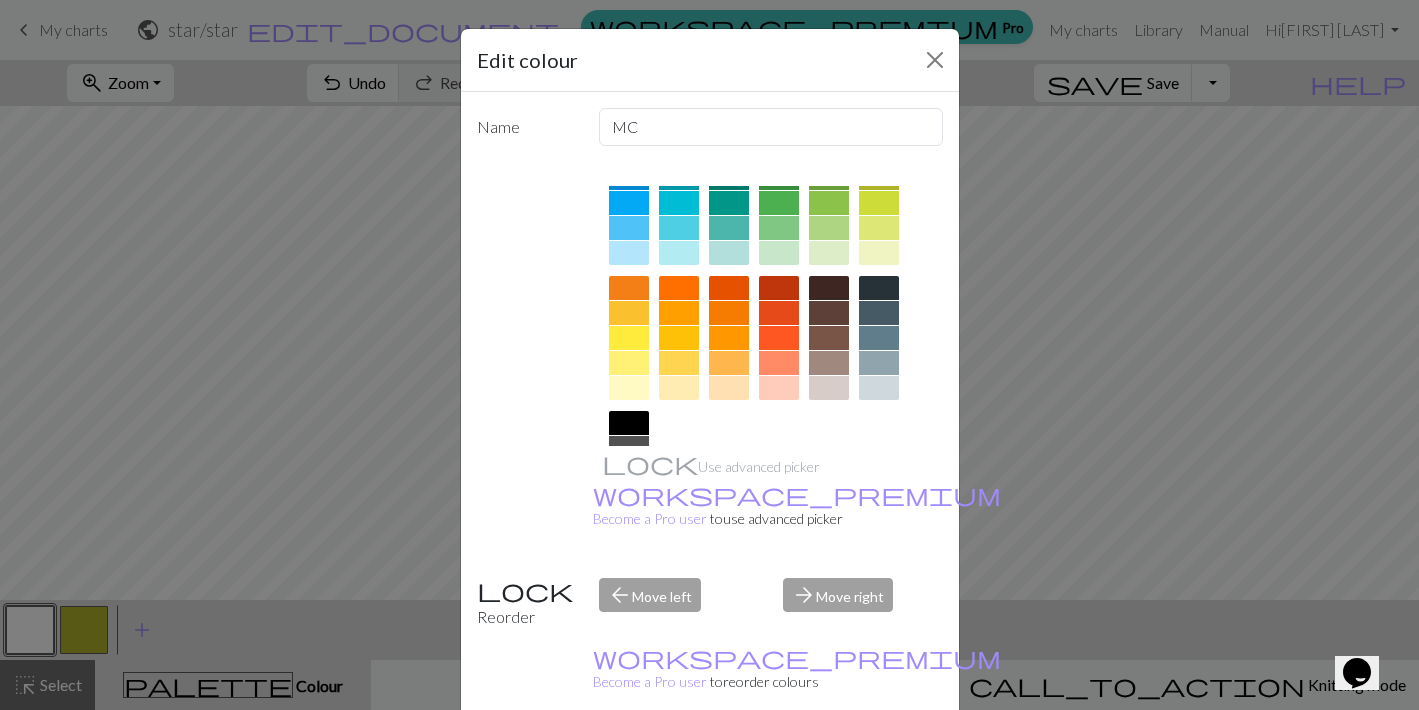click at bounding box center [829, 388] 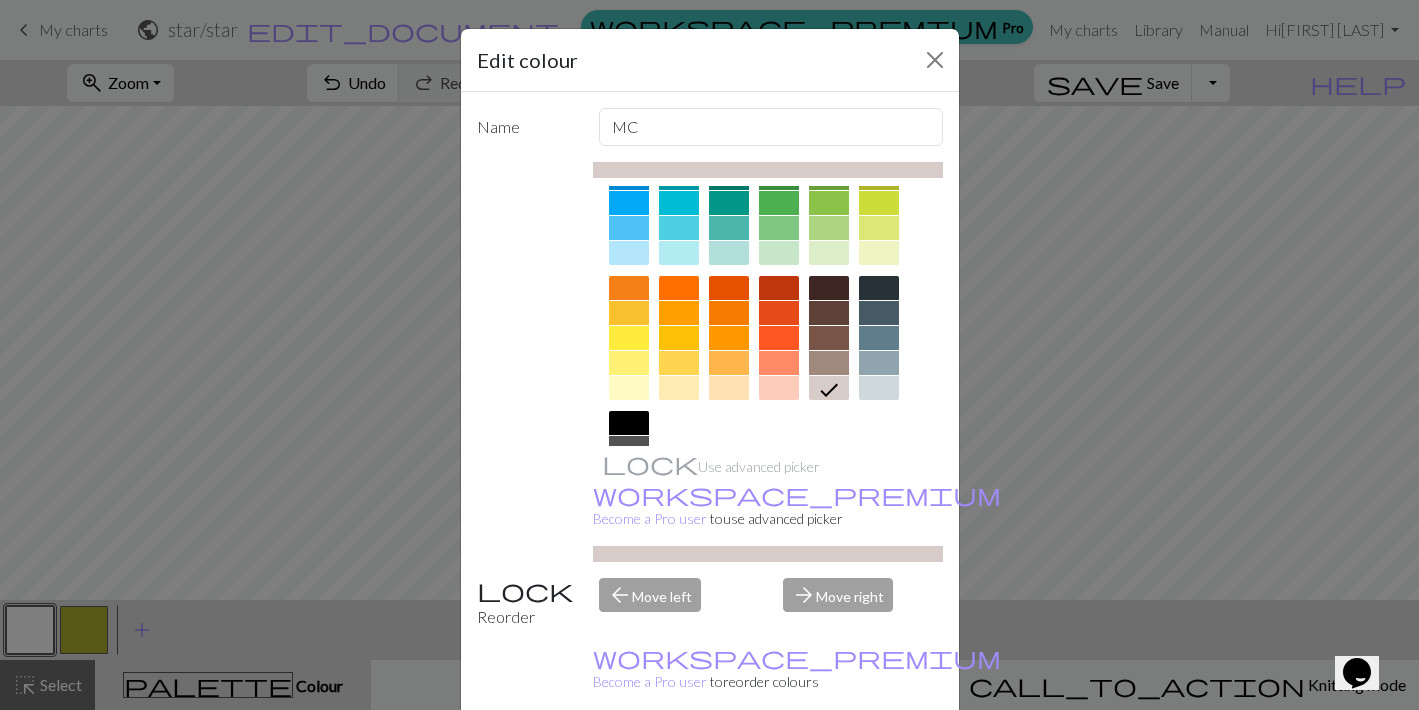 click on "Done" at bounding box center (830, 761) 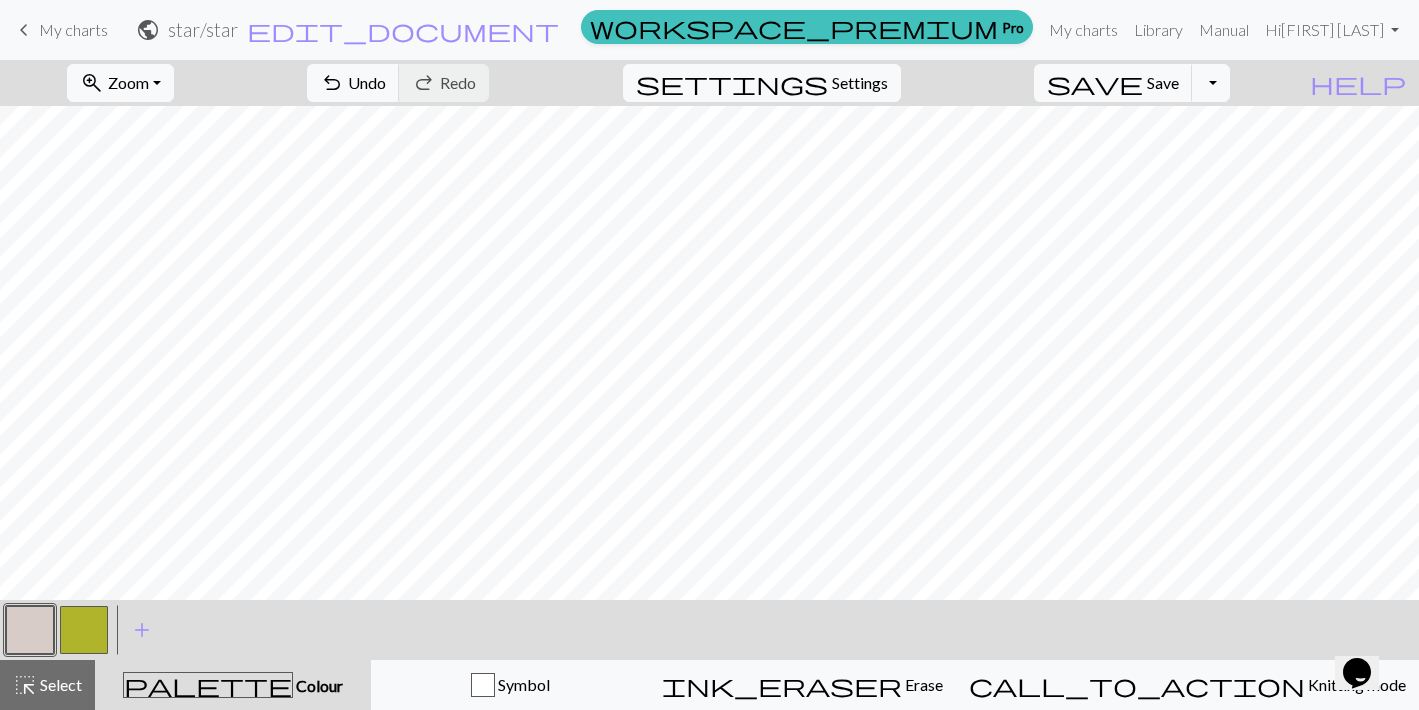 click at bounding box center (84, 630) 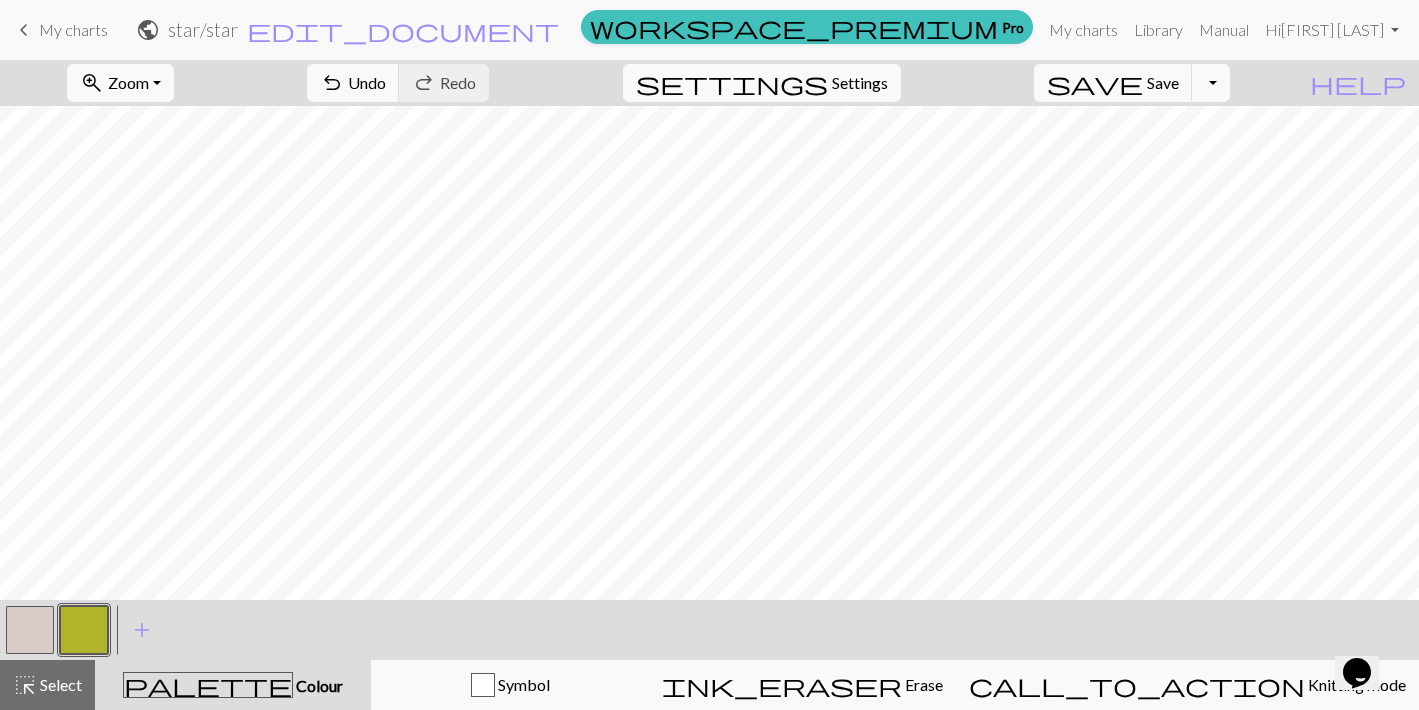 click at bounding box center (30, 630) 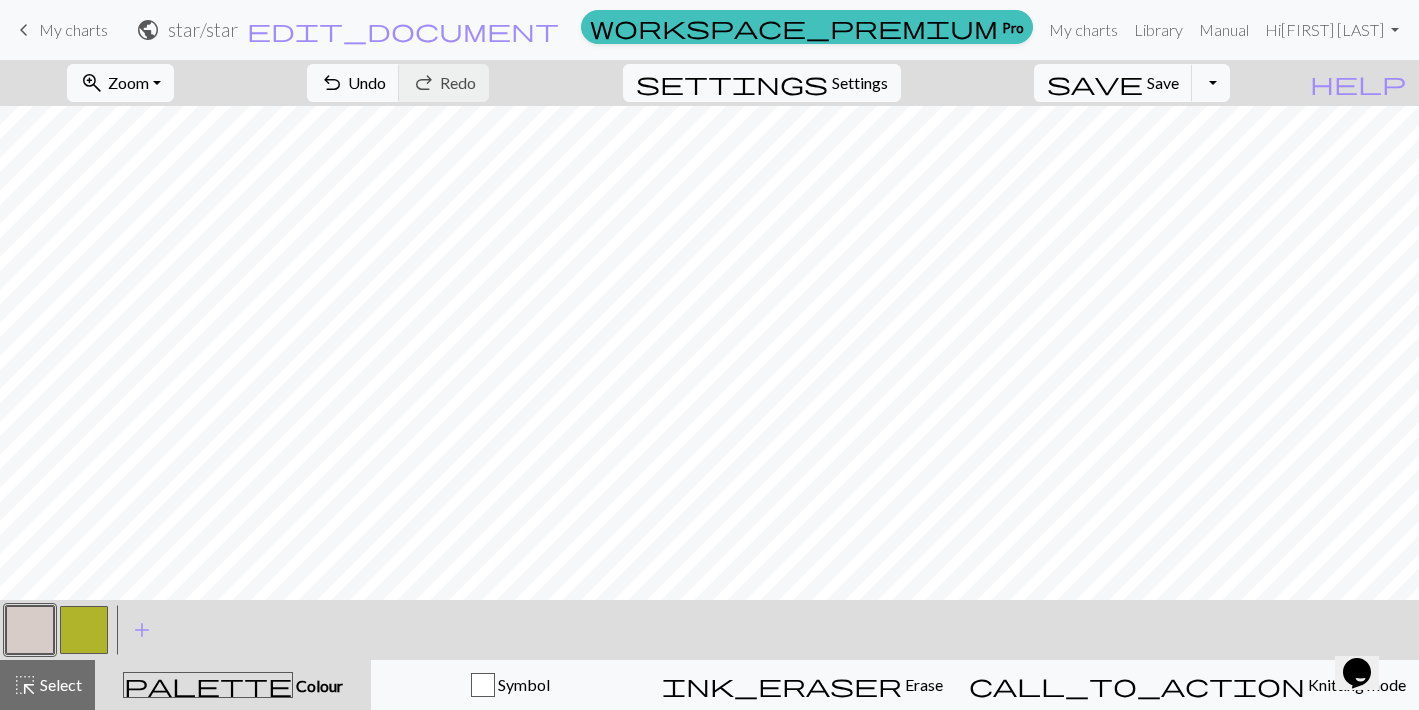 click at bounding box center (84, 630) 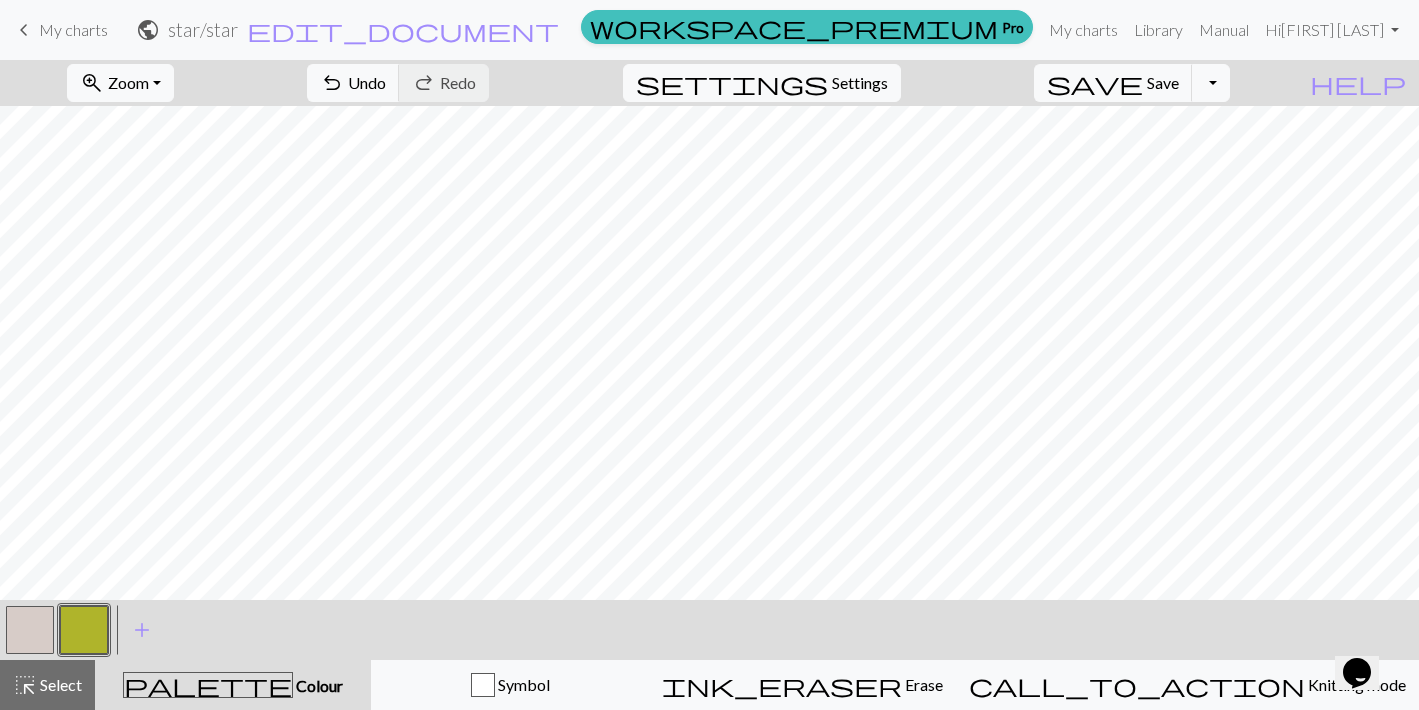 click at bounding box center [30, 630] 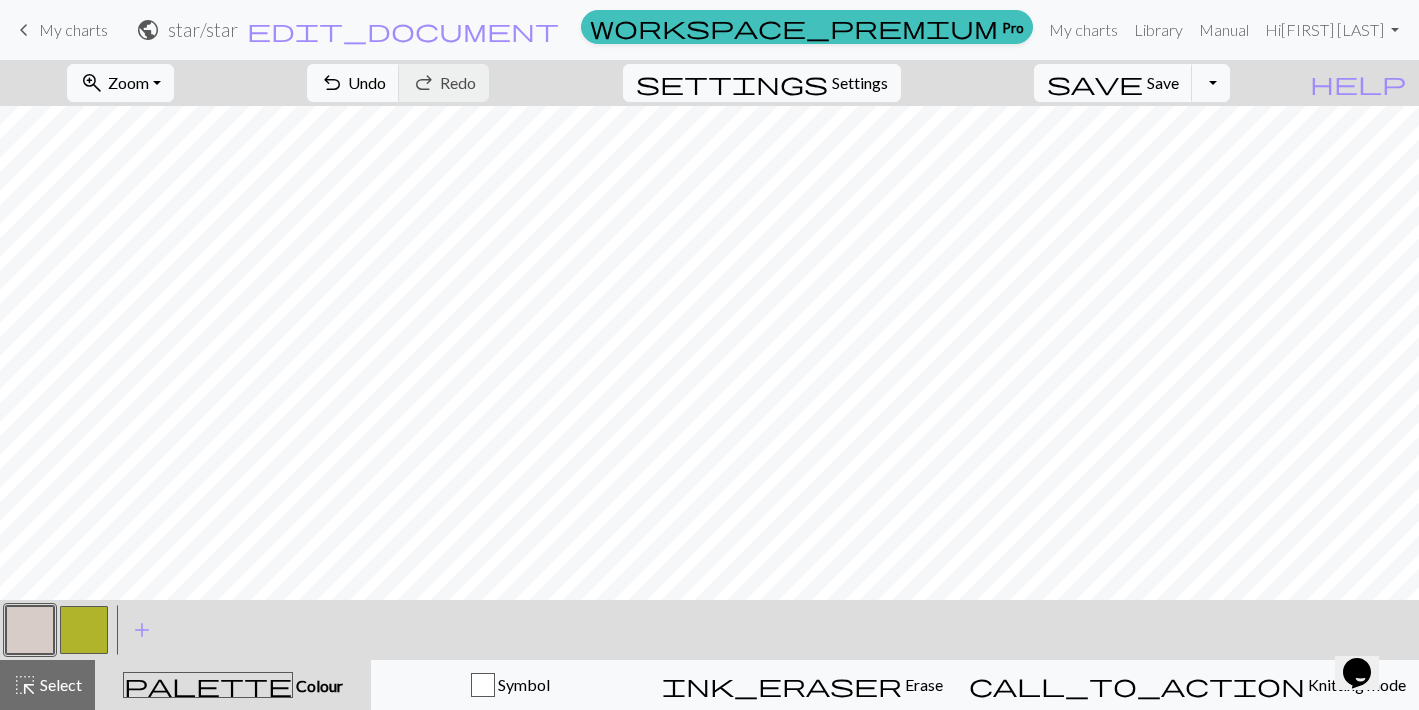 click at bounding box center [84, 630] 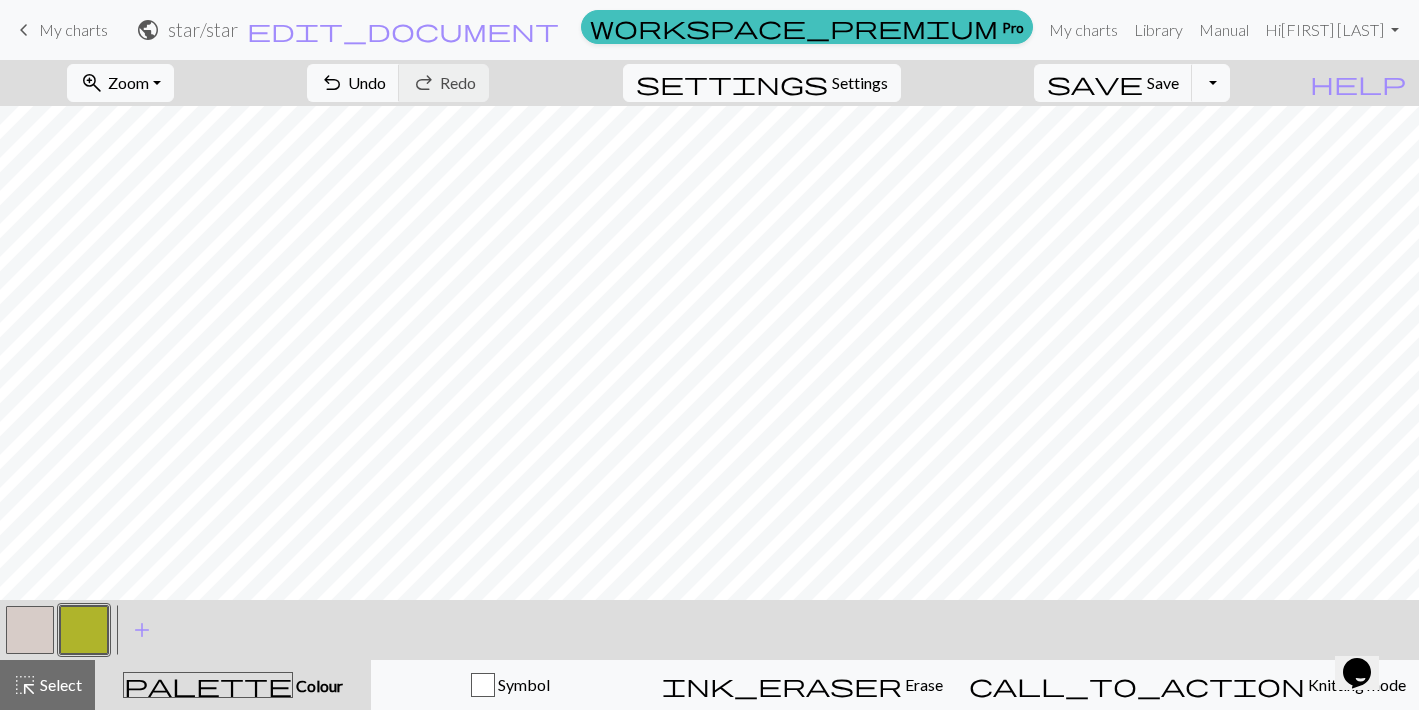 click at bounding box center [30, 630] 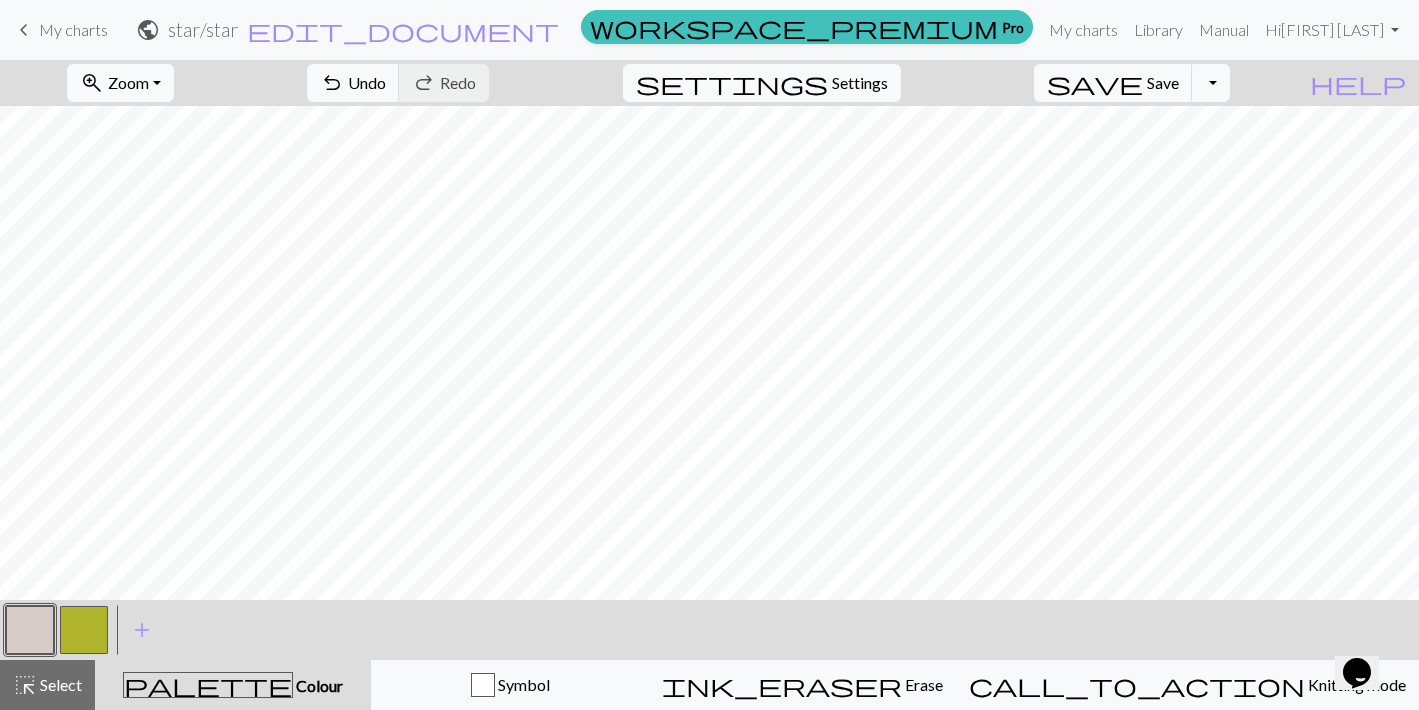 click at bounding box center (84, 630) 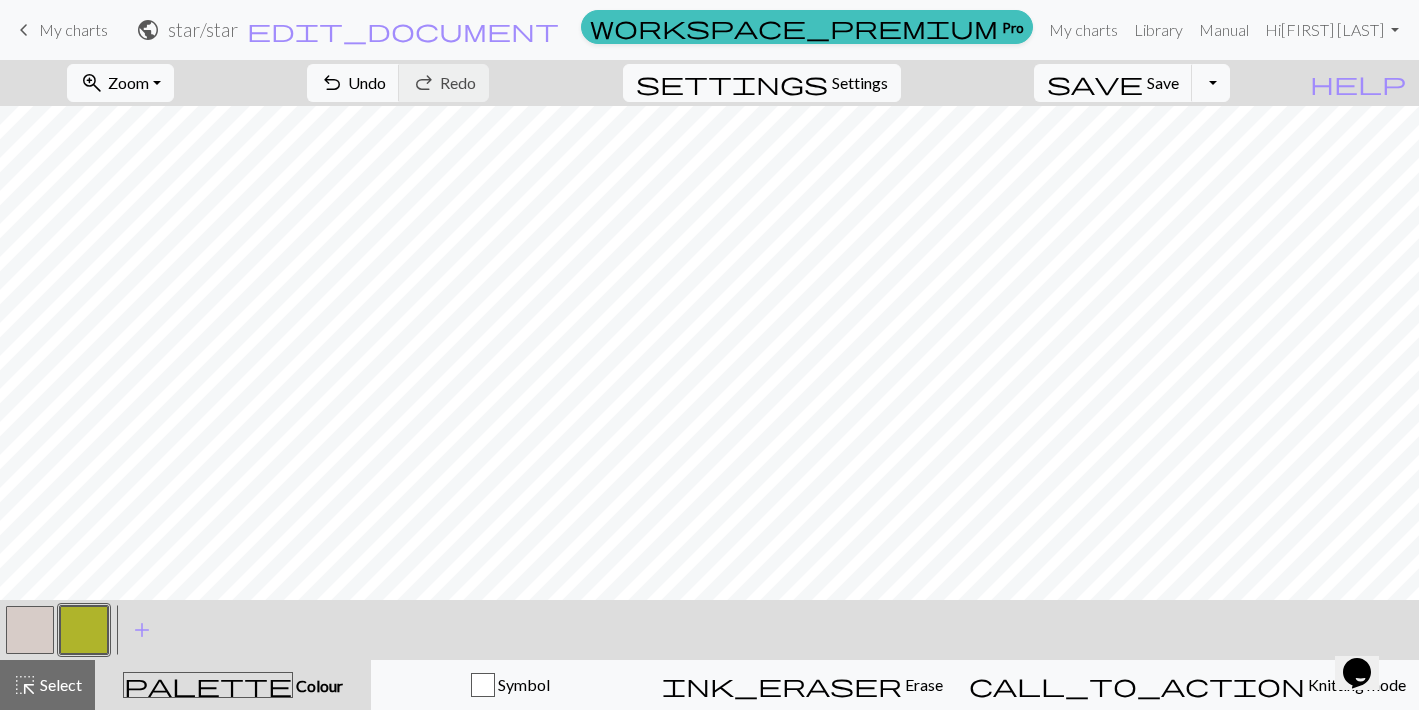 click at bounding box center [30, 630] 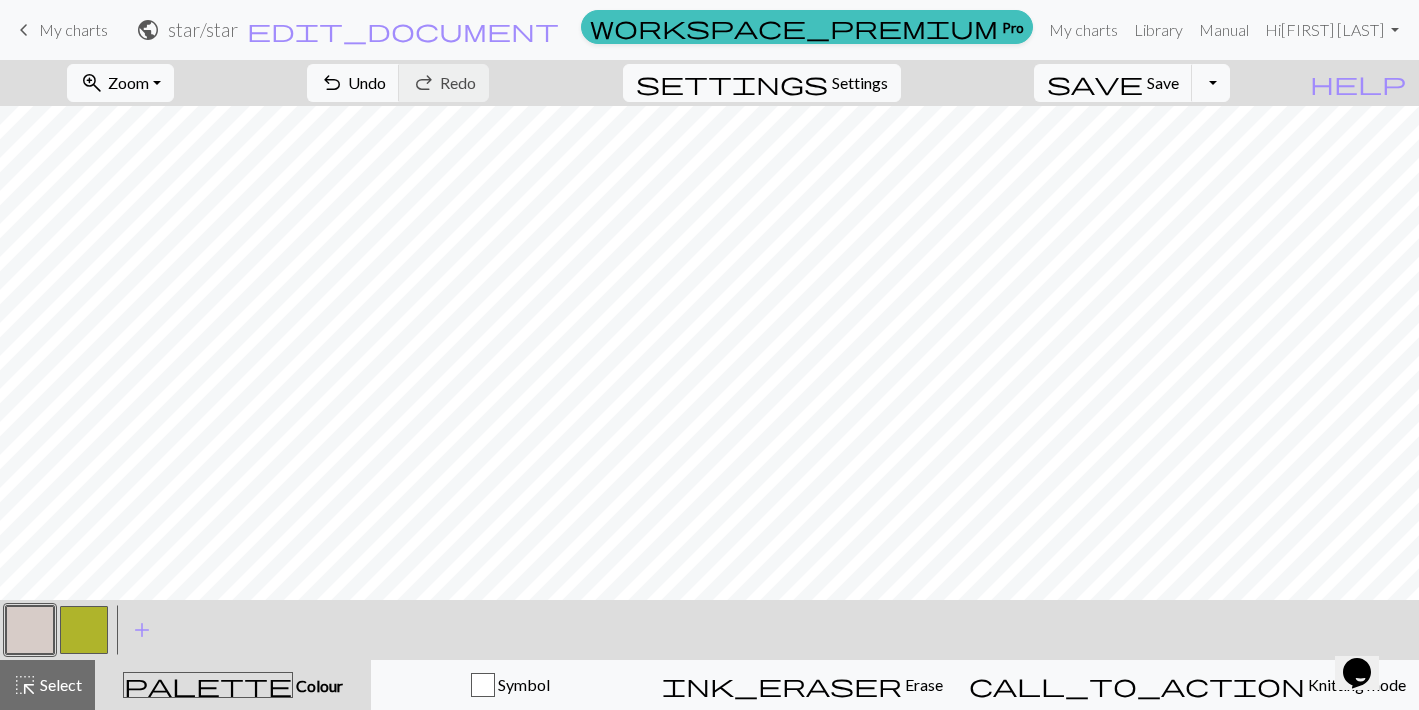 click at bounding box center [84, 630] 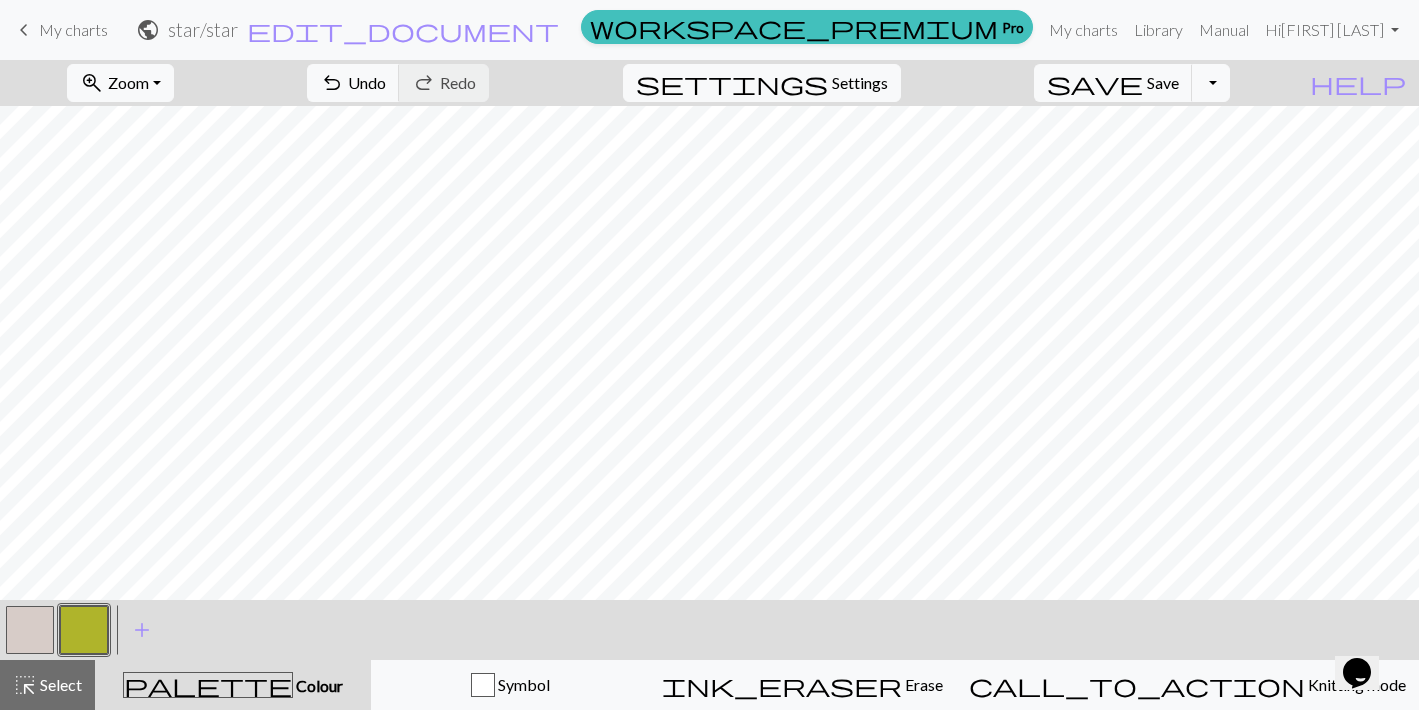 click at bounding box center [30, 630] 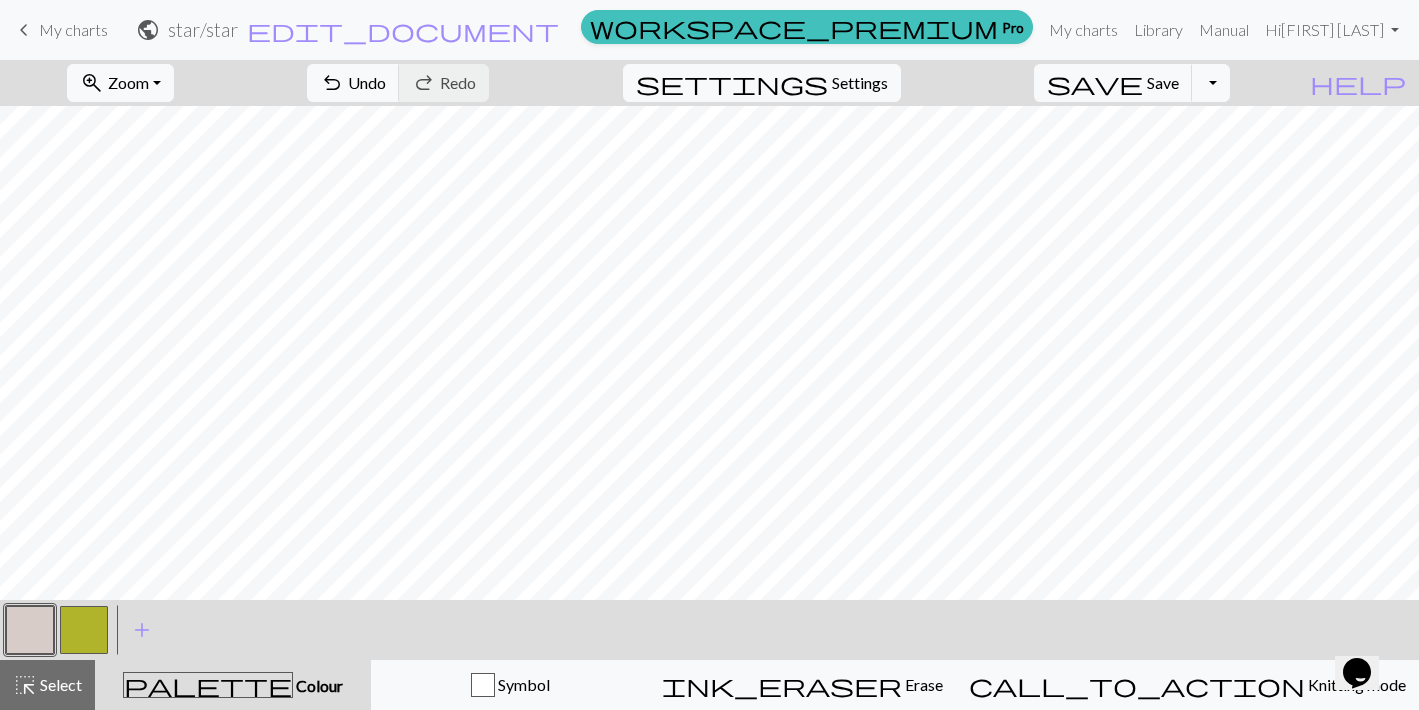 click at bounding box center (84, 630) 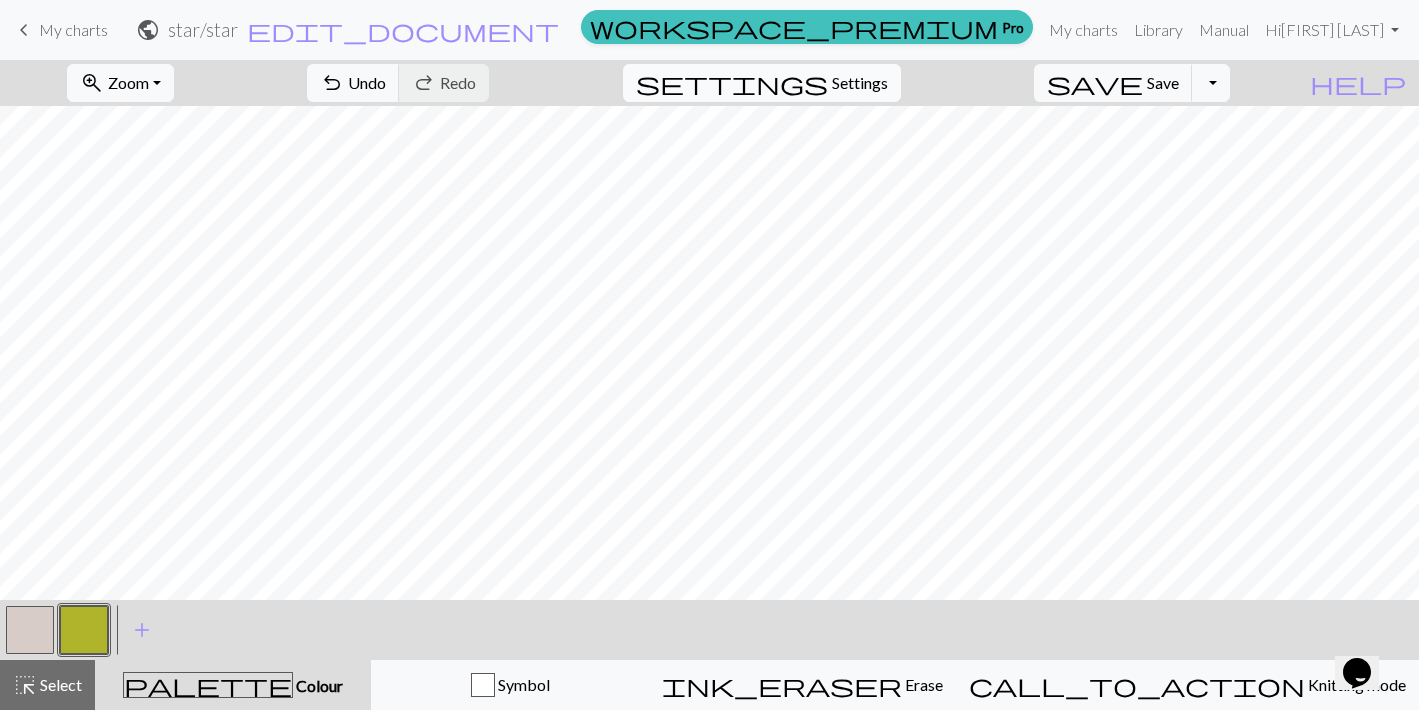 click on "Settings" at bounding box center [860, 83] 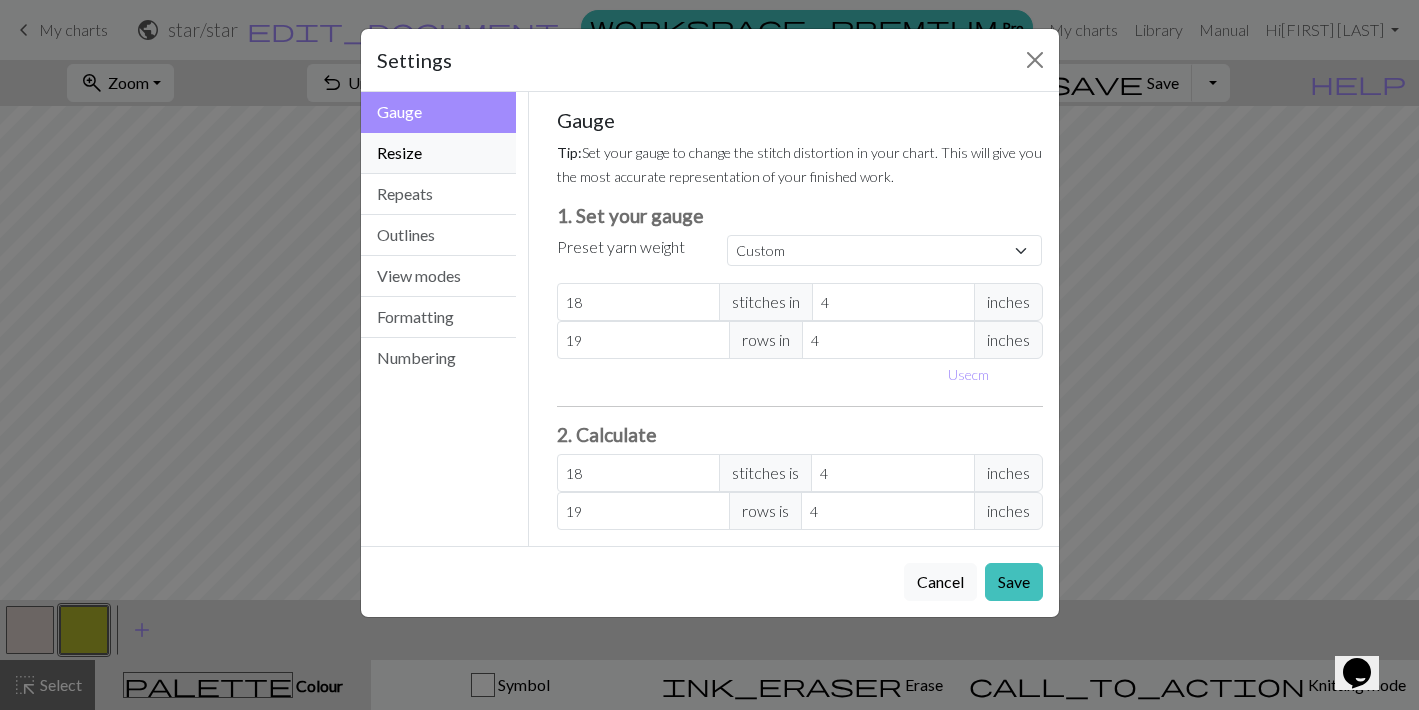 click on "Resize" at bounding box center [439, 153] 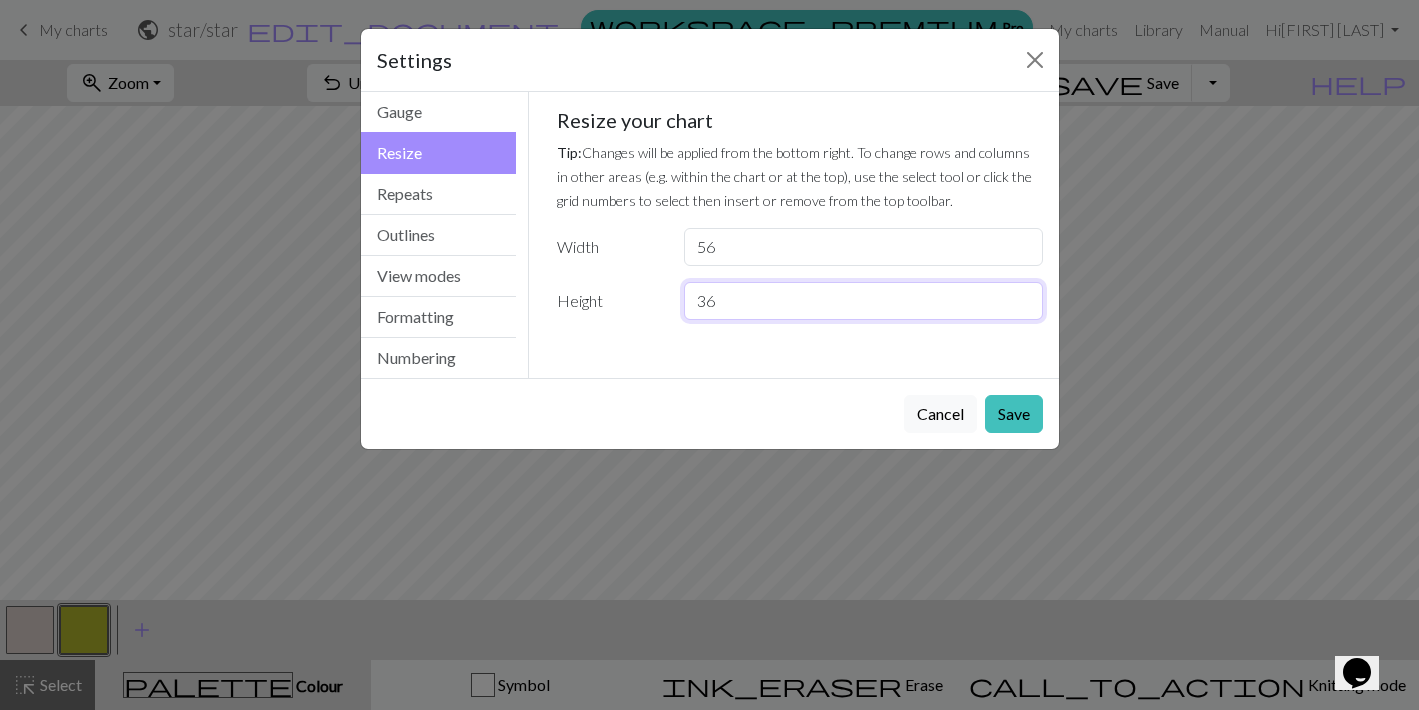 drag, startPoint x: 718, startPoint y: 305, endPoint x: 698, endPoint y: 305, distance: 20 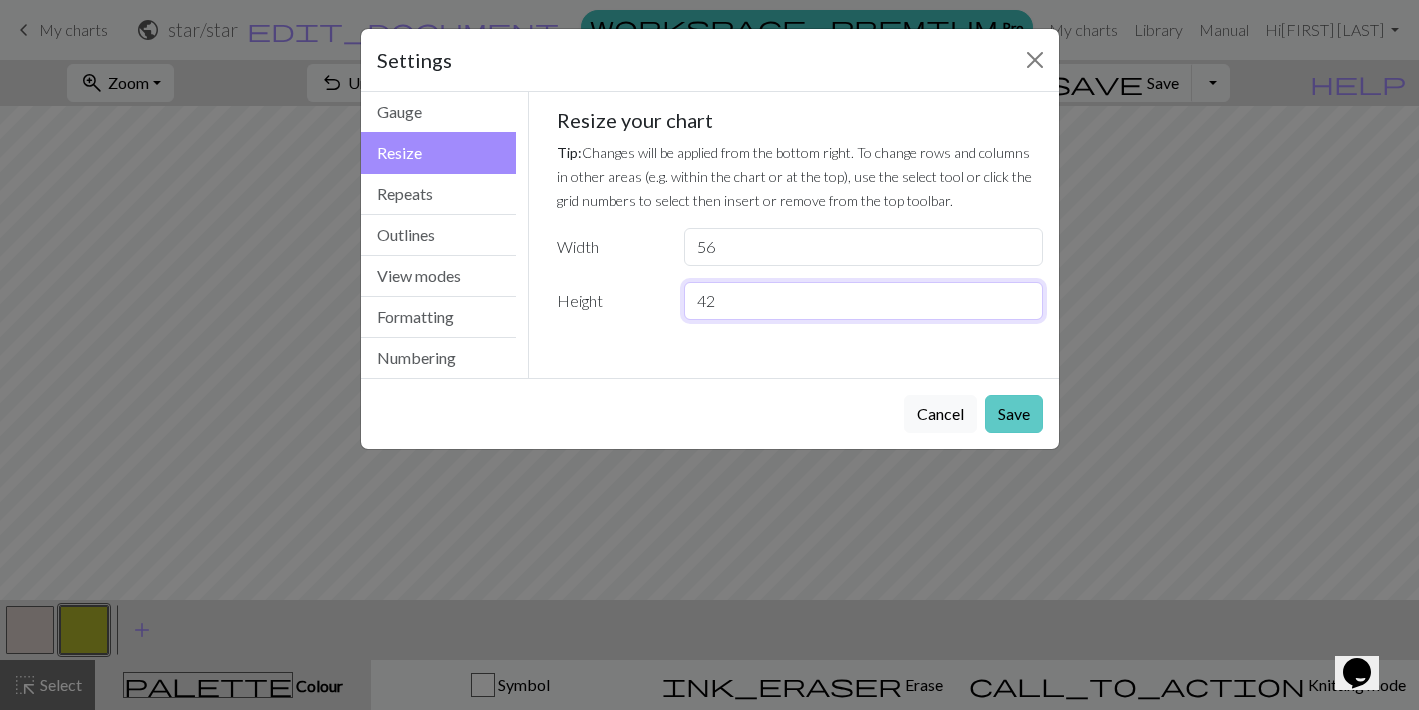 type on "42" 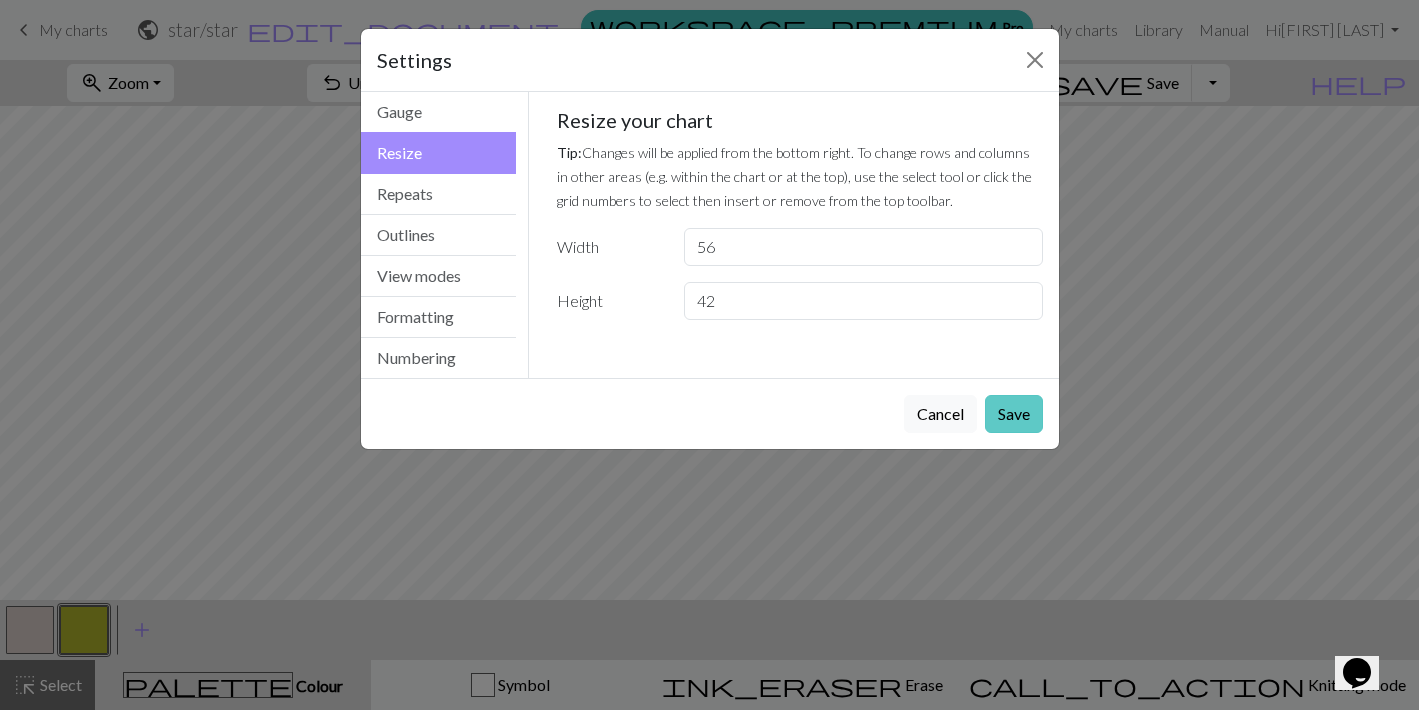 click on "Save" at bounding box center [1014, 414] 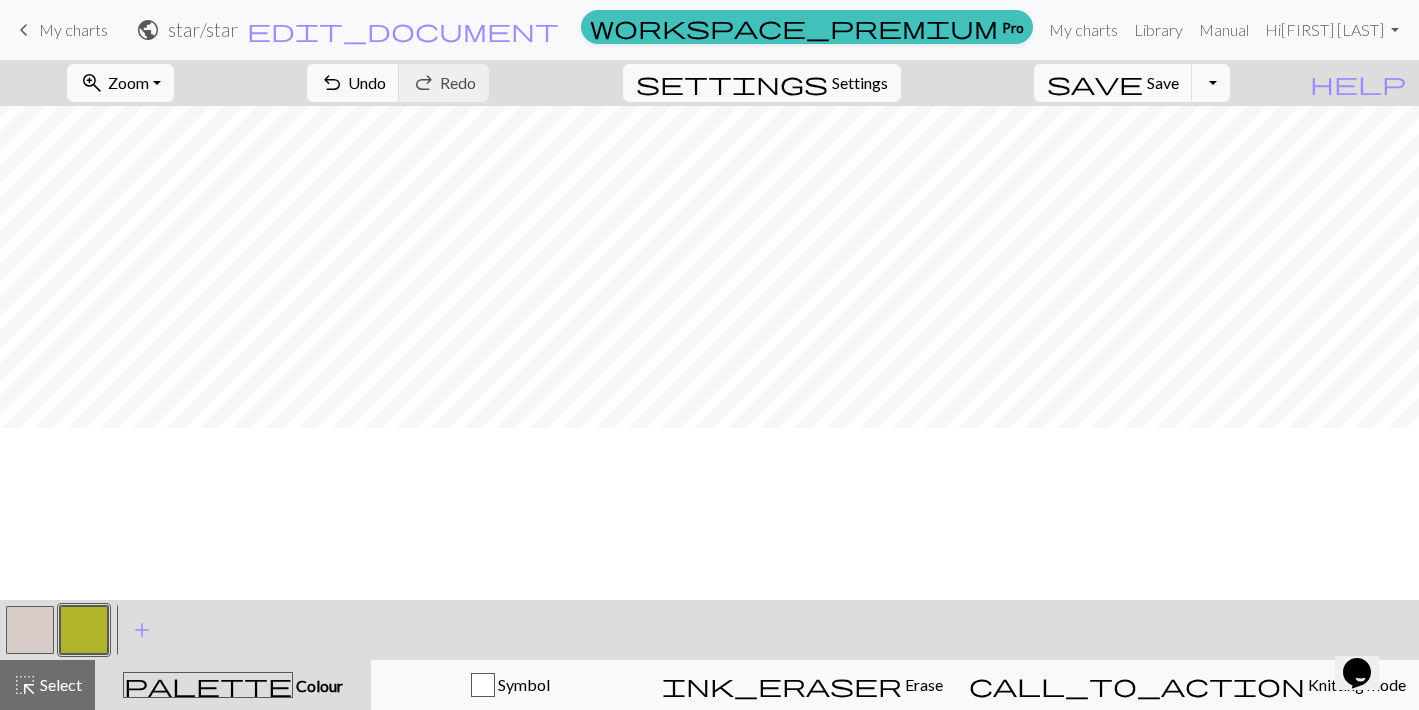 scroll, scrollTop: 0, scrollLeft: 0, axis: both 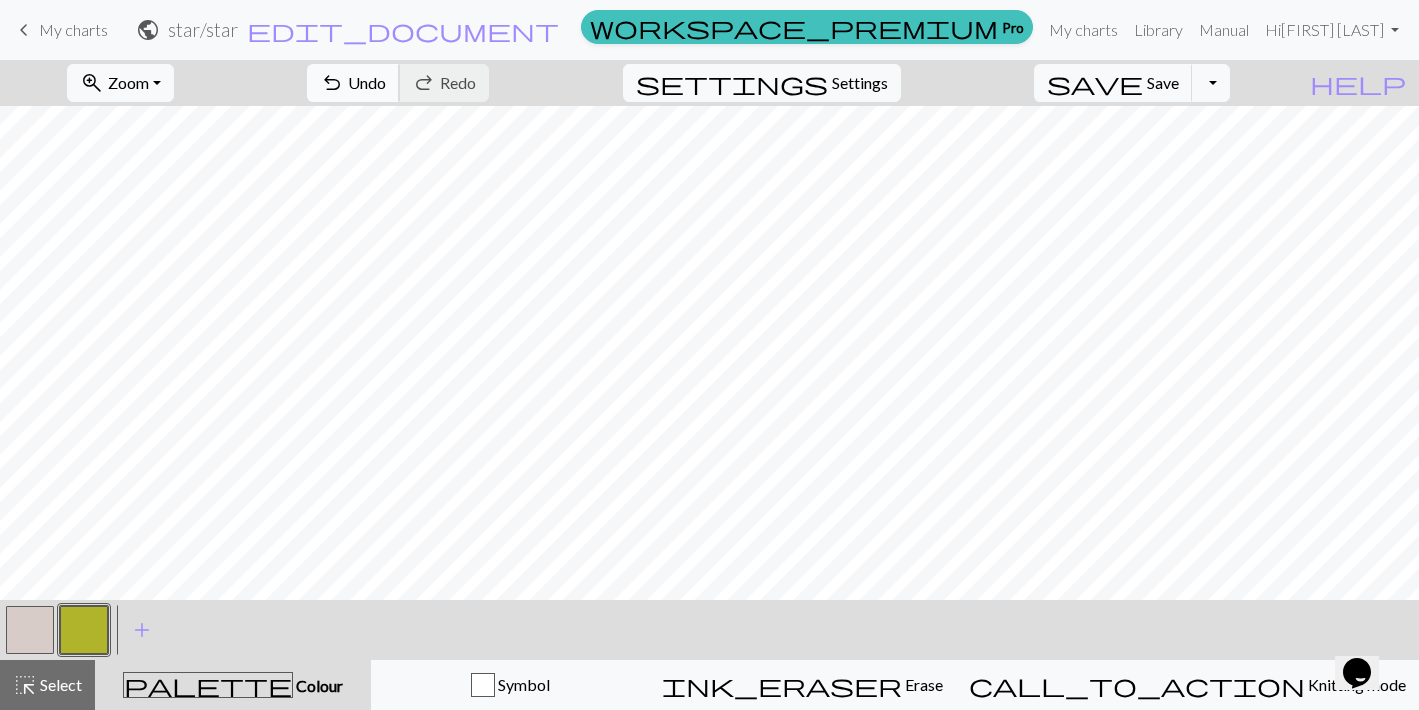 click on "undo" at bounding box center [332, 83] 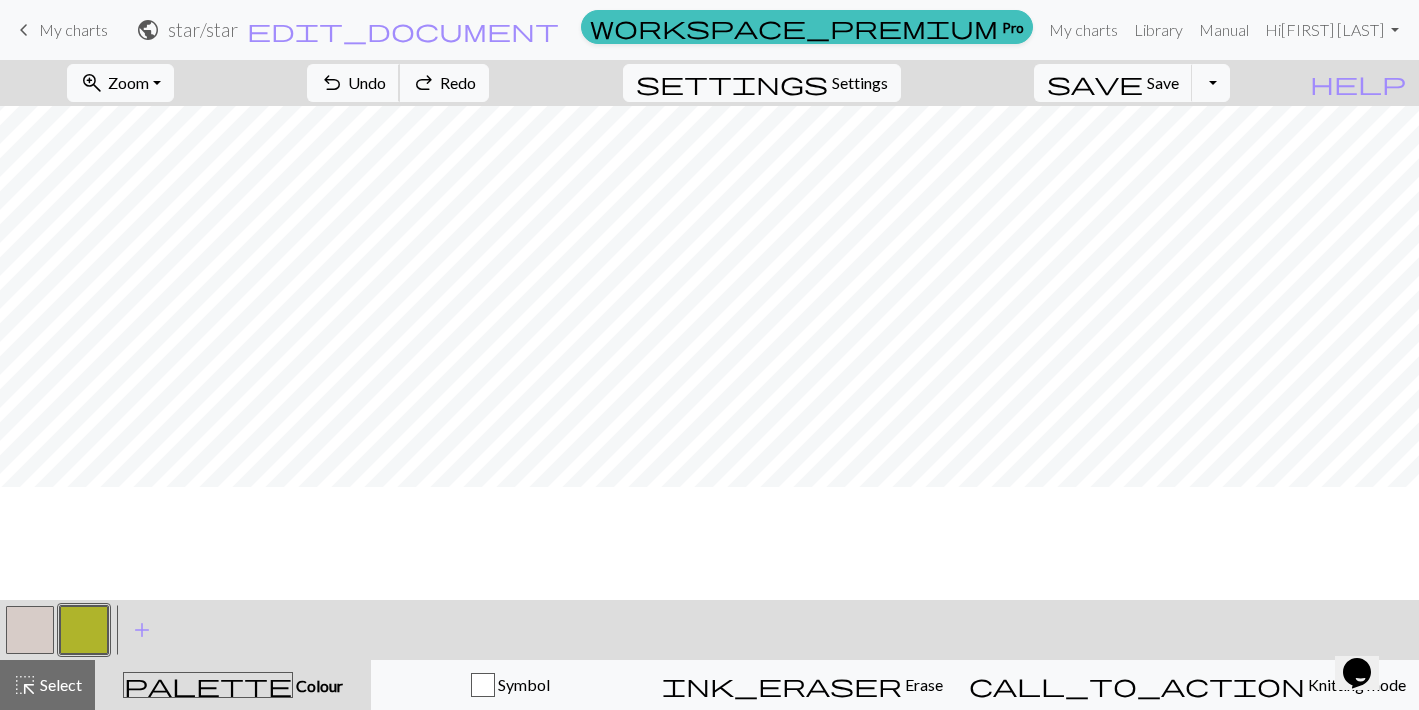 scroll, scrollTop: 0, scrollLeft: 0, axis: both 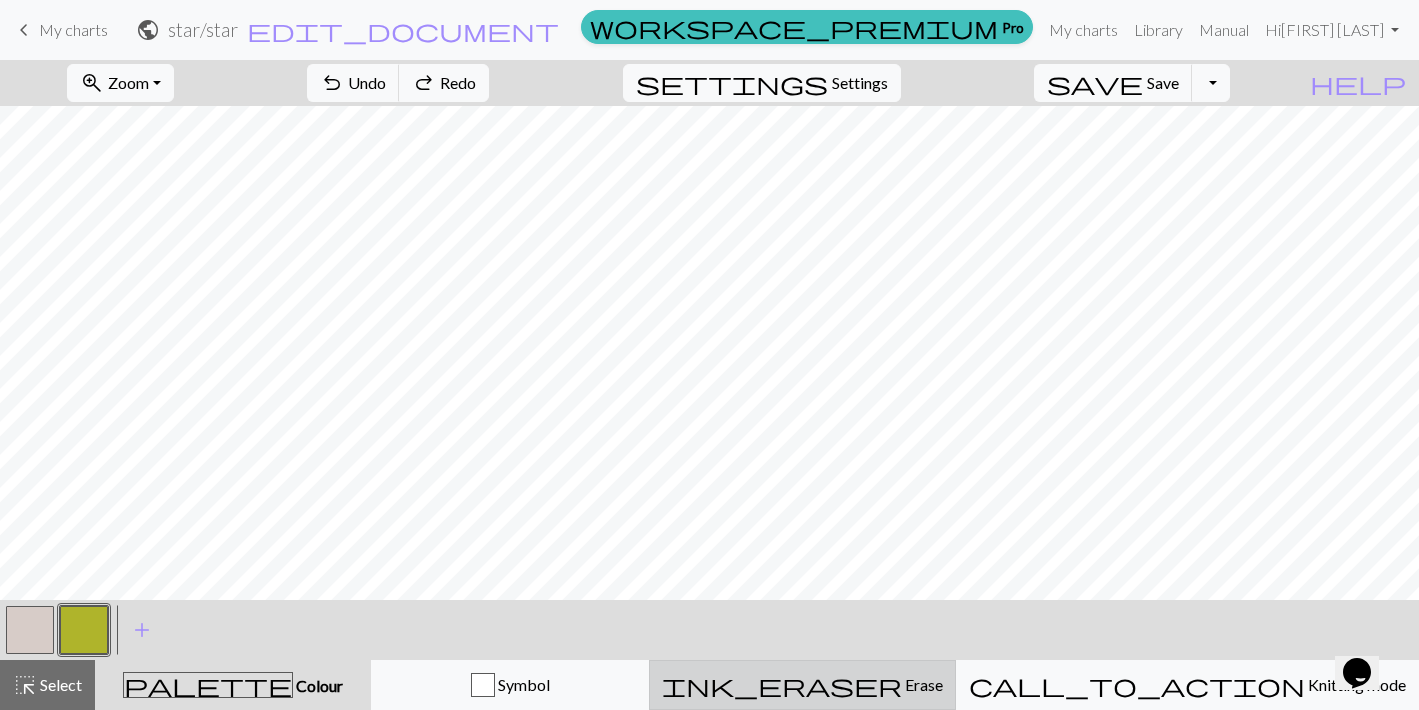 click on "ink_eraser   Erase   Erase" at bounding box center [802, 685] 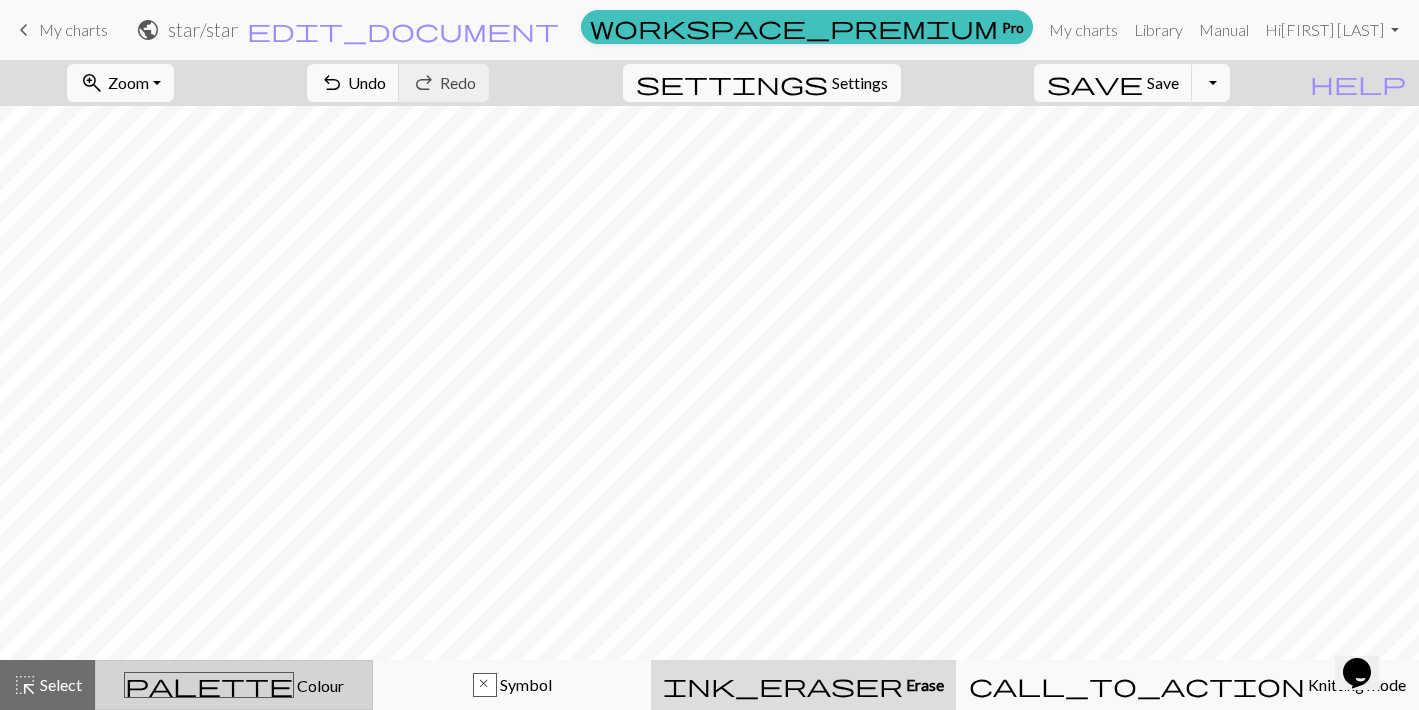 click on "Colour" at bounding box center [319, 685] 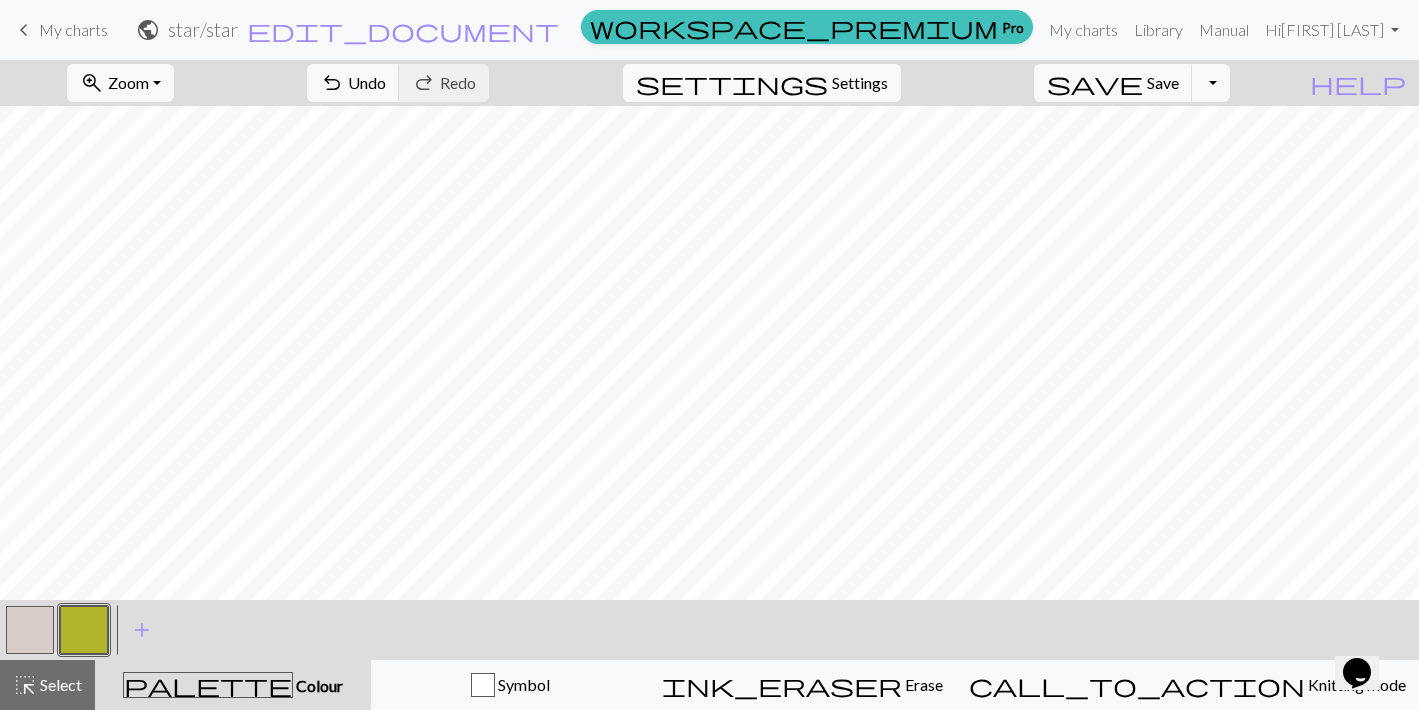 click at bounding box center [30, 630] 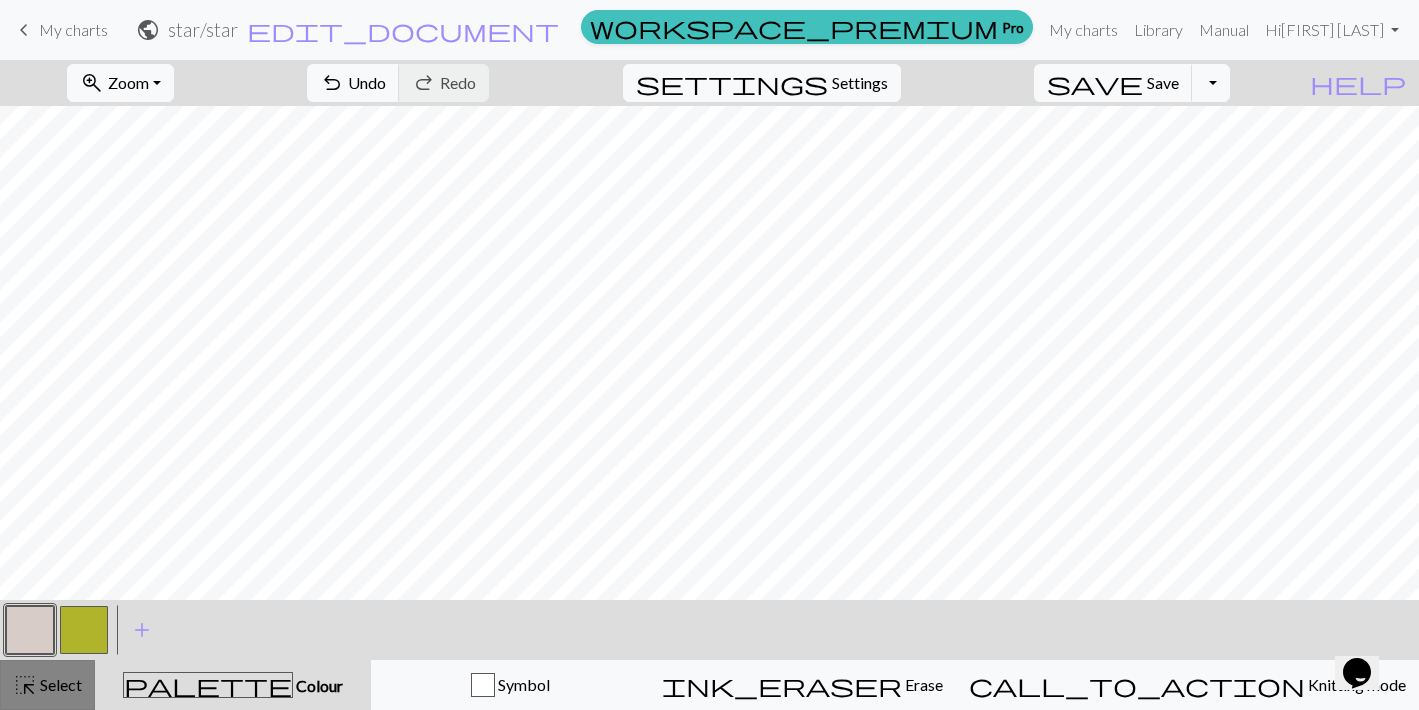 click on "Select" at bounding box center [59, 684] 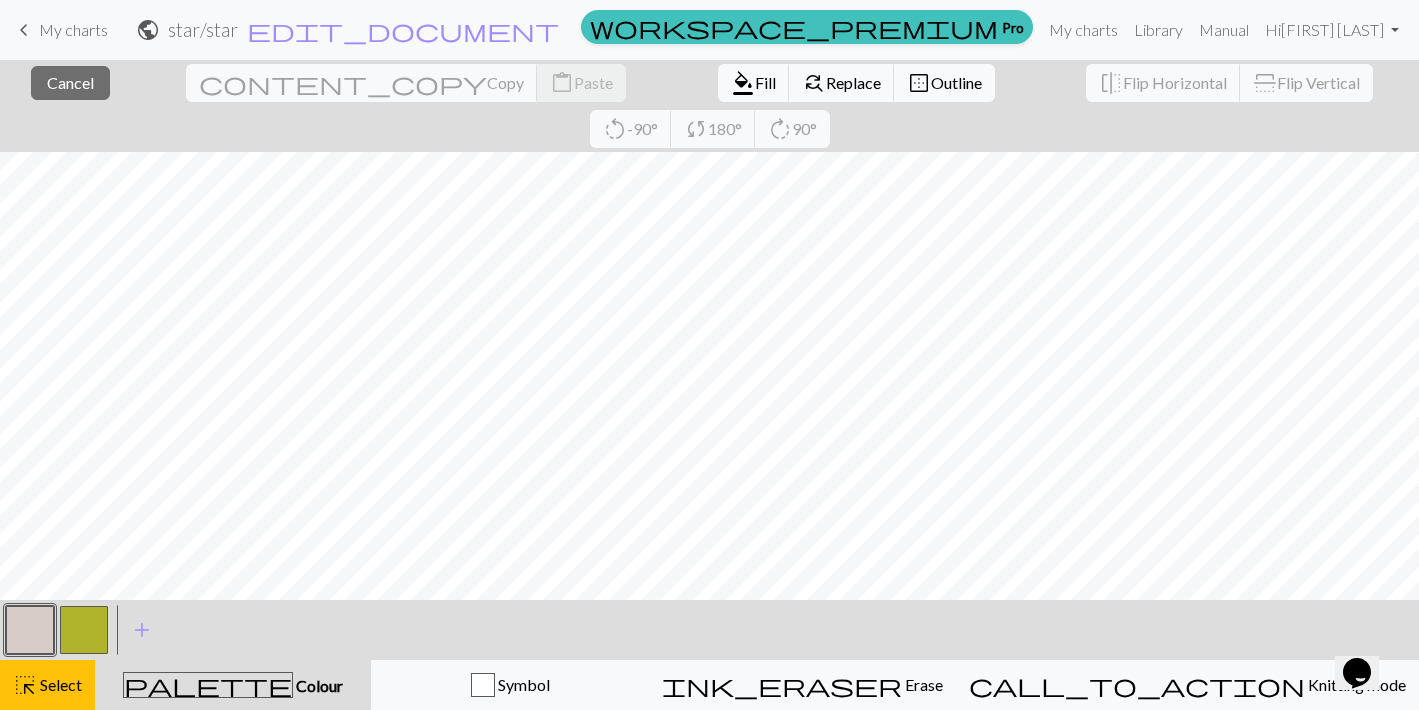 click at bounding box center [30, 630] 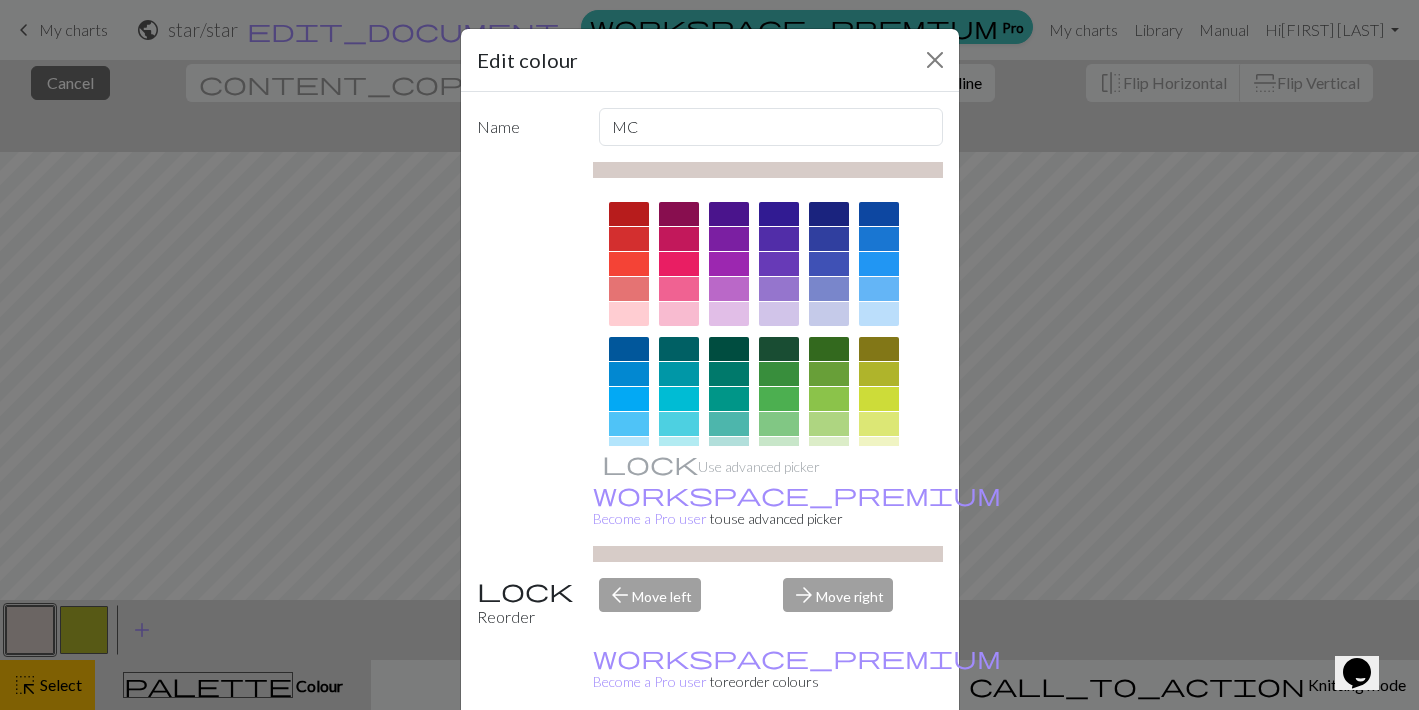 click on "Done" at bounding box center [830, 761] 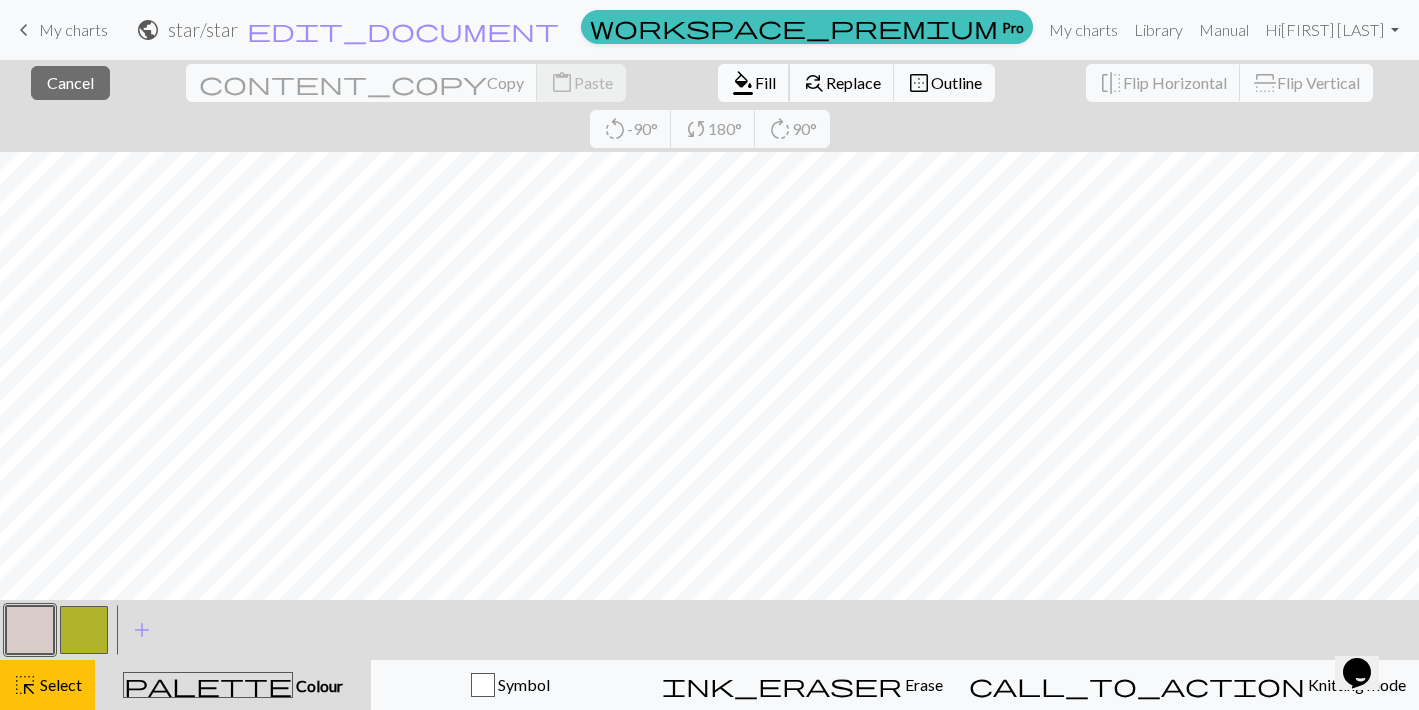 click on "format_color_fill" at bounding box center (743, 83) 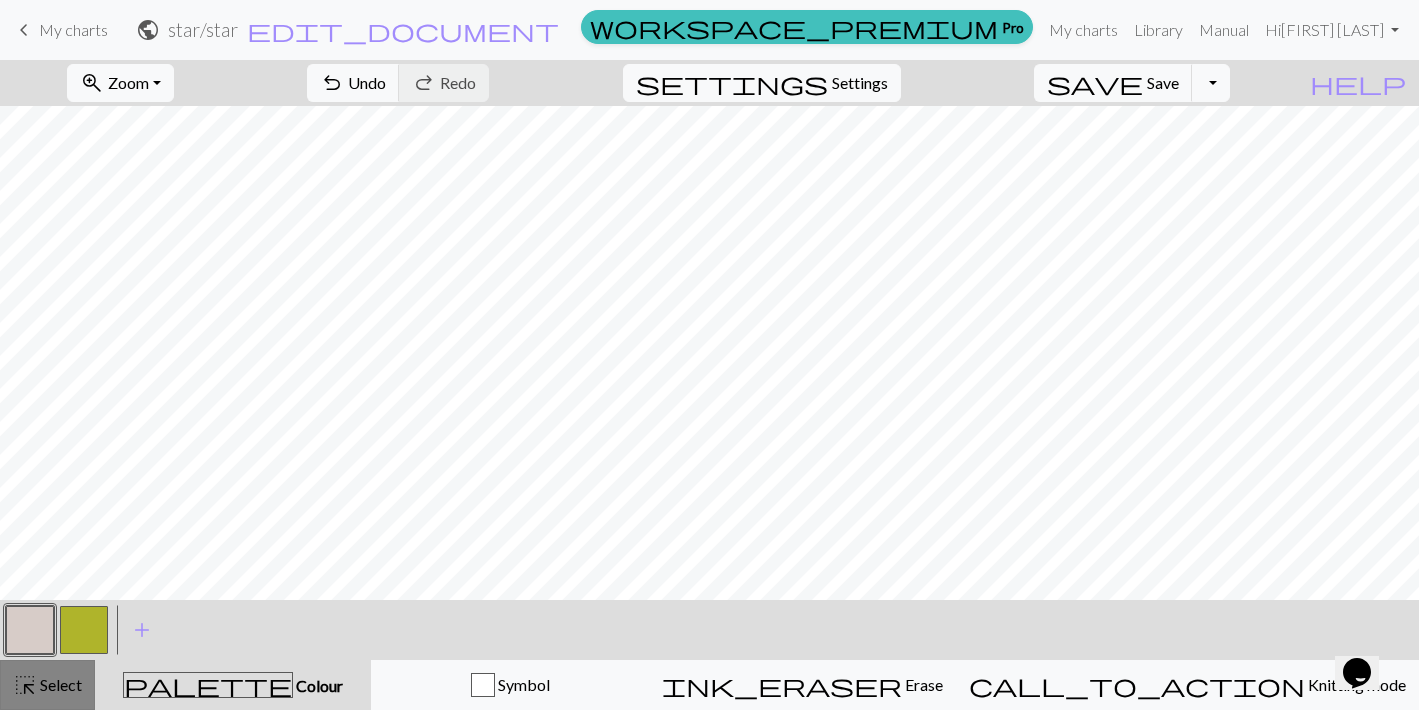 click on "Select" at bounding box center [59, 684] 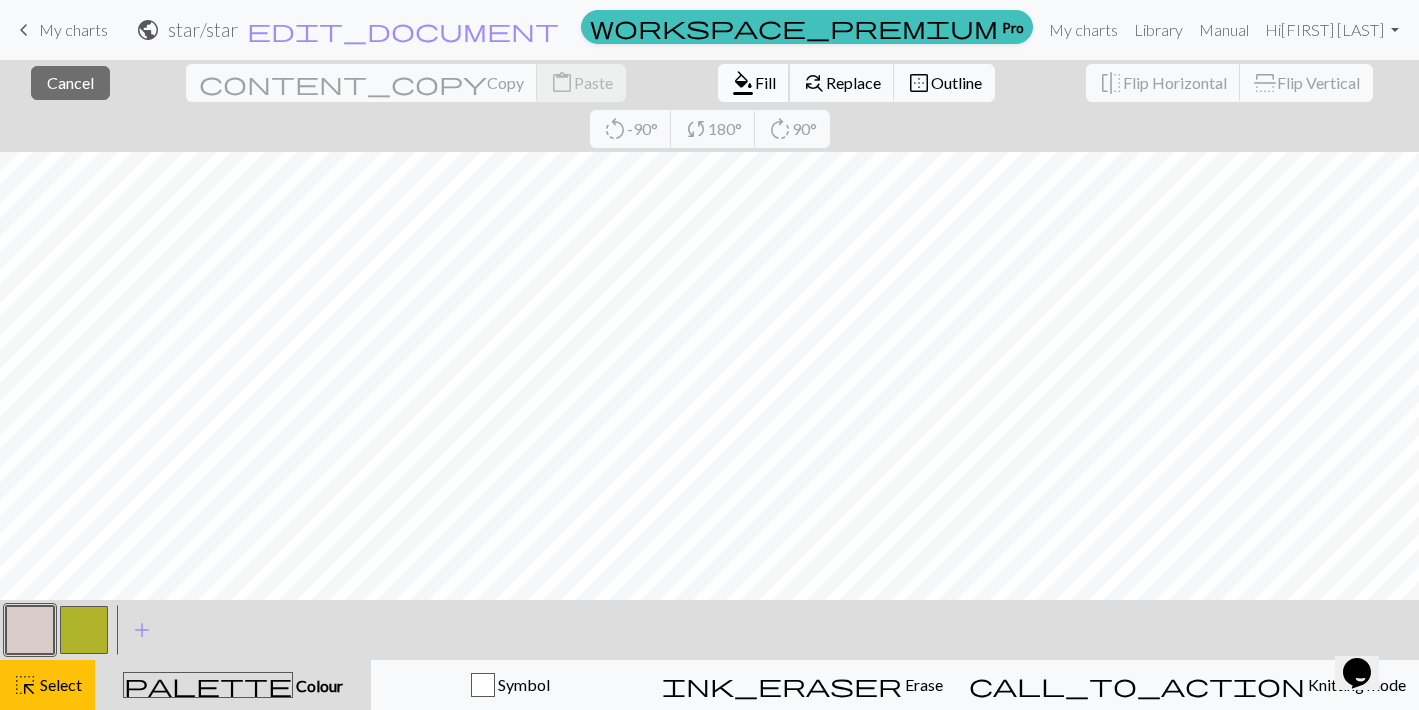 click on "Fill" at bounding box center [765, 82] 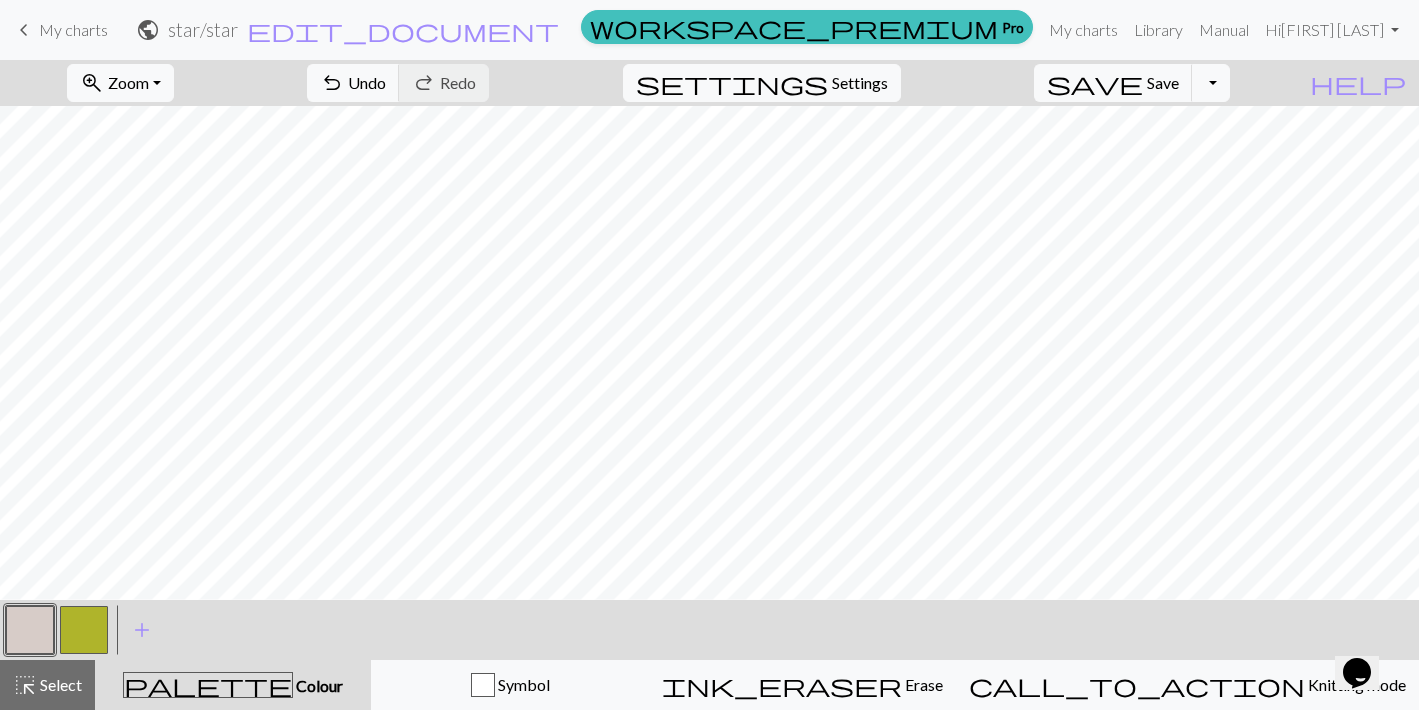 scroll, scrollTop: 19, scrollLeft: 0, axis: vertical 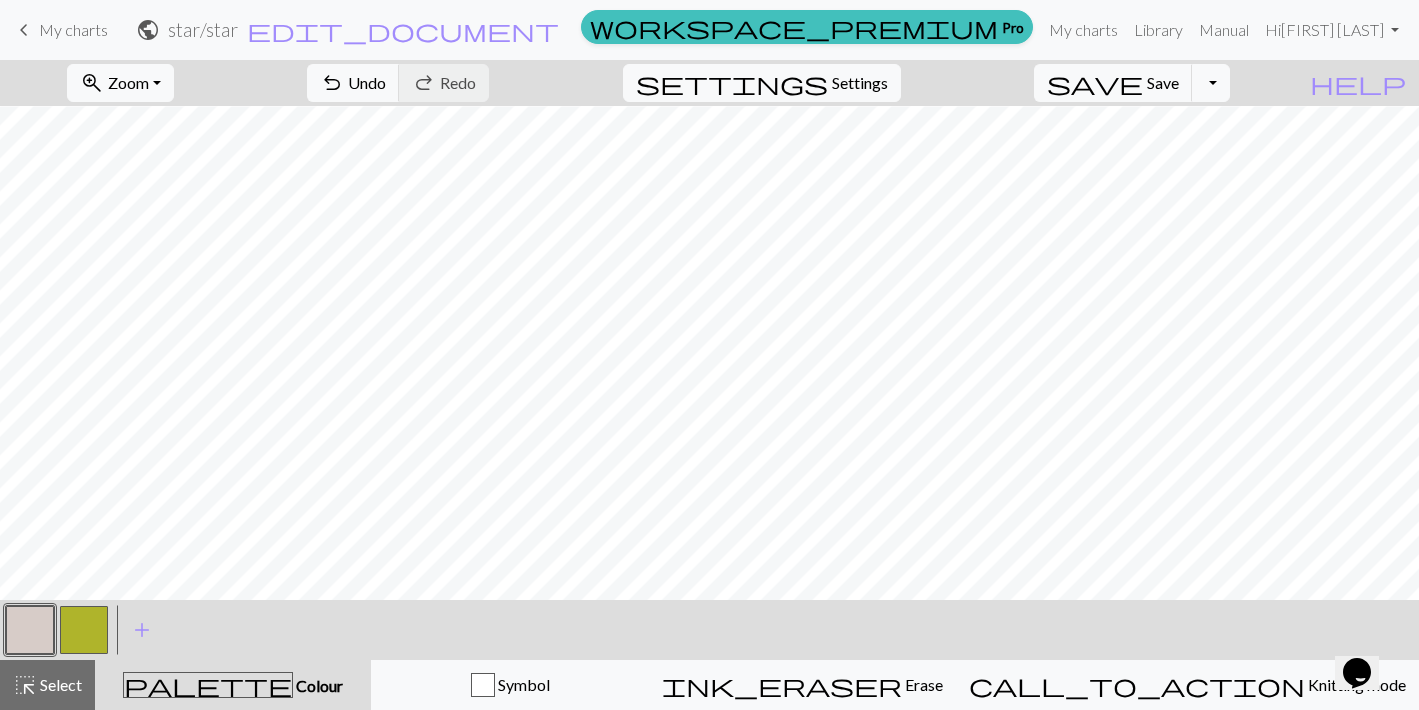 click at bounding box center [84, 630] 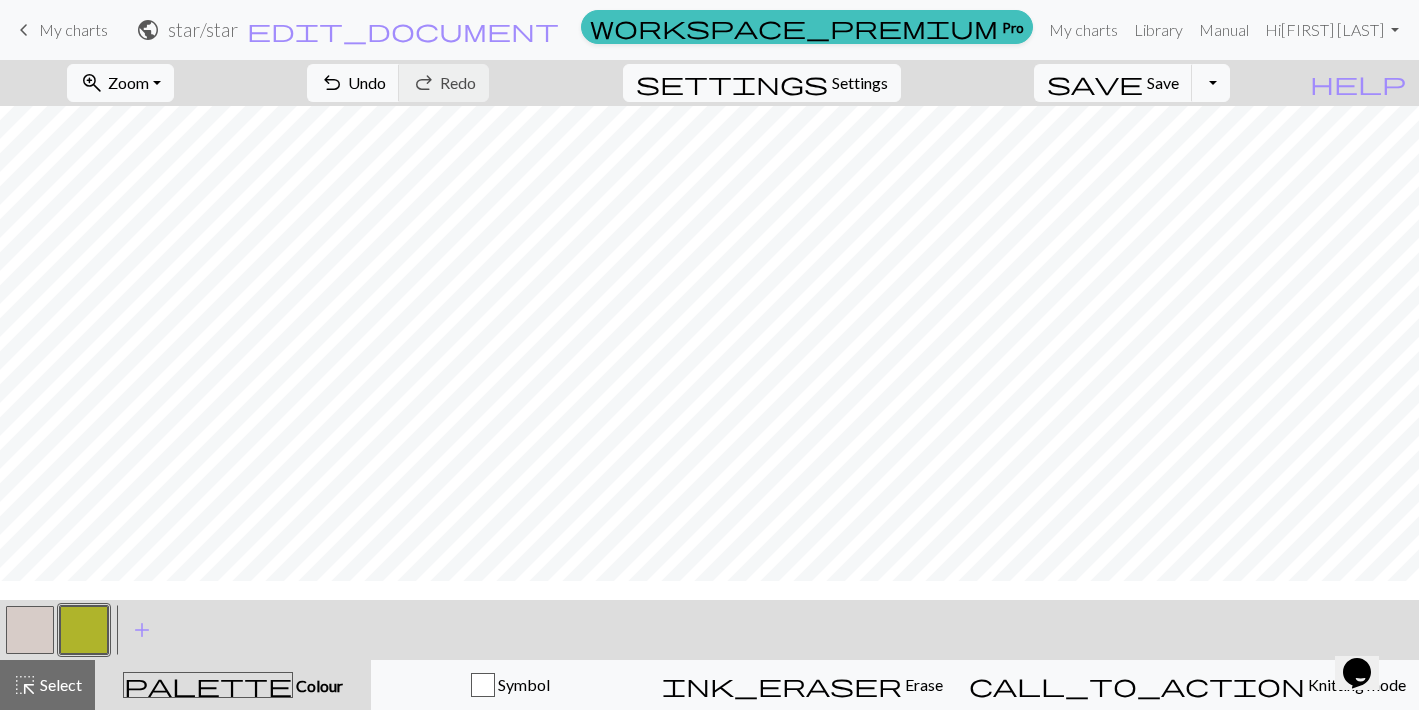 scroll, scrollTop: 0, scrollLeft: 0, axis: both 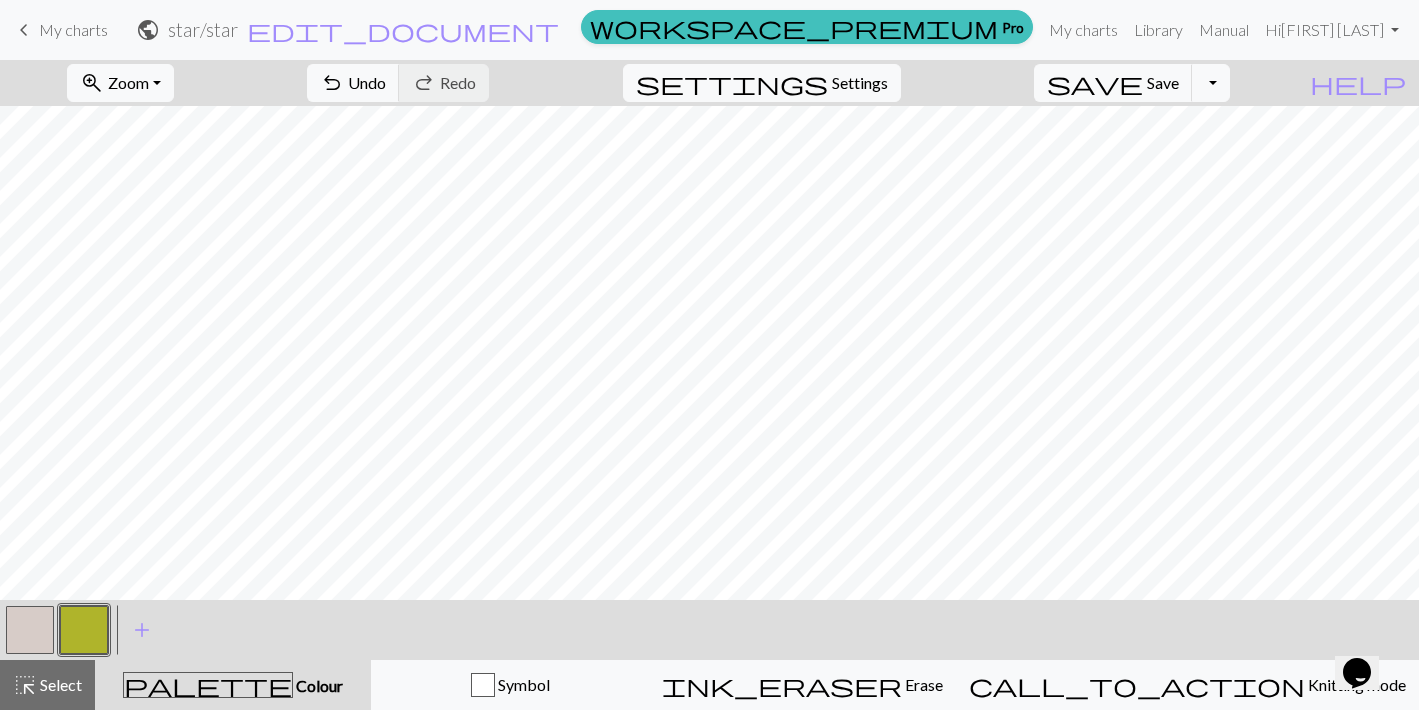 click at bounding box center [30, 630] 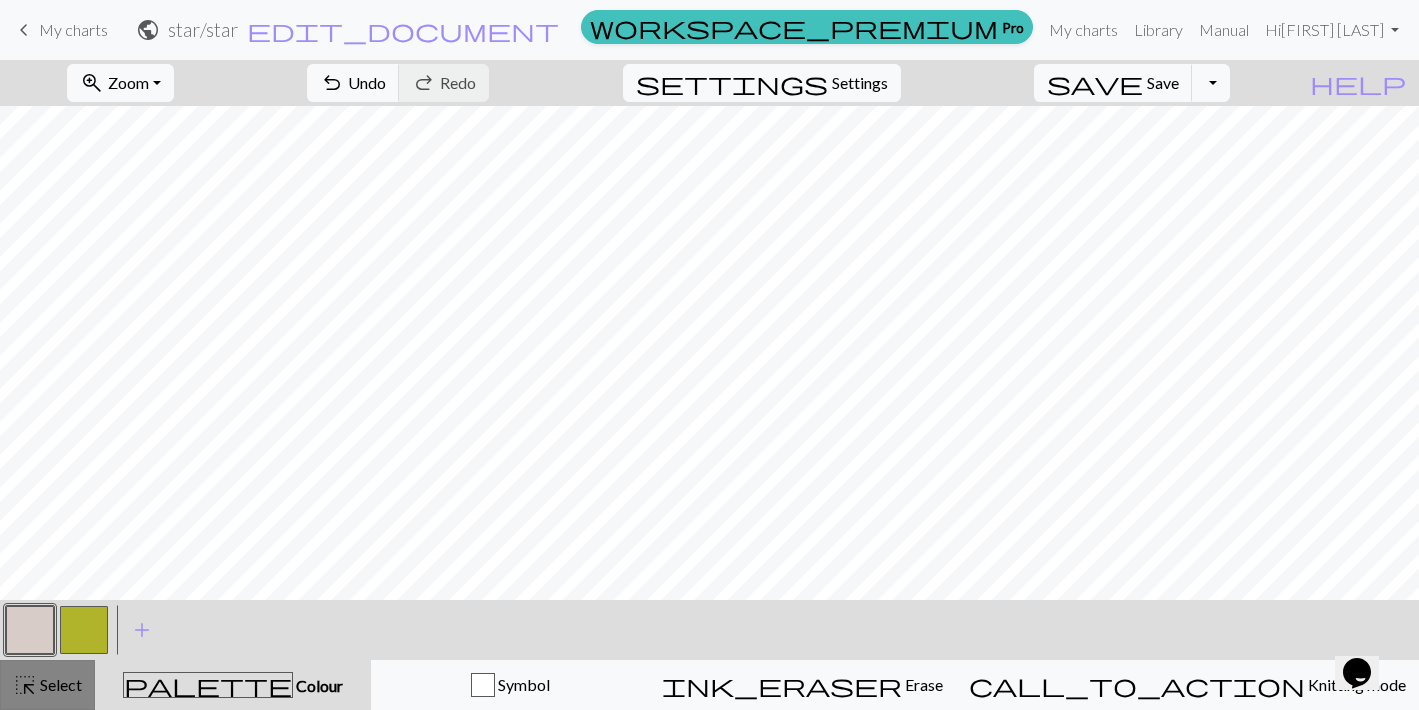 click on "Select" at bounding box center [59, 684] 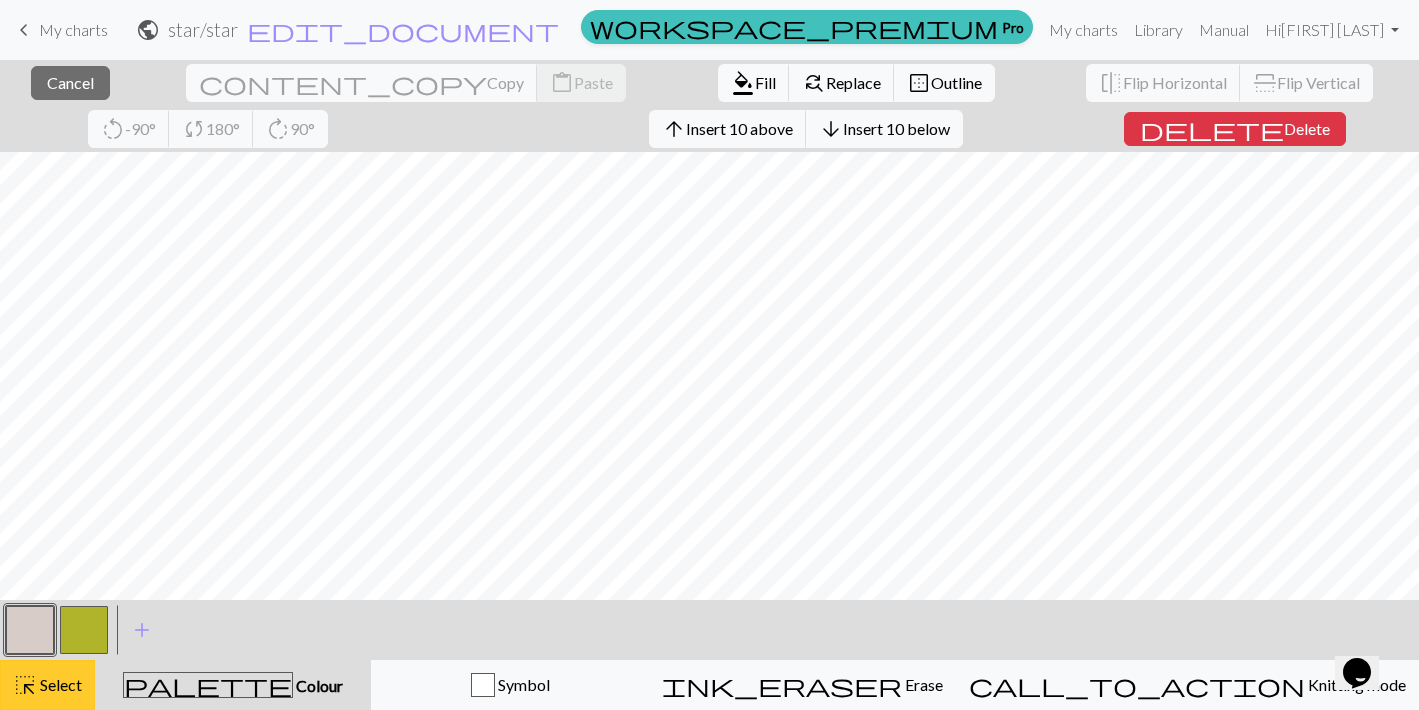 click on "Select" at bounding box center (59, 684) 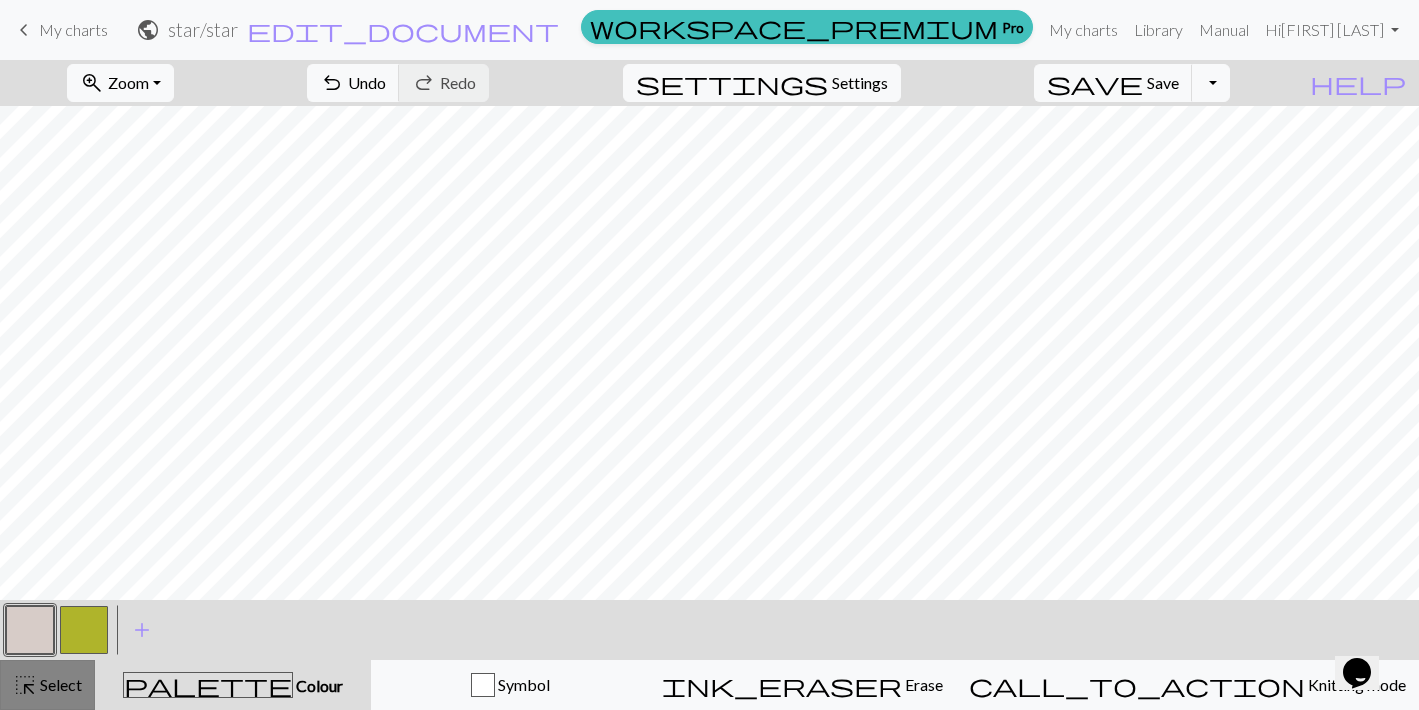 click on "Select" at bounding box center (59, 684) 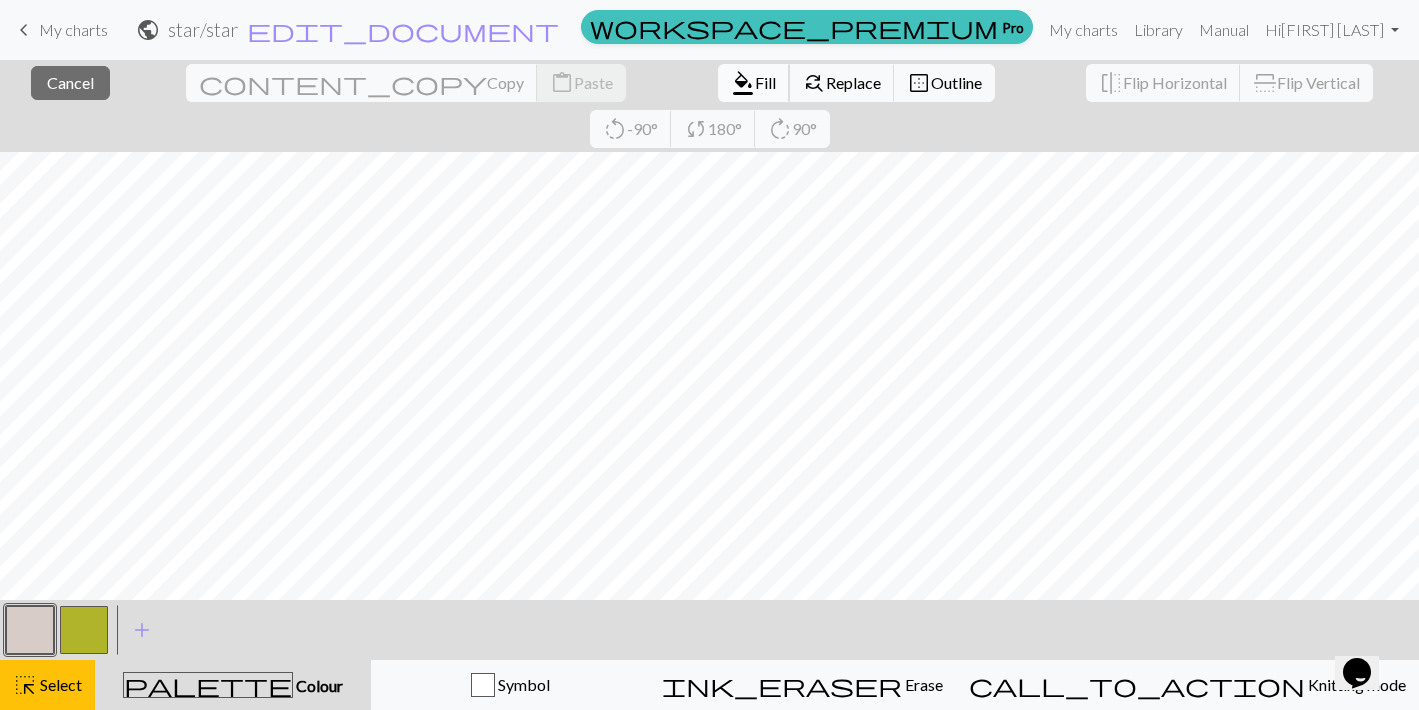 click on "format_color_fill" at bounding box center [743, 83] 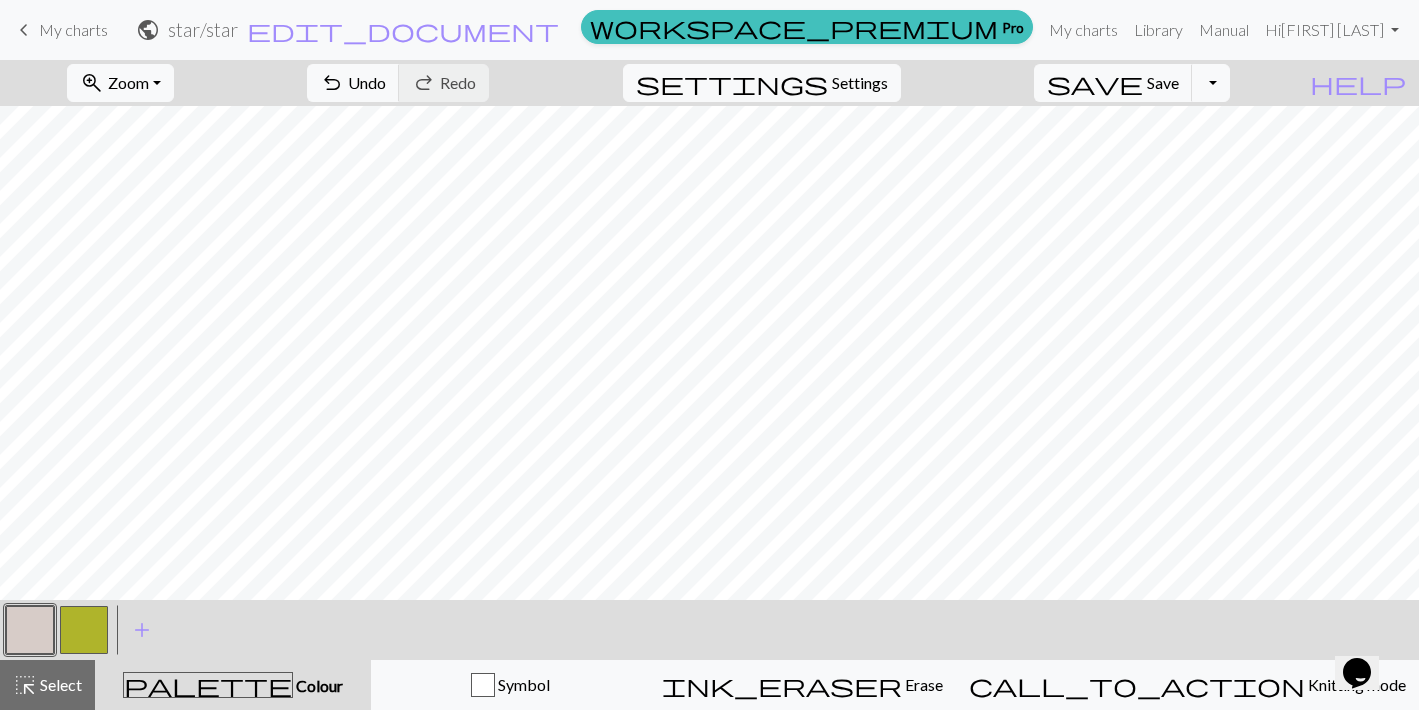 click at bounding box center (84, 630) 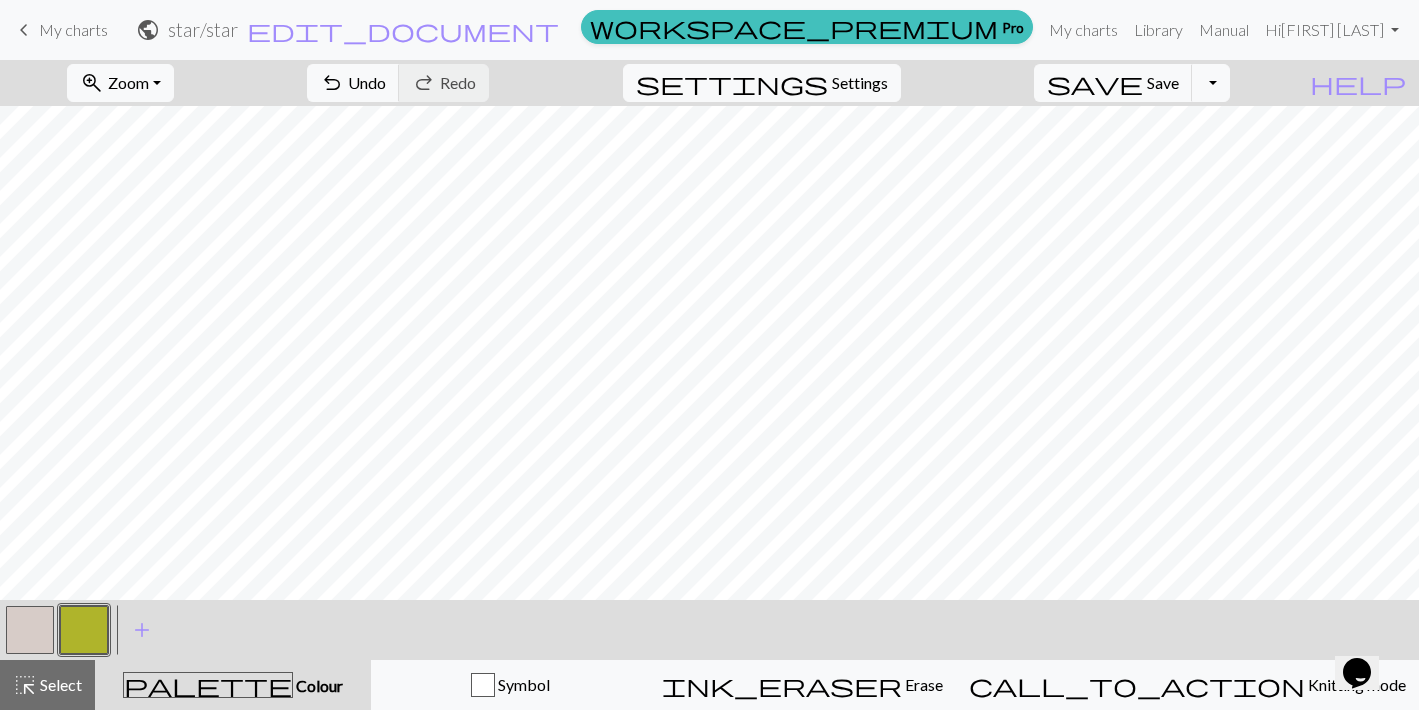 click at bounding box center [30, 630] 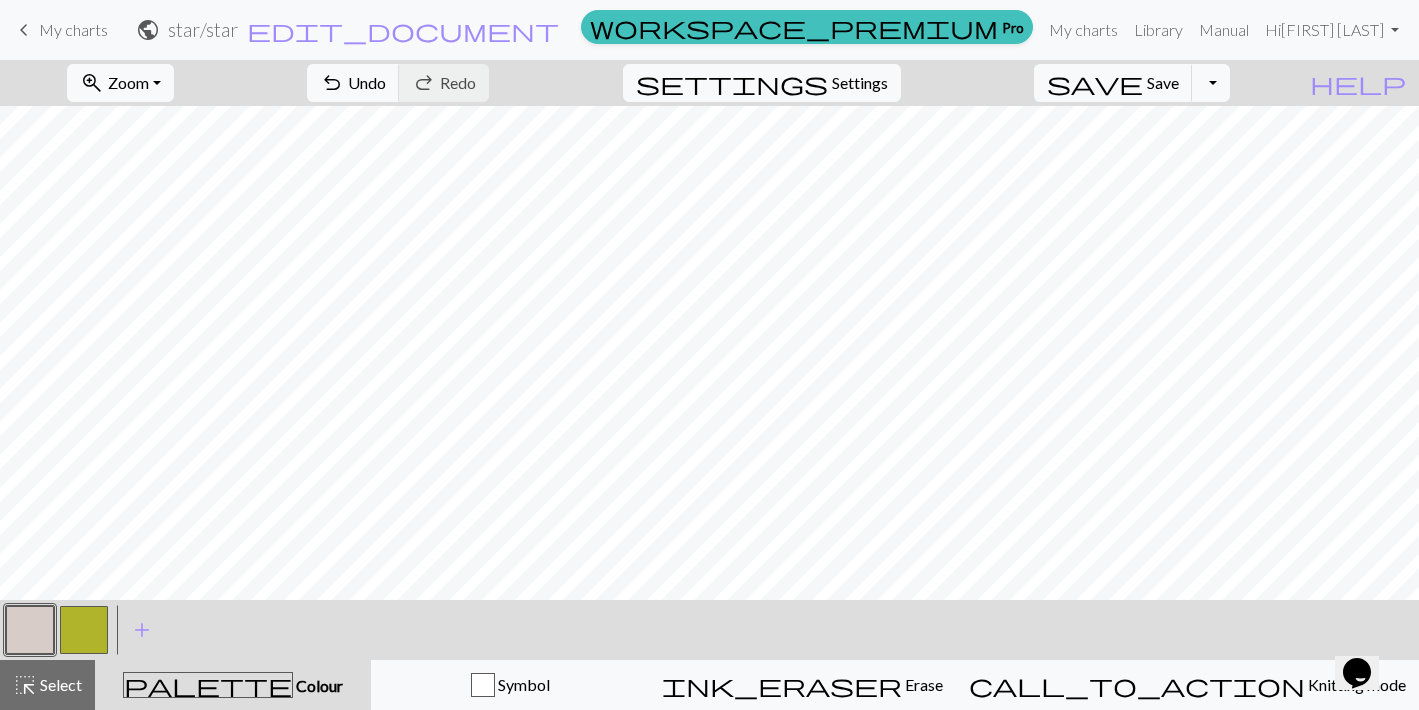 click at bounding box center (84, 630) 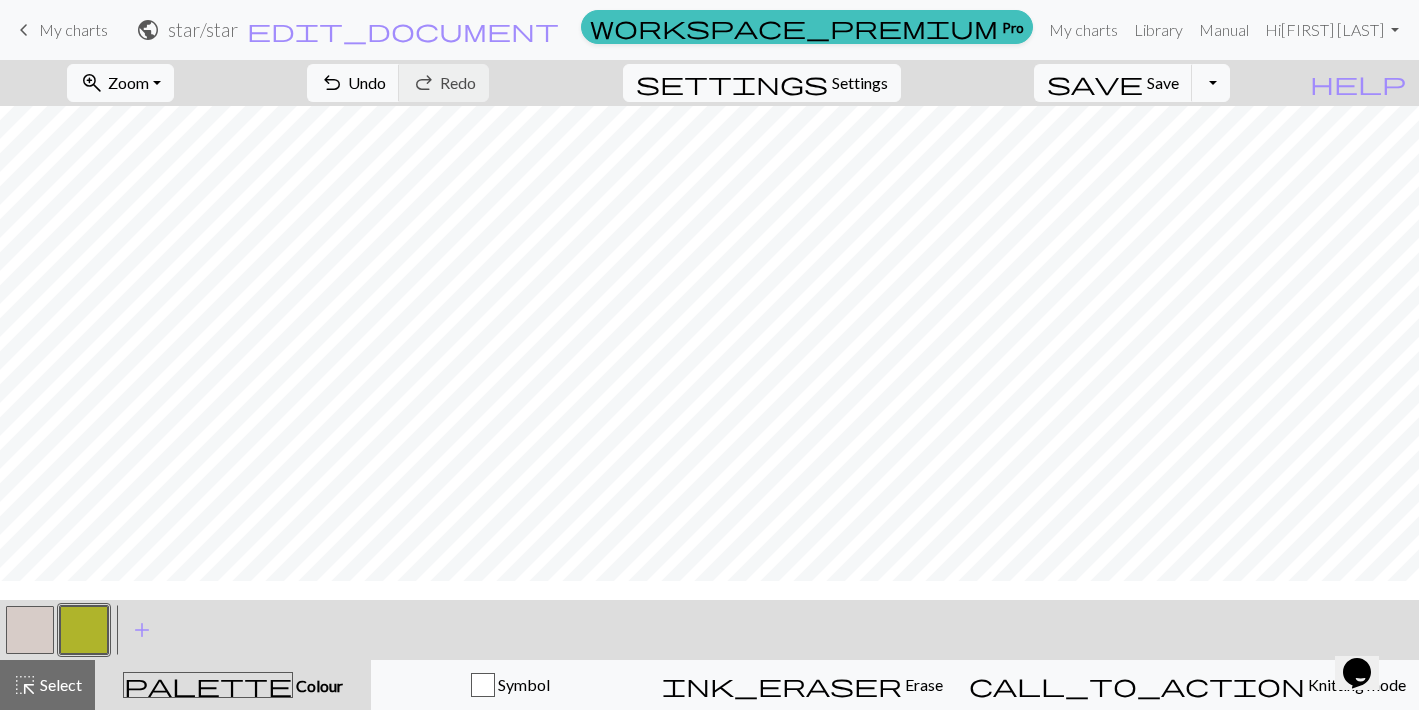 scroll, scrollTop: 0, scrollLeft: 0, axis: both 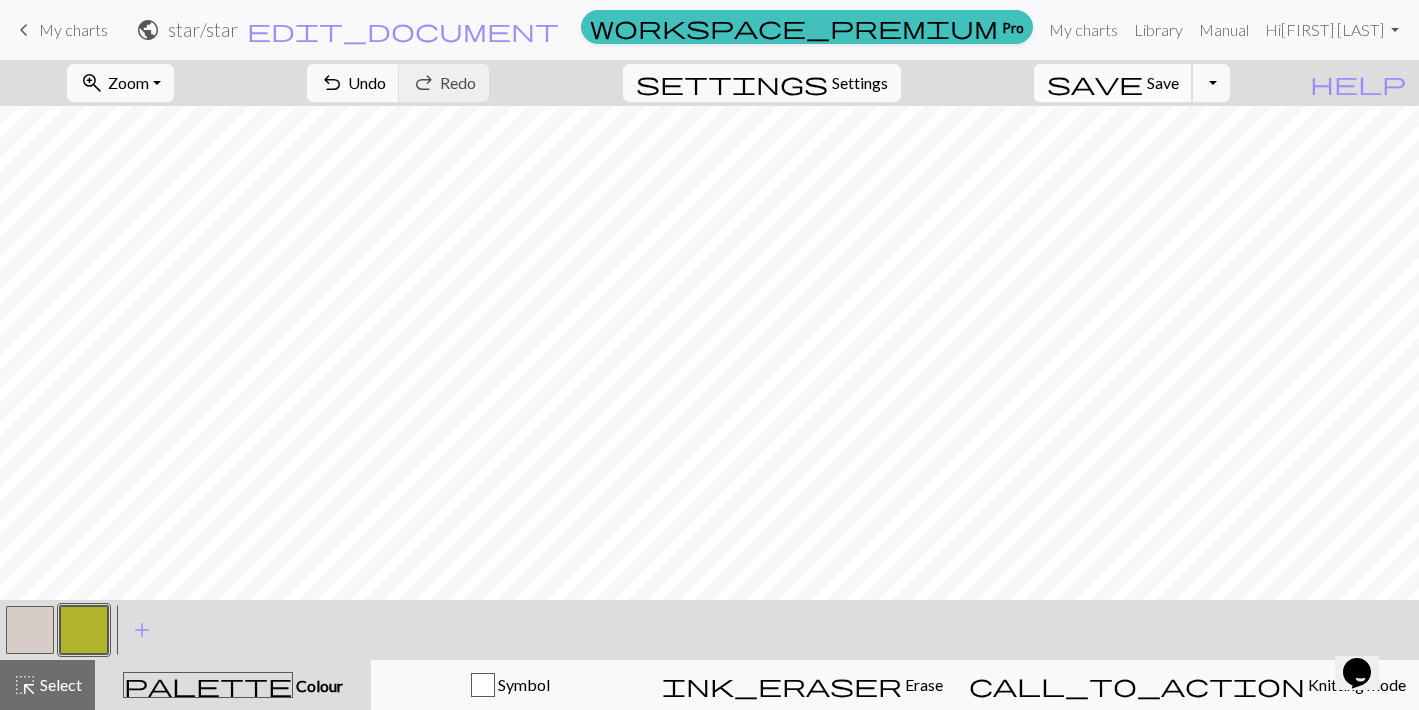 click on "save Save Save" at bounding box center [1113, 83] 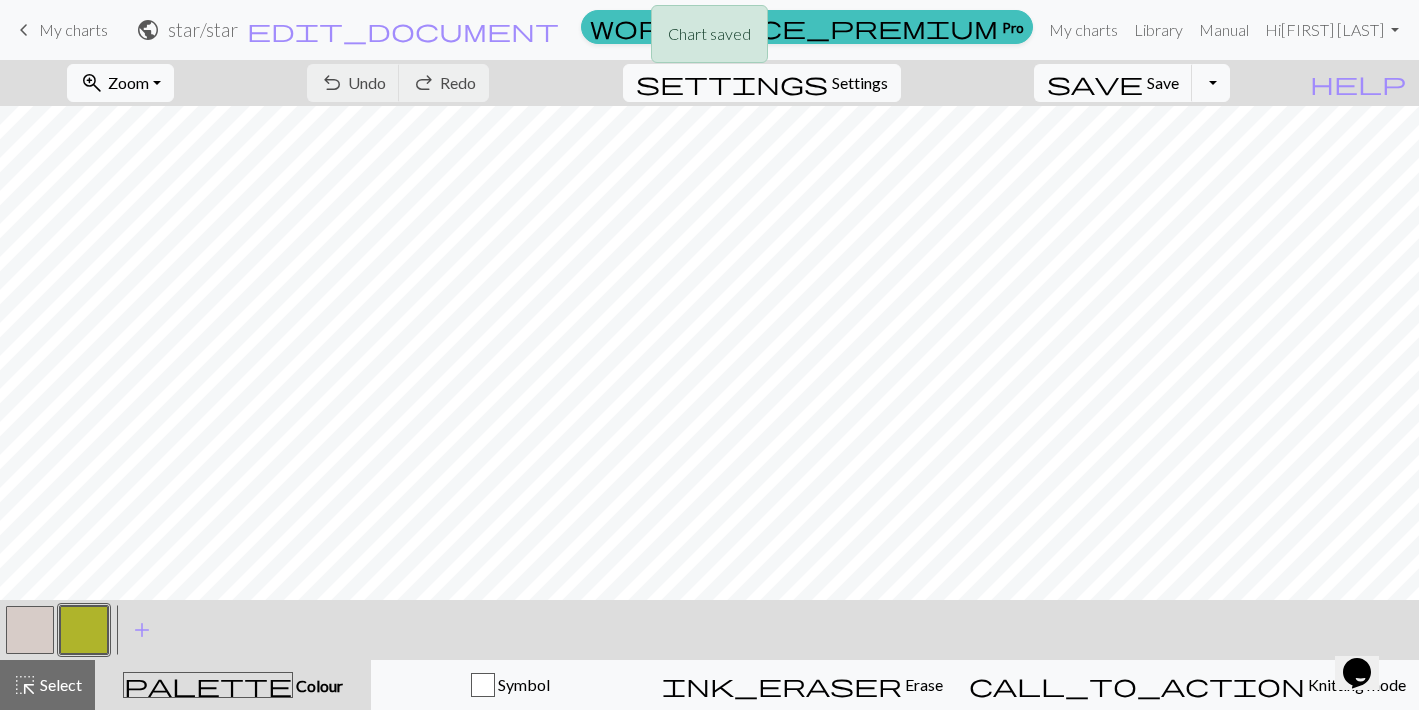 click on "Chart saved" at bounding box center [709, 39] 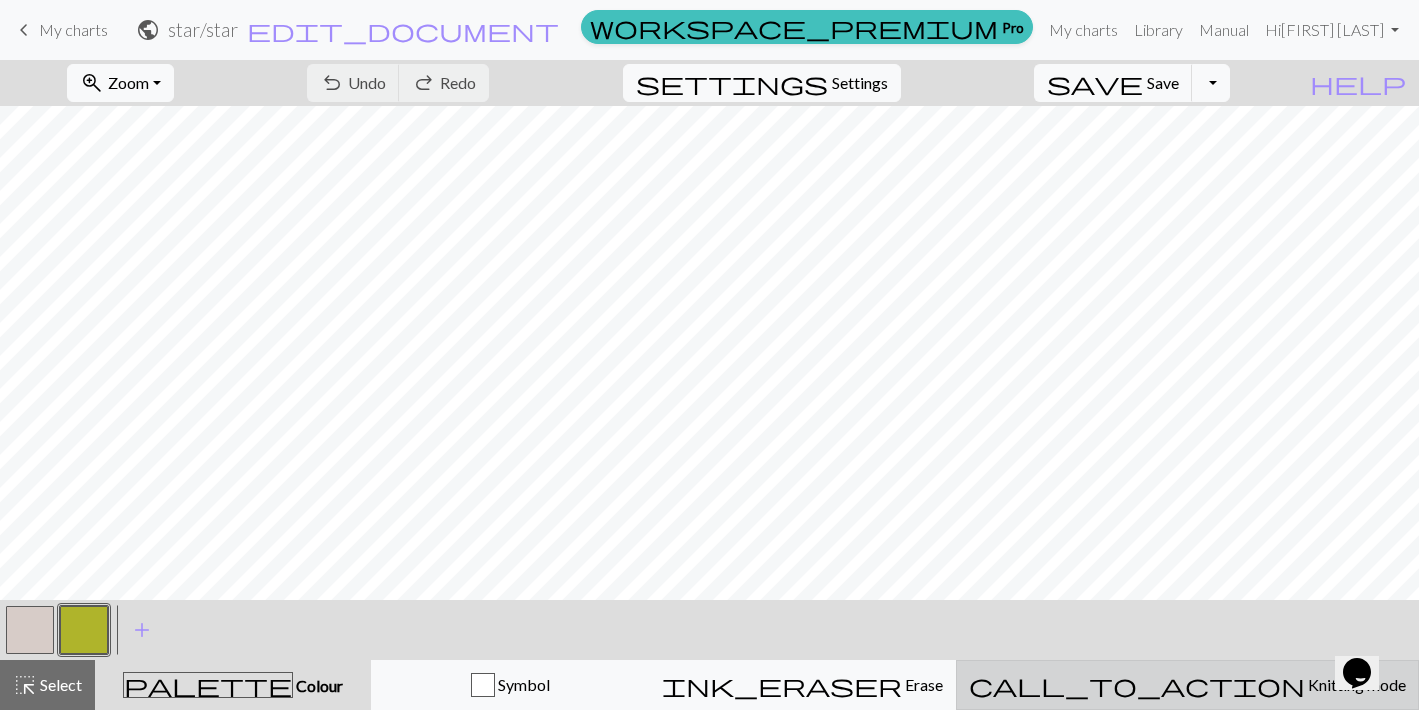 click on "call_to_action   Knitting mode   Knitting mode" at bounding box center (1187, 685) 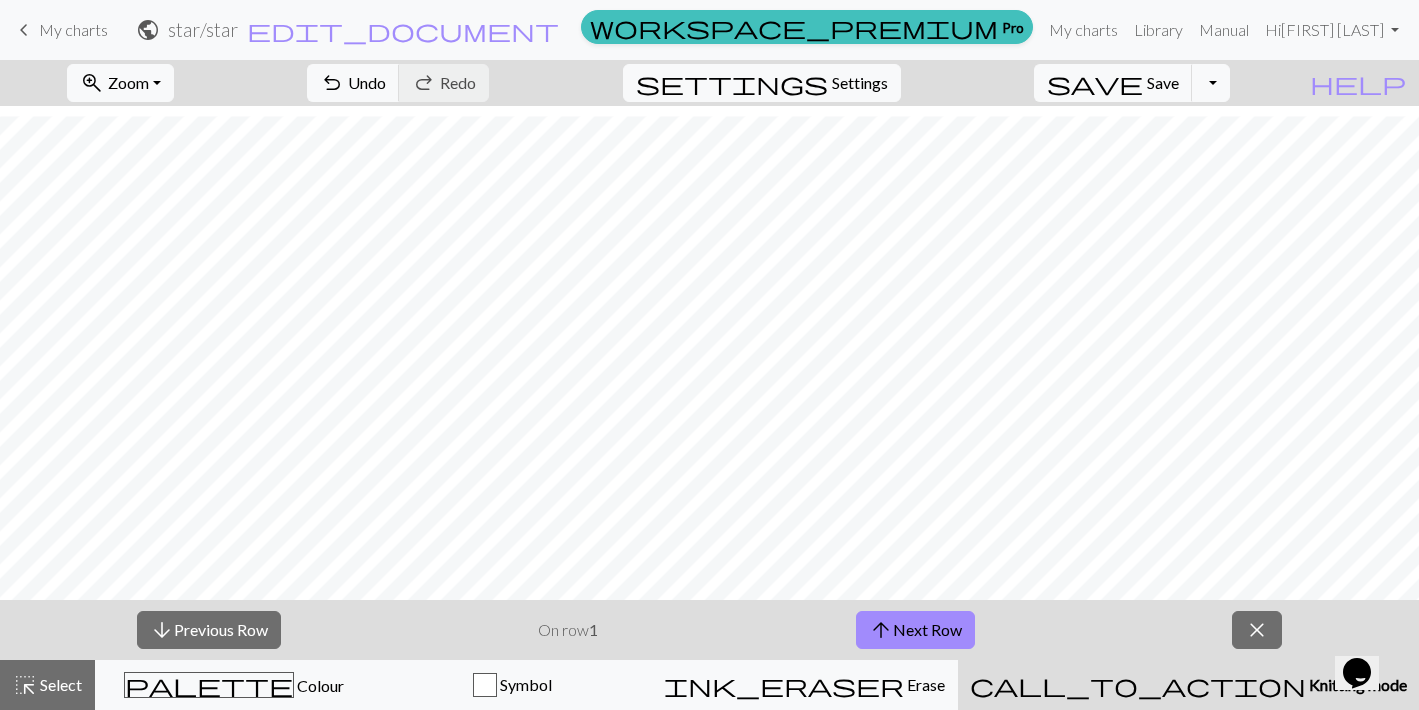 scroll, scrollTop: 225, scrollLeft: 0, axis: vertical 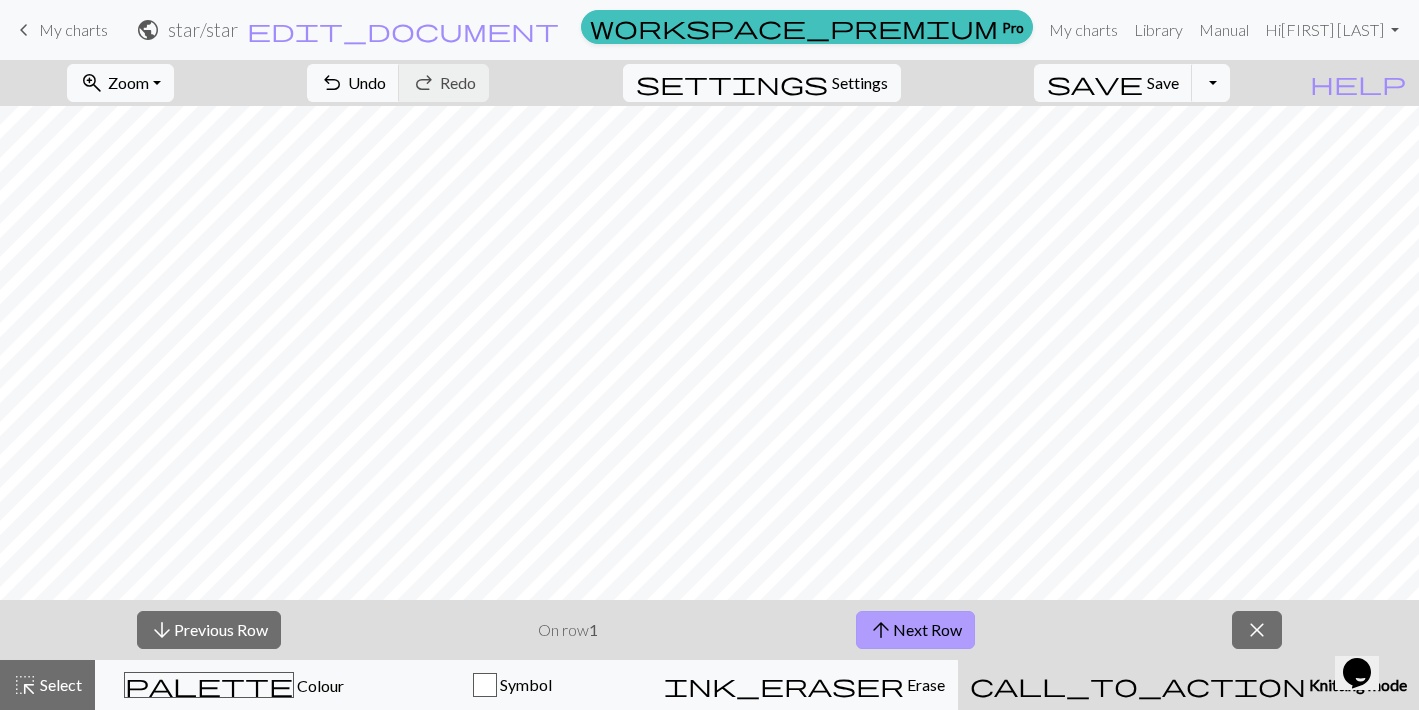 click on "arrow_upward  Next Row" at bounding box center [915, 630] 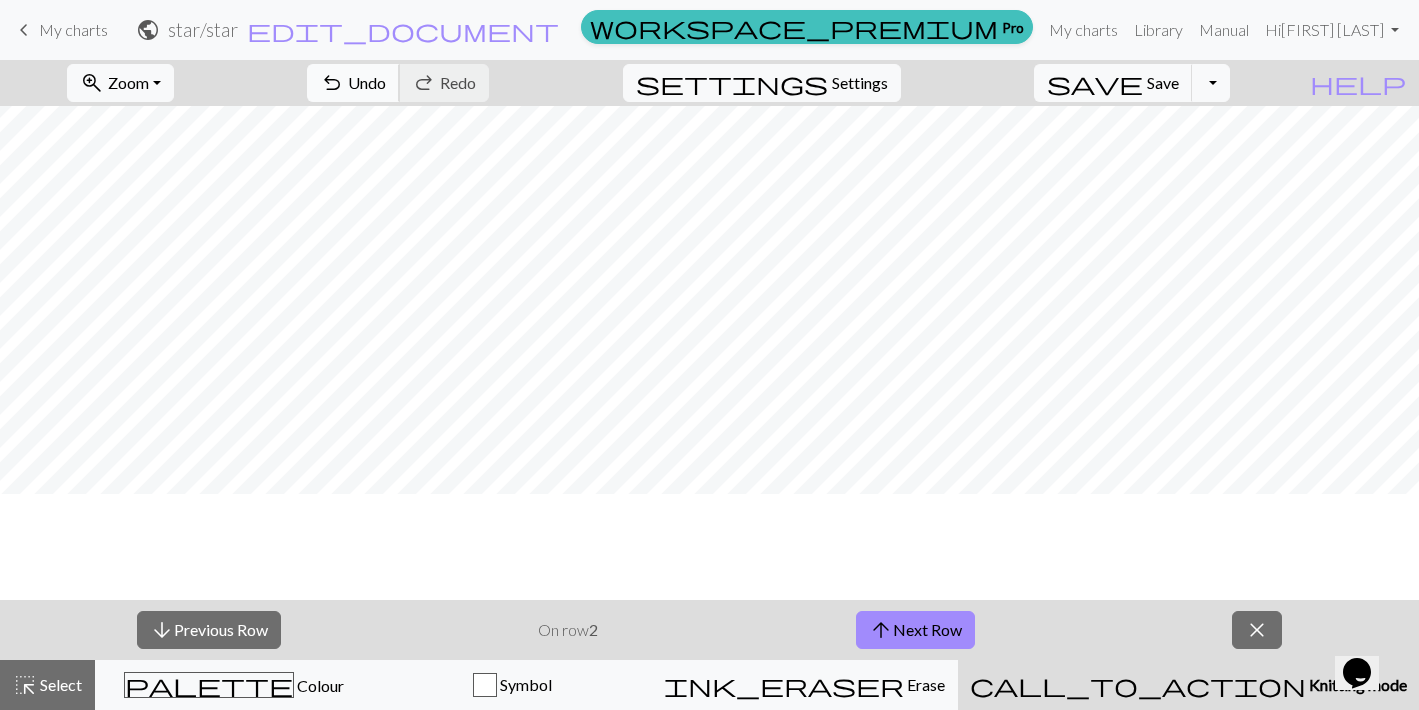 scroll, scrollTop: 0, scrollLeft: 0, axis: both 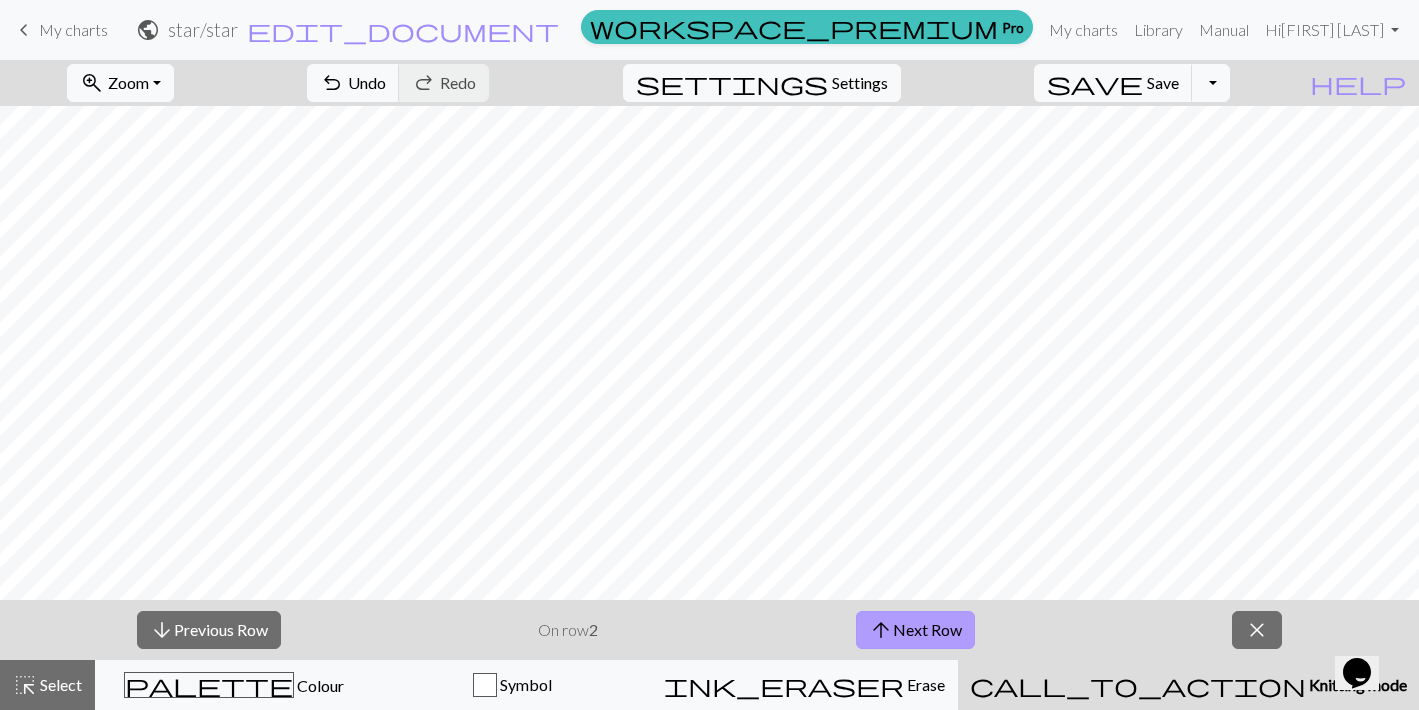 click on "arrow_upward  Next Row" at bounding box center [915, 630] 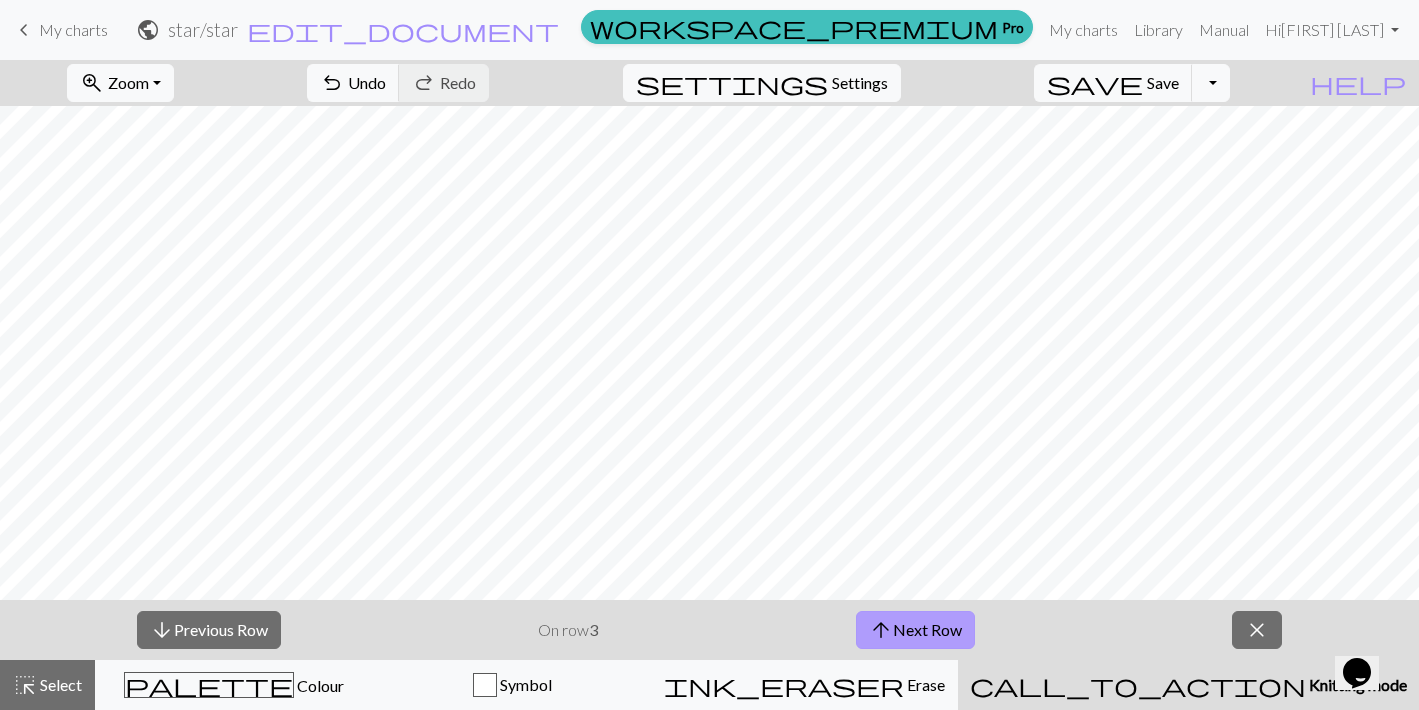 click on "arrow_upward  Next Row" at bounding box center [915, 630] 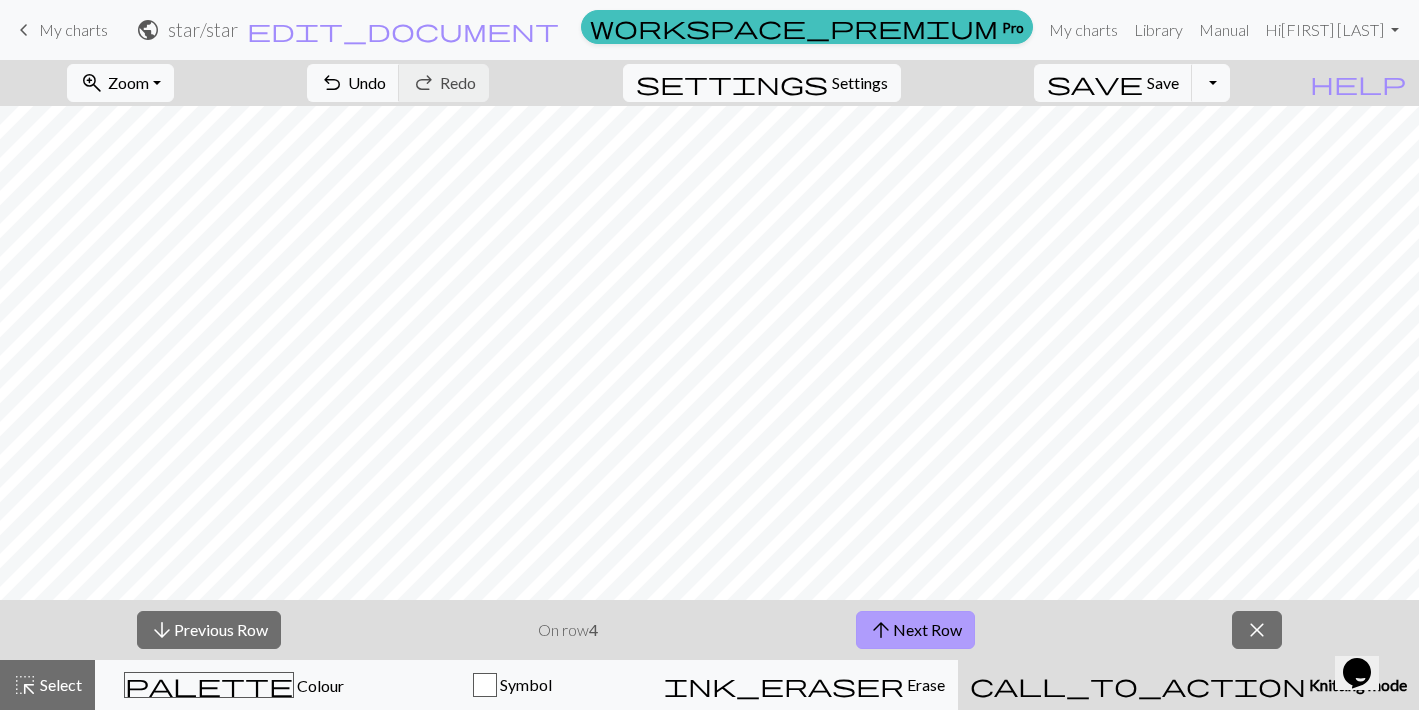 click on "arrow_upward" at bounding box center [881, 630] 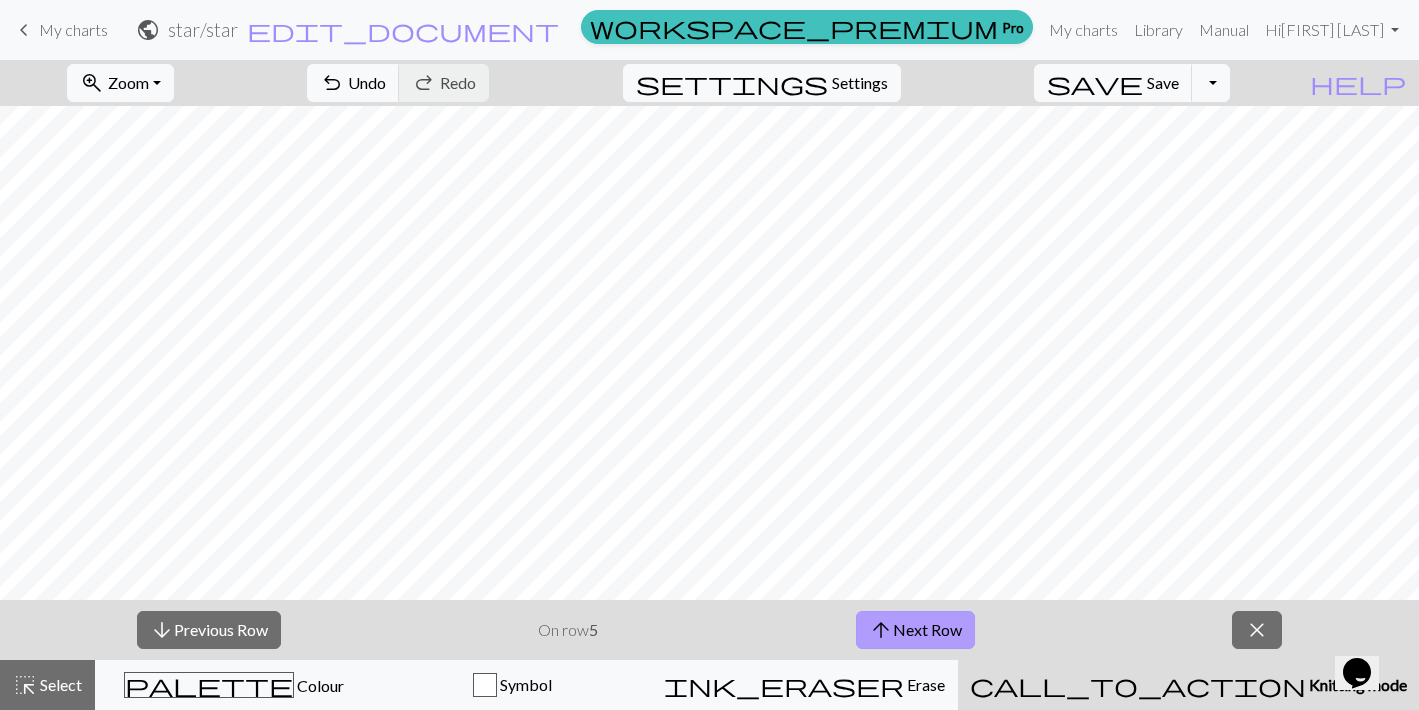 click on "arrow_upward  Next Row" at bounding box center (915, 630) 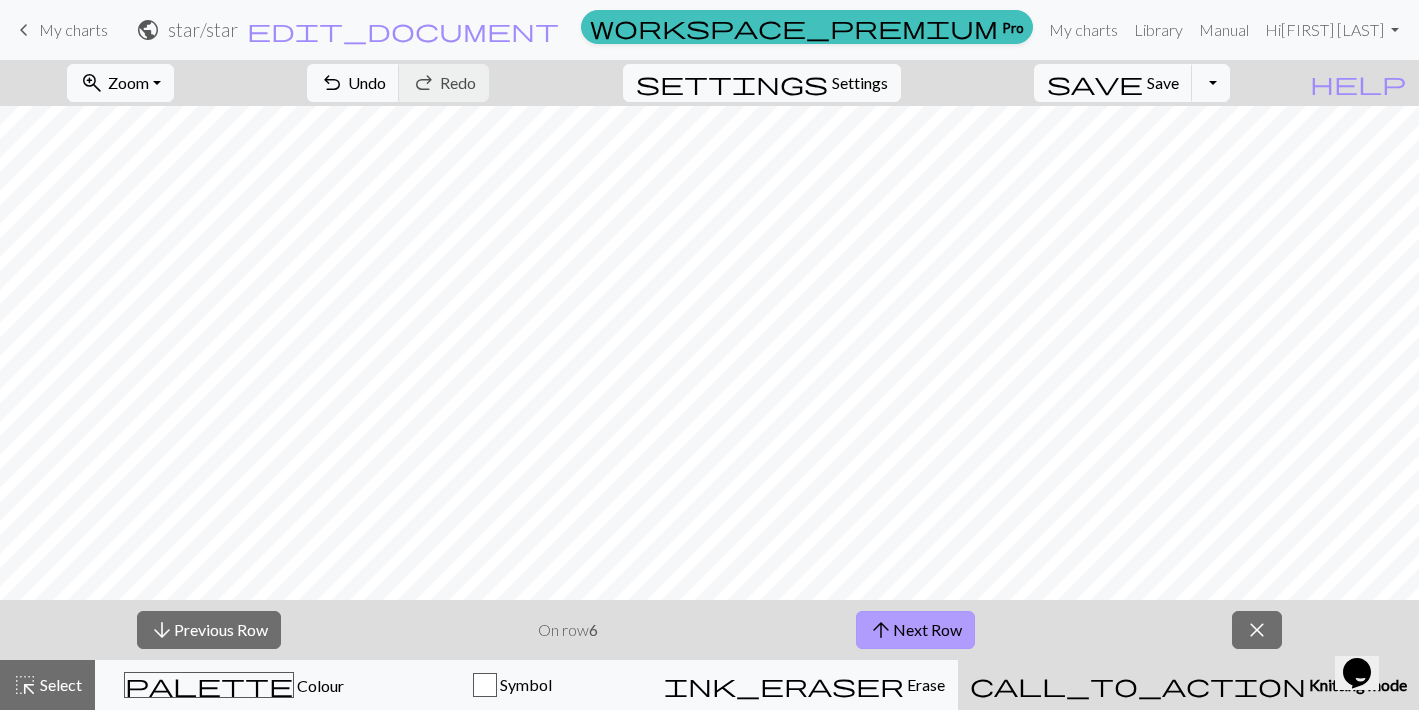 click on "arrow_upward  Next Row" at bounding box center [915, 630] 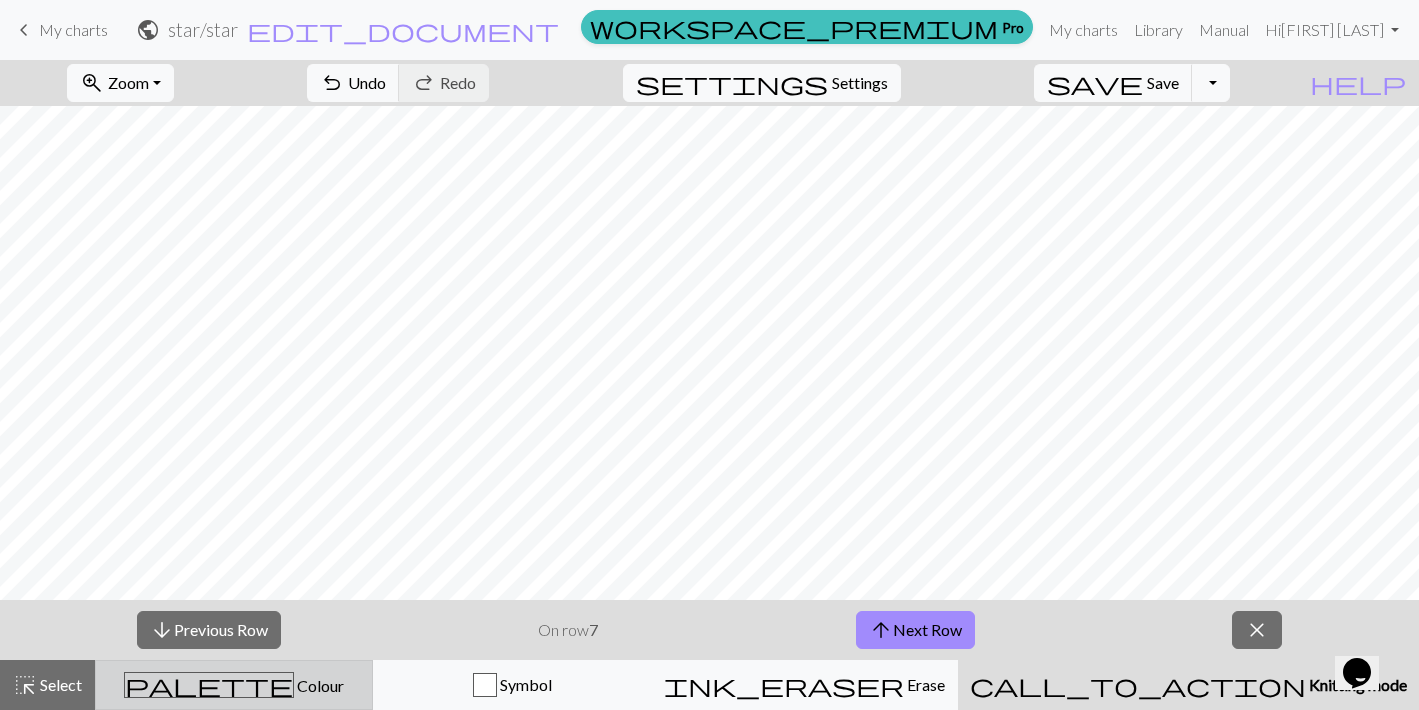 click on "Colour" at bounding box center [319, 685] 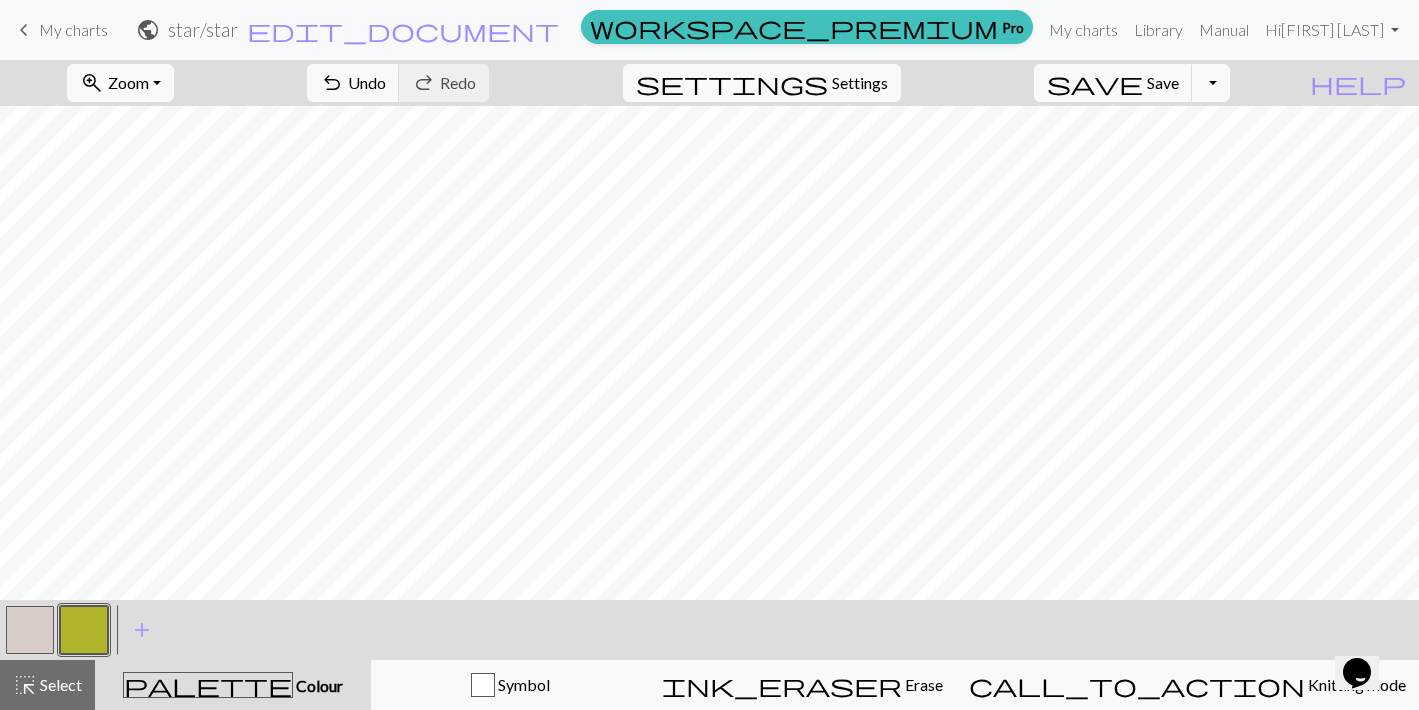click at bounding box center [84, 630] 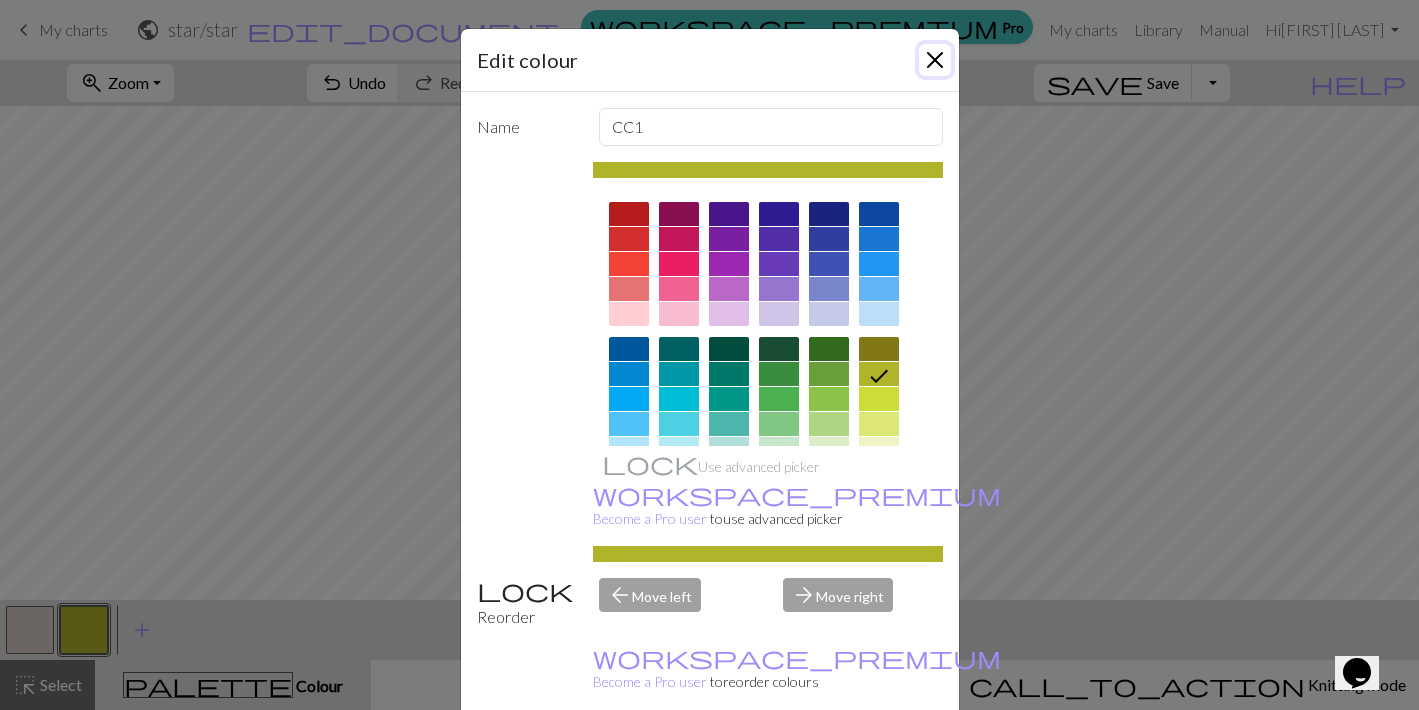 click at bounding box center (935, 60) 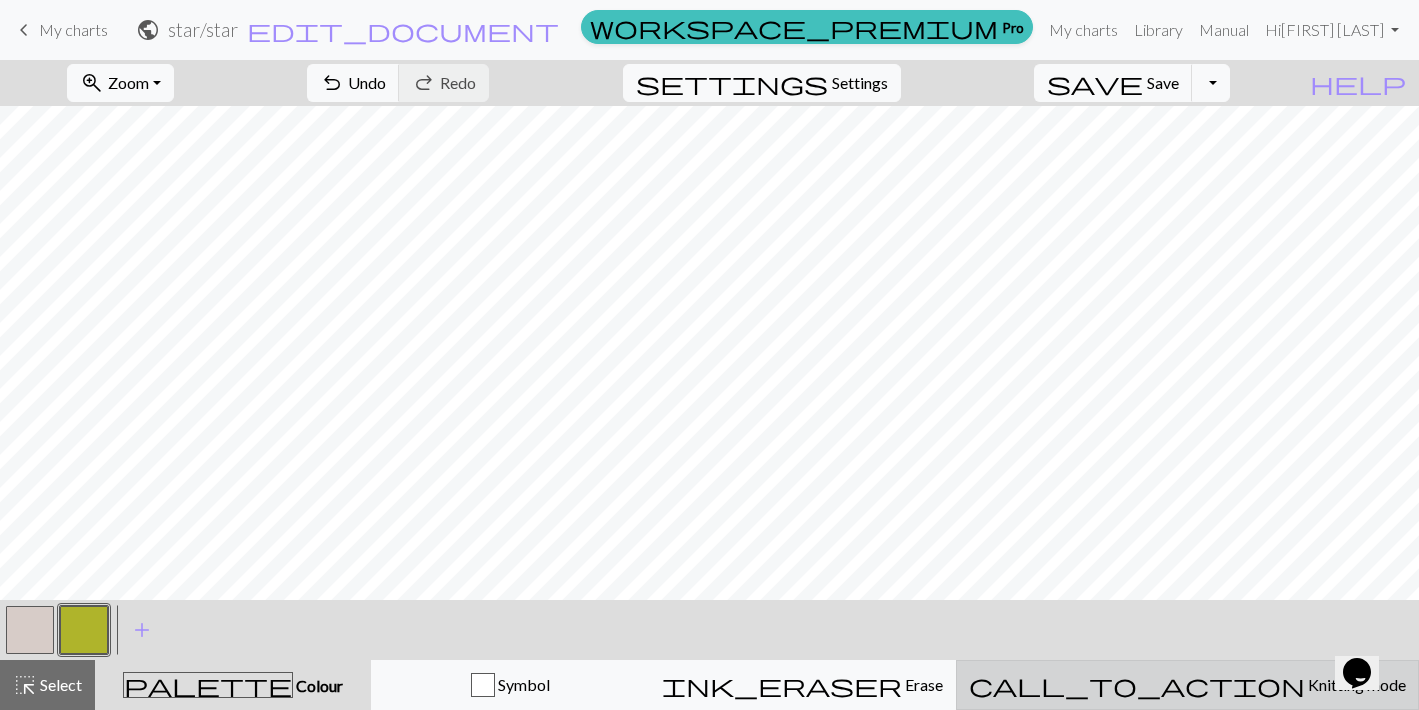 click on "Knitting mode" at bounding box center [1355, 684] 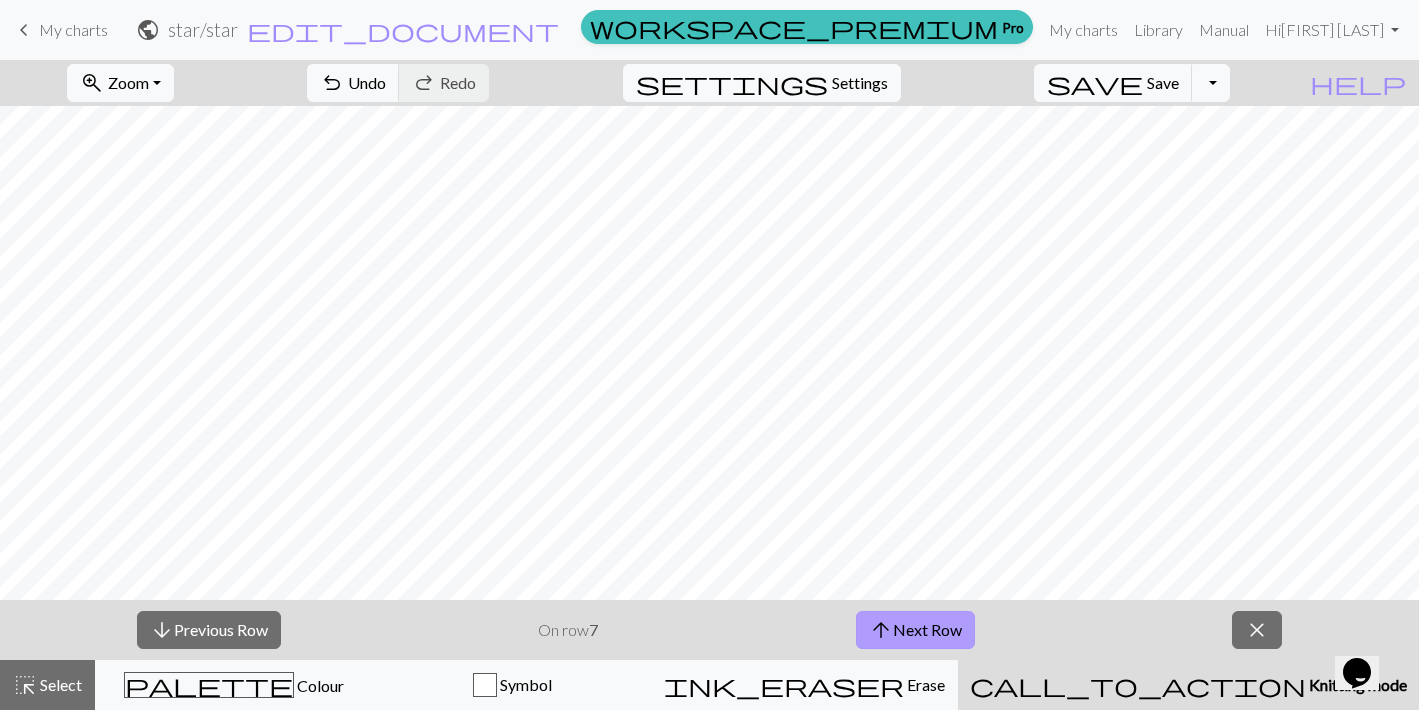 click on "arrow_upward  Next Row" at bounding box center (915, 630) 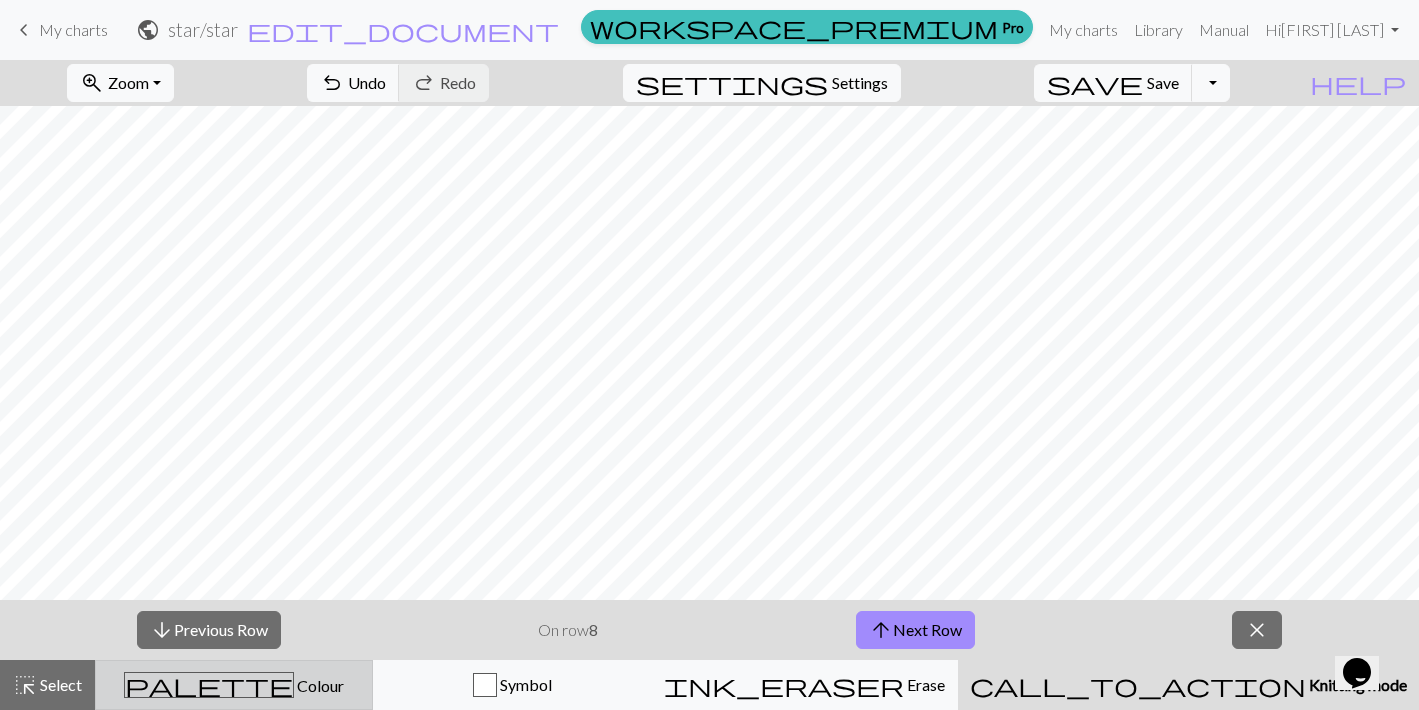 click on "palette   Colour   Colour" at bounding box center [234, 685] 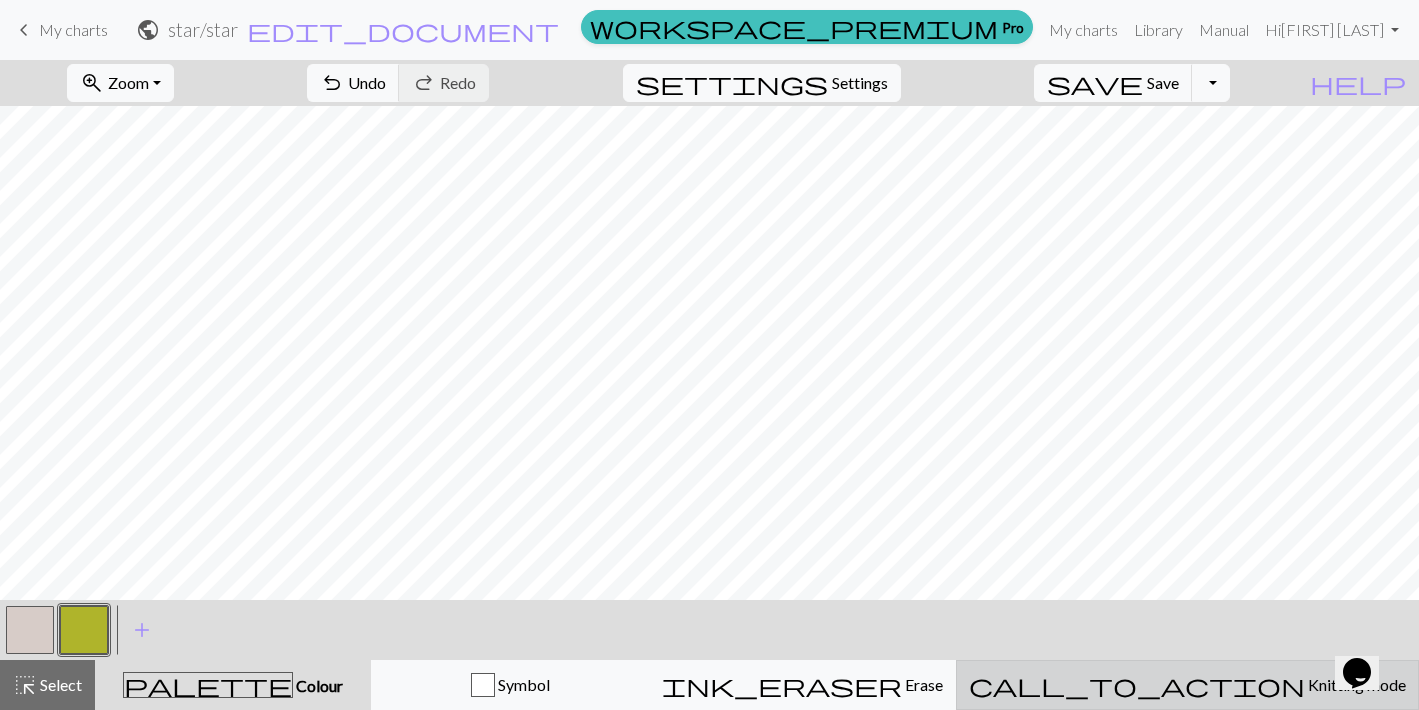 click on "call_to_action" at bounding box center [1137, 685] 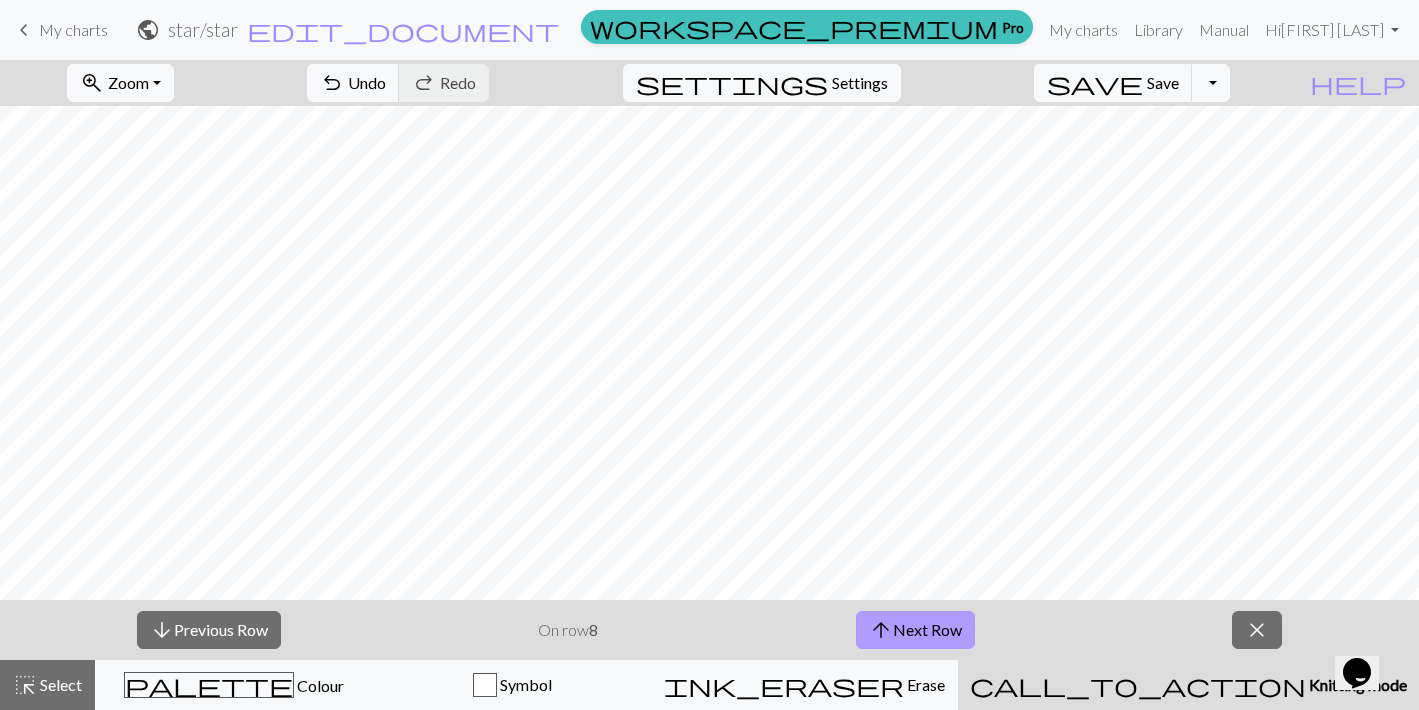 click on "arrow_upward  Next Row" at bounding box center (915, 630) 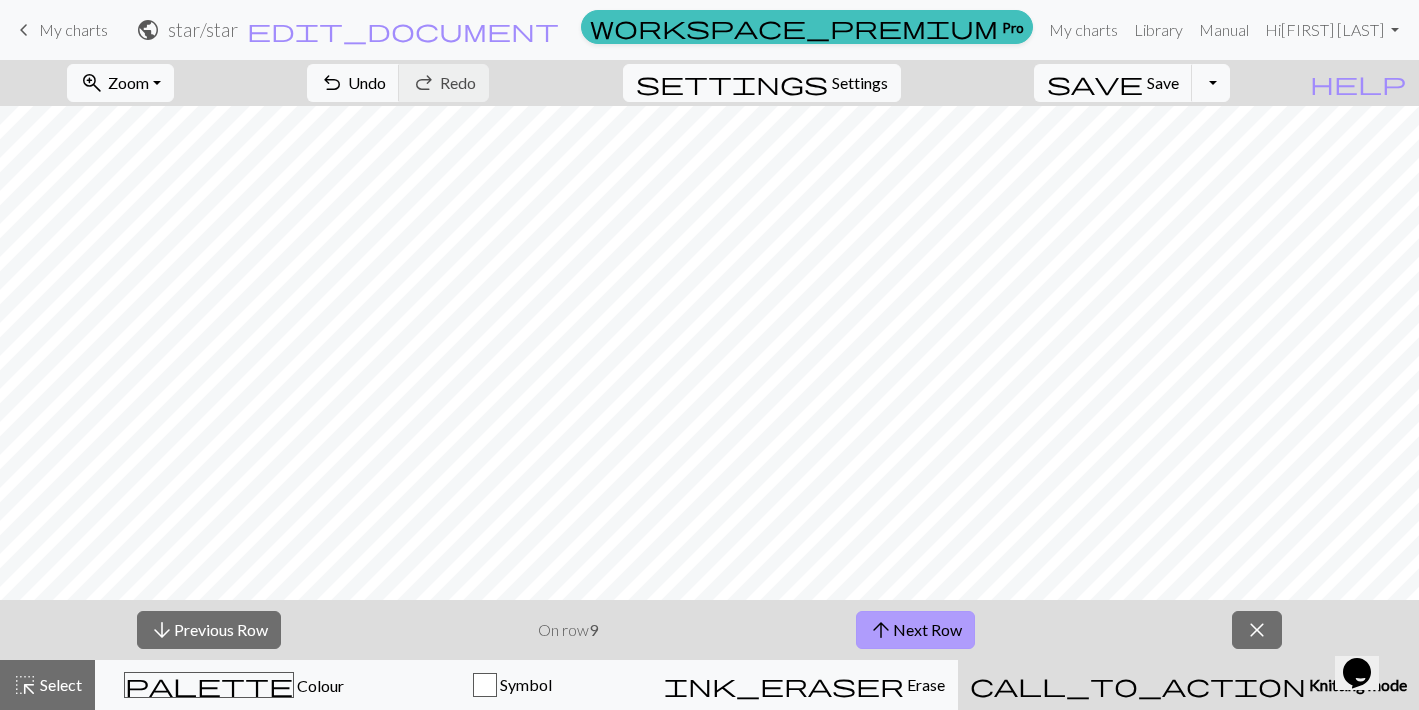 click on "arrow_upward  Next Row" at bounding box center [915, 630] 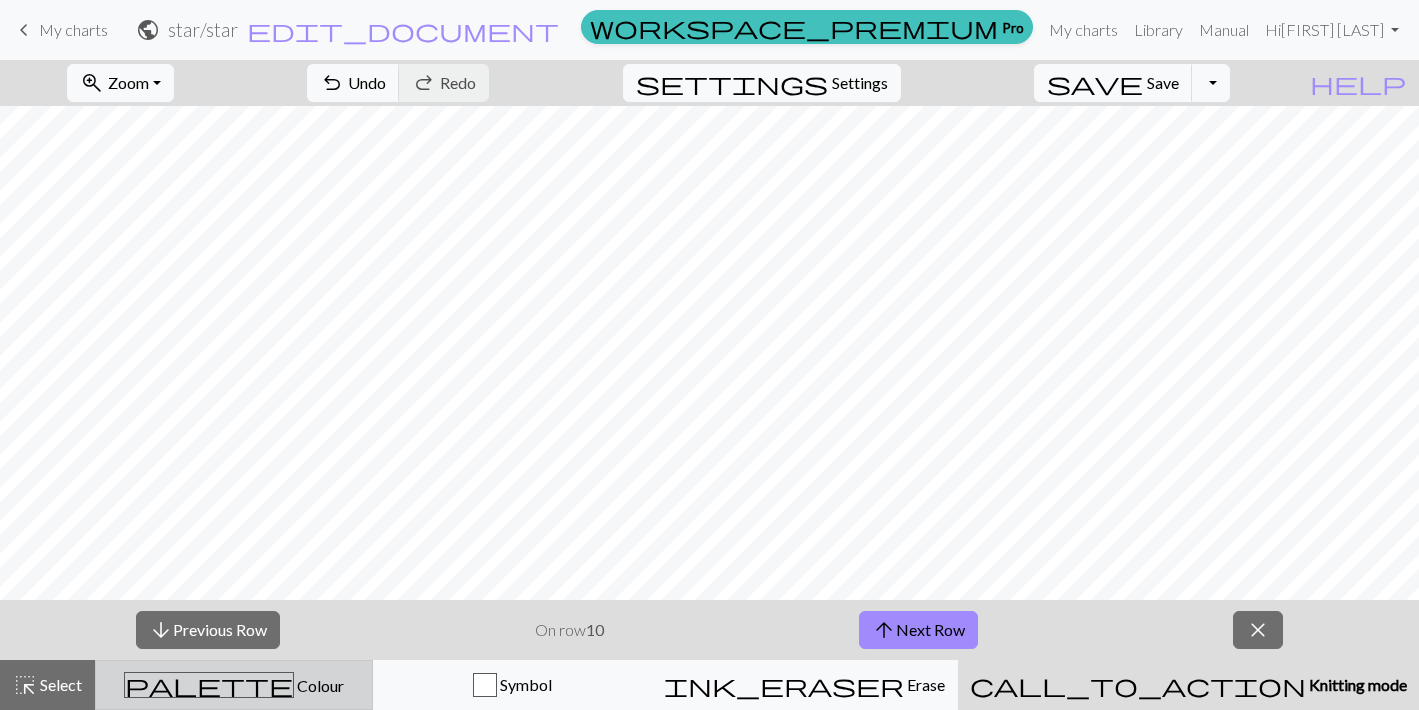 click on "palette   Colour   Colour" at bounding box center [234, 685] 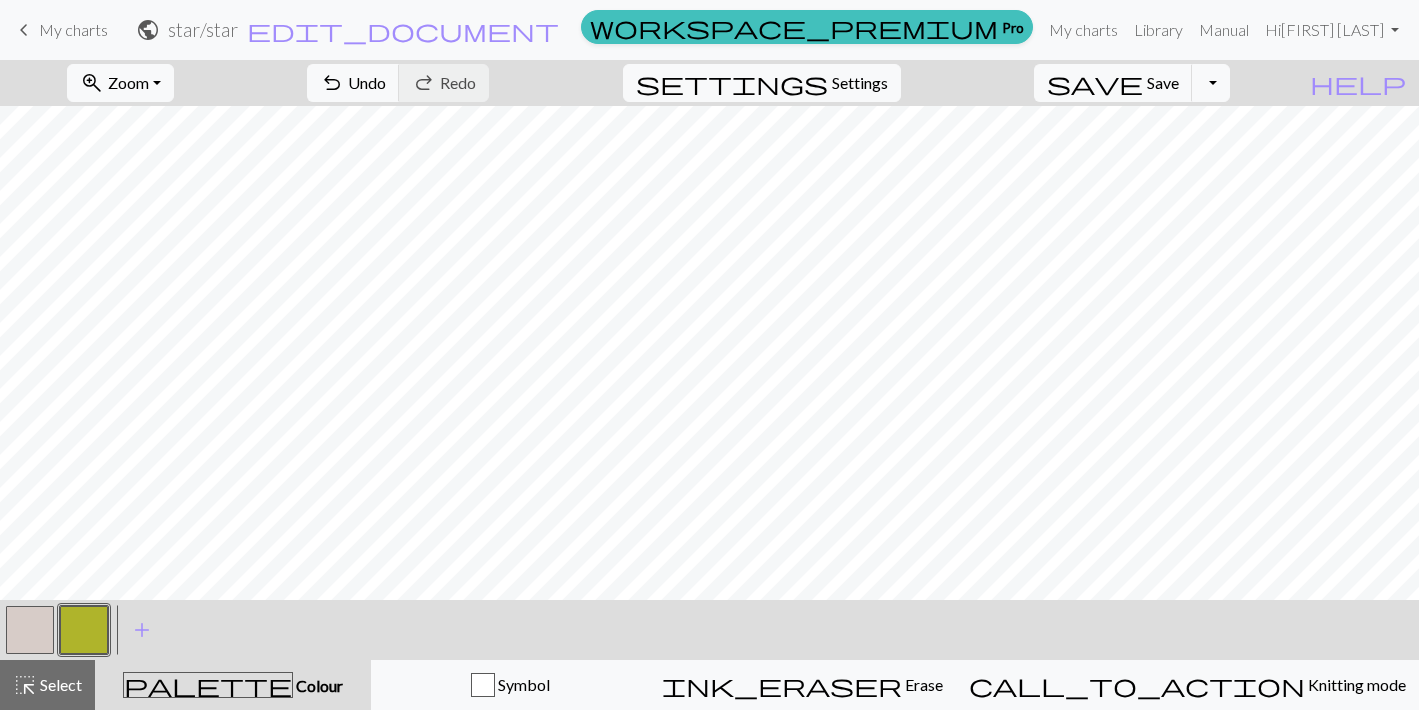 click at bounding box center [30, 630] 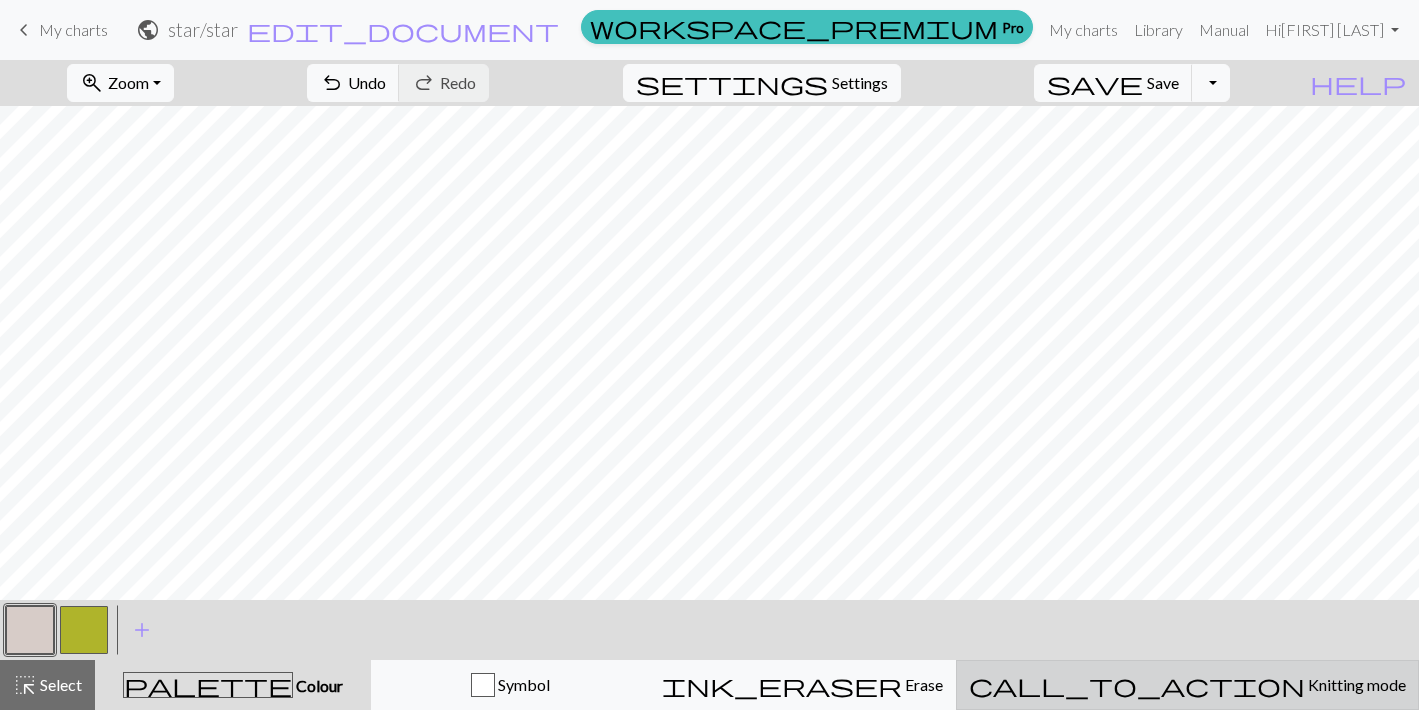 click on "Knitting mode" at bounding box center [1355, 684] 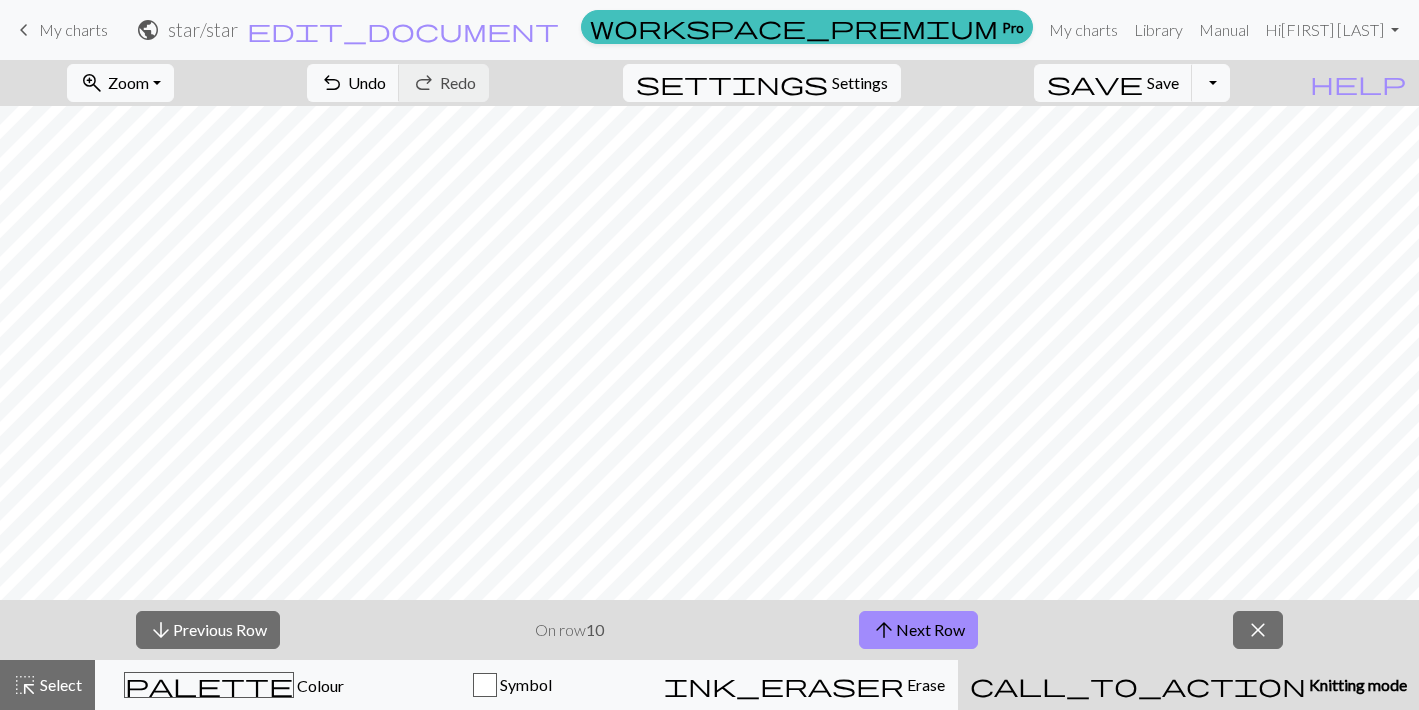 click on "arrow_downward Previous Row On row  10 arrow_upward  Next Row close" at bounding box center [709, 630] 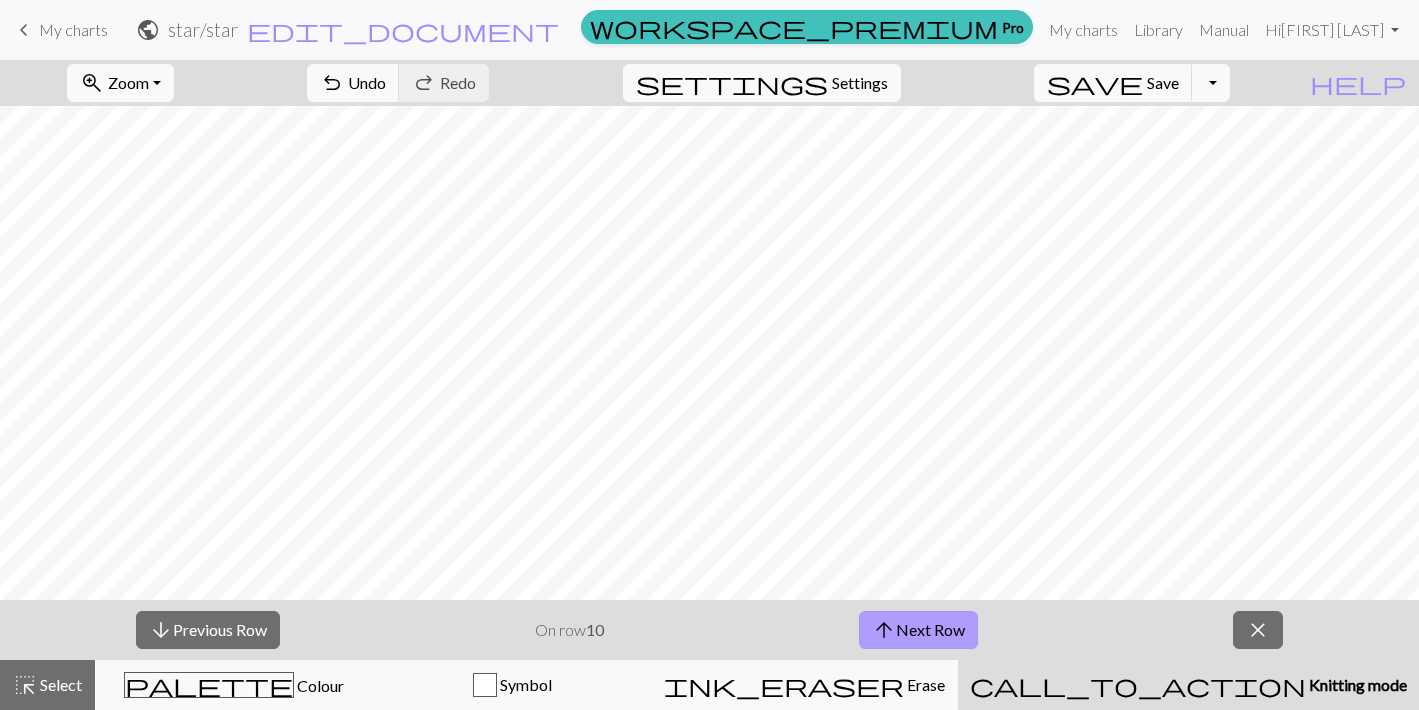click on "arrow_upward" at bounding box center (884, 630) 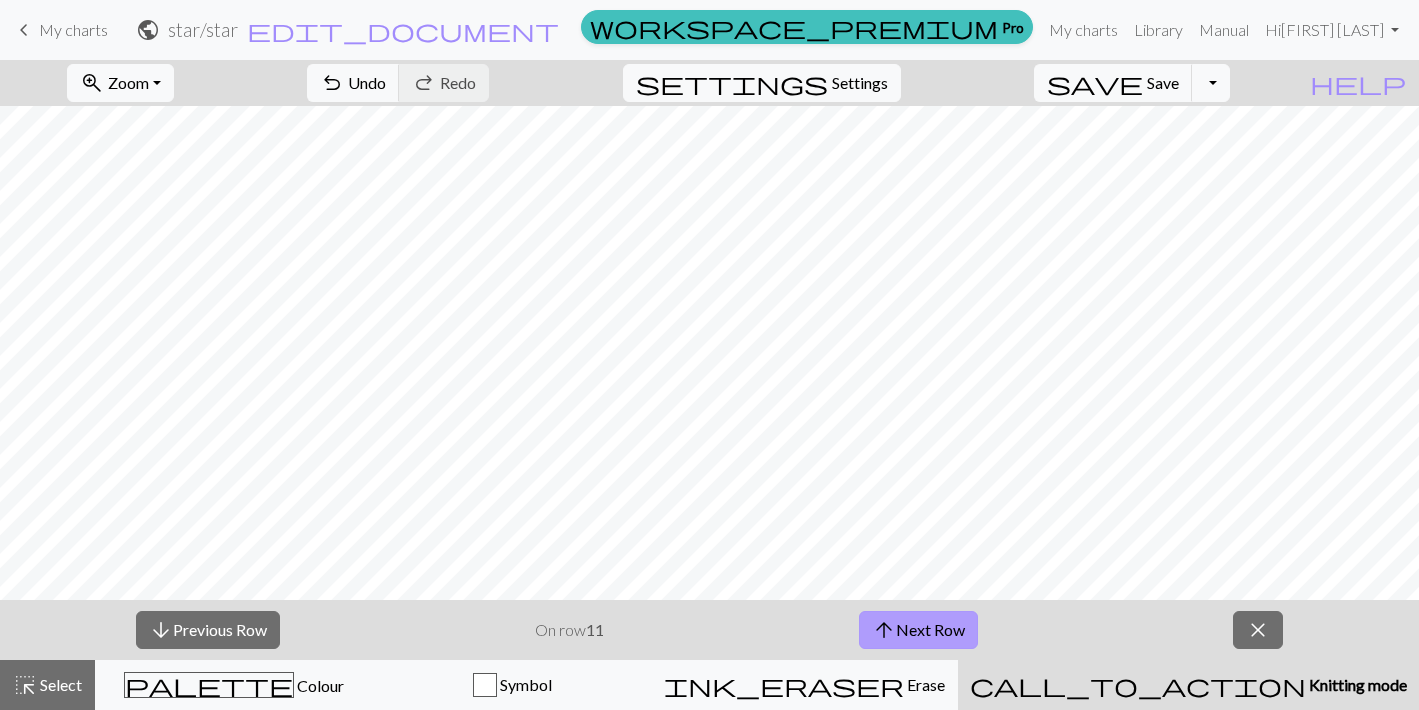 click on "arrow_upward  Next Row" at bounding box center (918, 630) 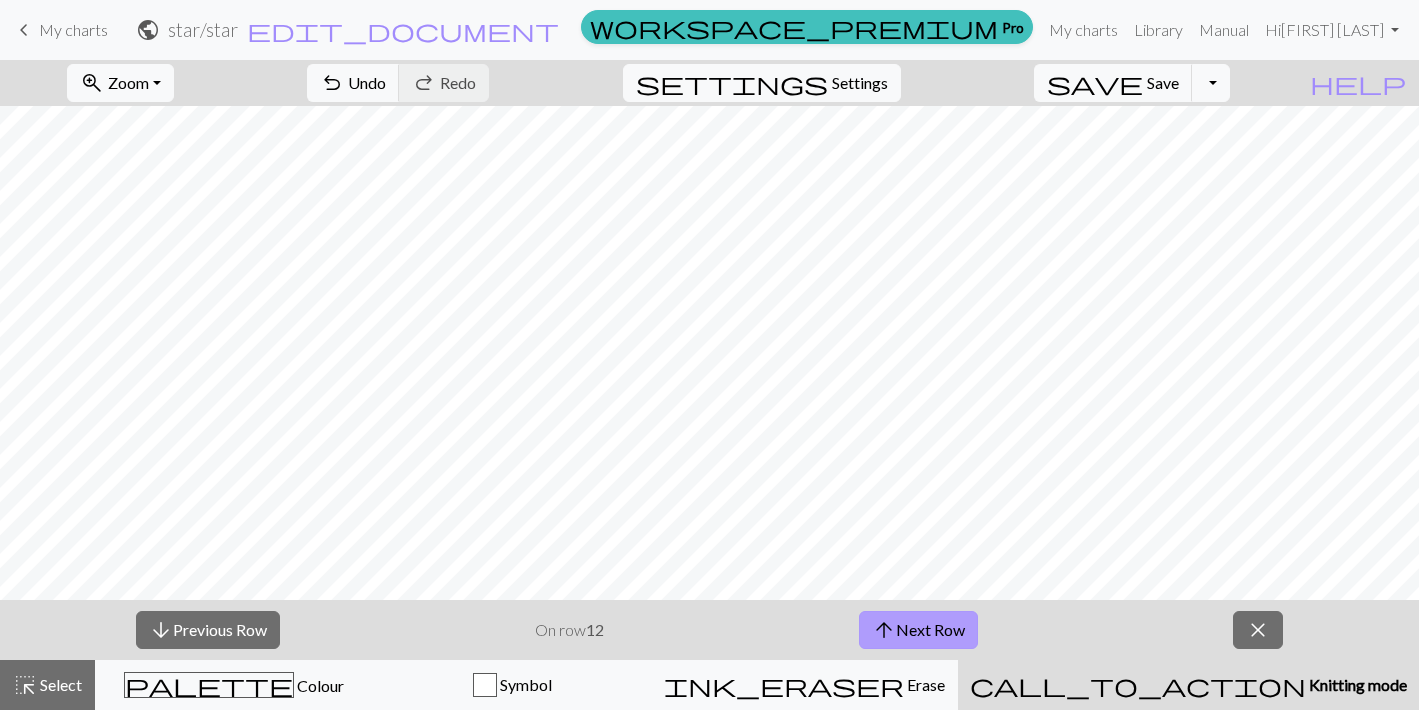 click on "arrow_upward" at bounding box center (884, 630) 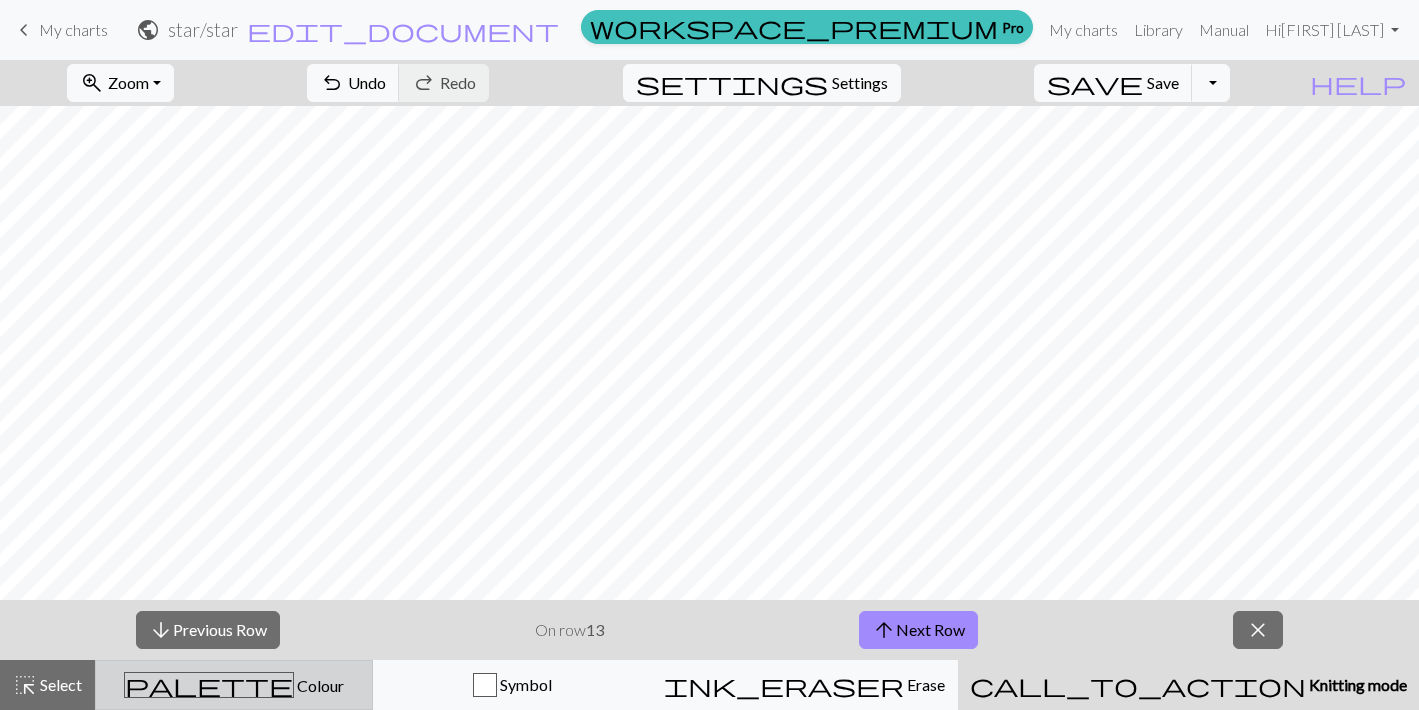 click on "Colour" at bounding box center [319, 685] 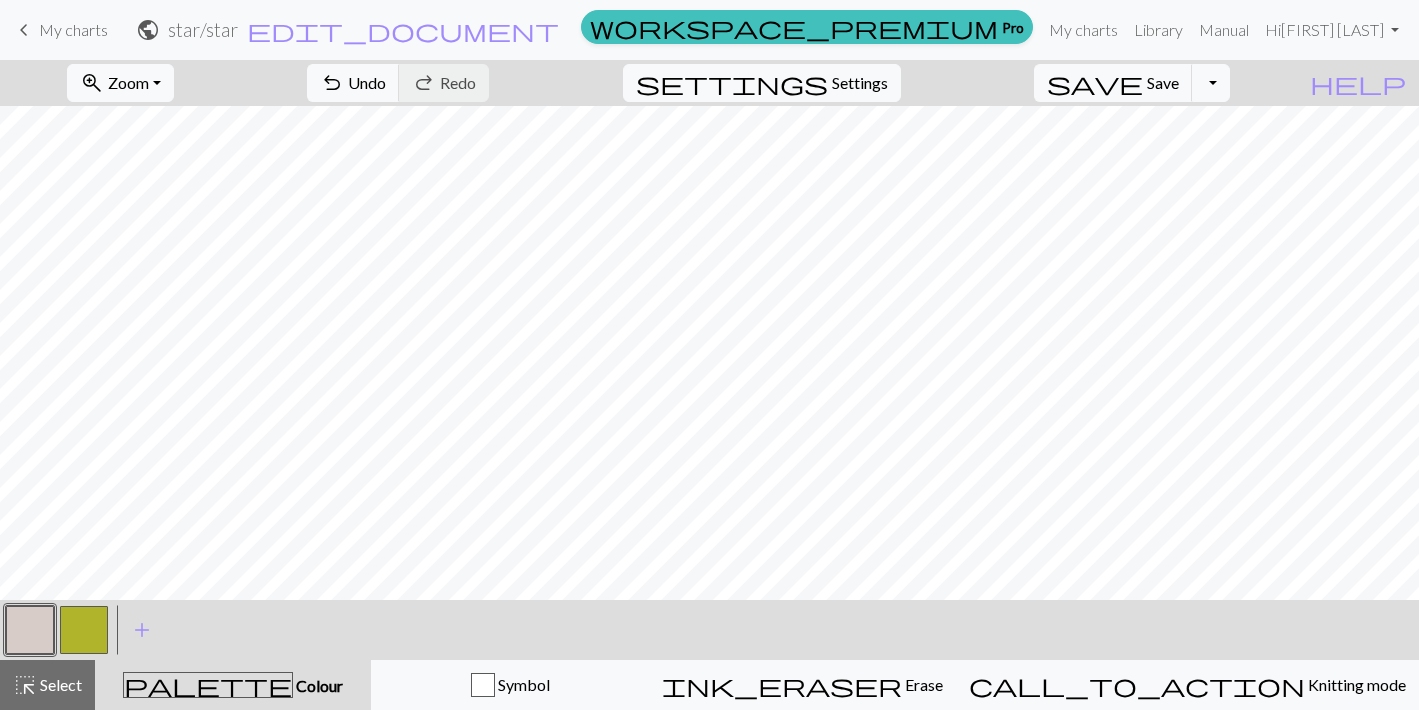 click at bounding box center (84, 630) 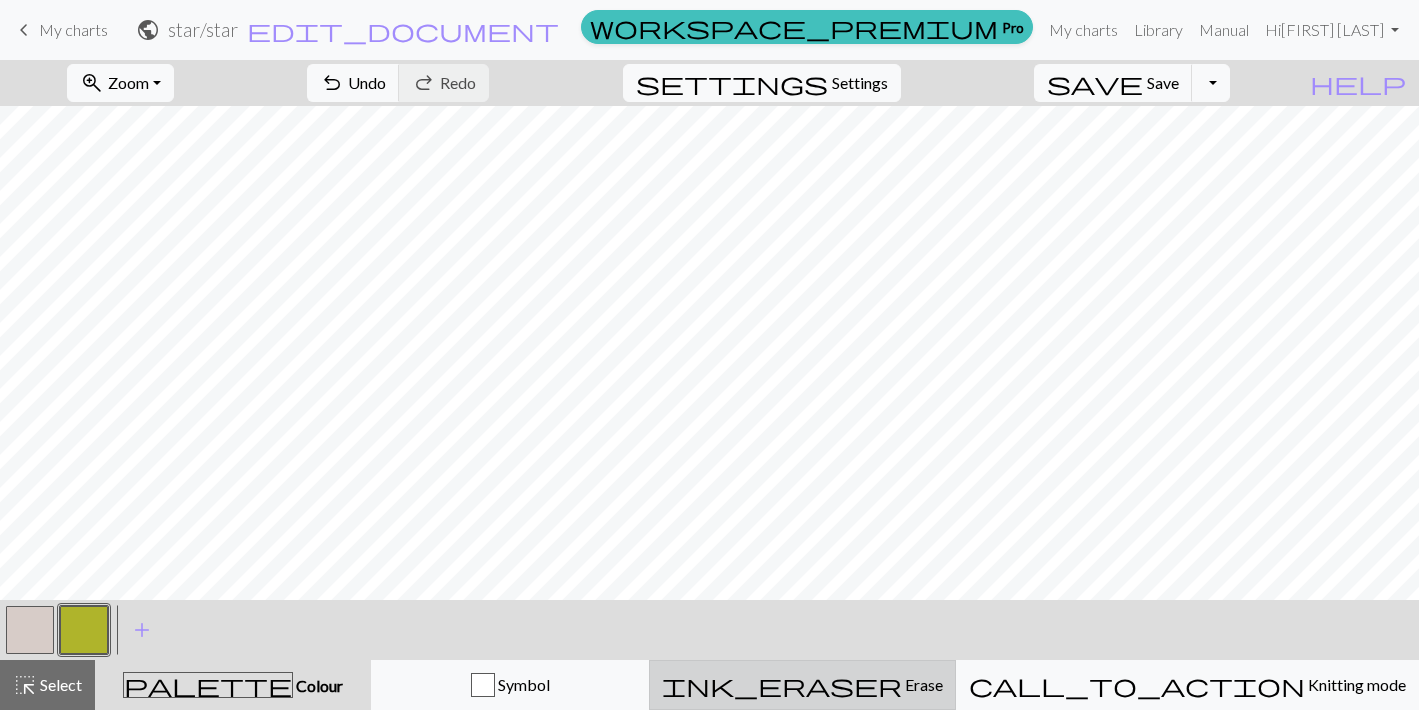 click on "ink_eraser   Erase   Erase" at bounding box center [802, 685] 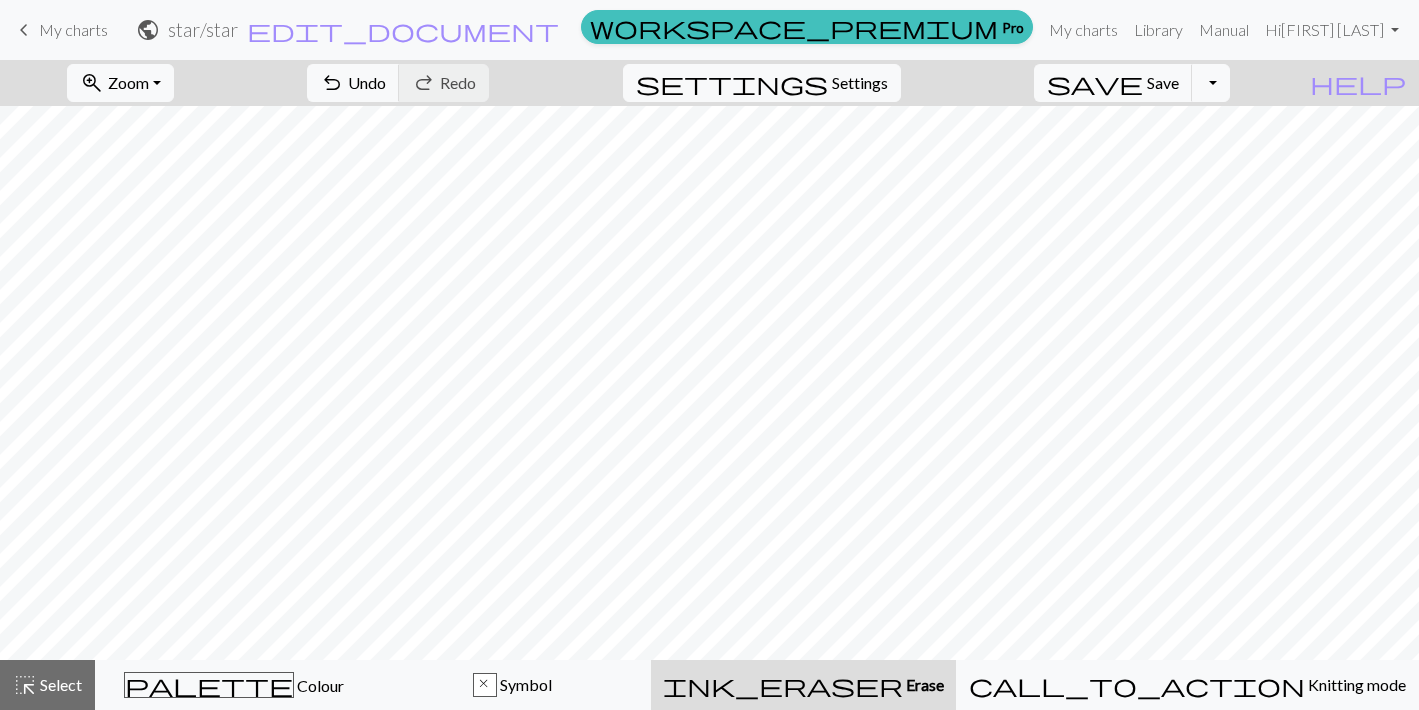 click on "ink_eraser   Erase   Erase" at bounding box center (803, 685) 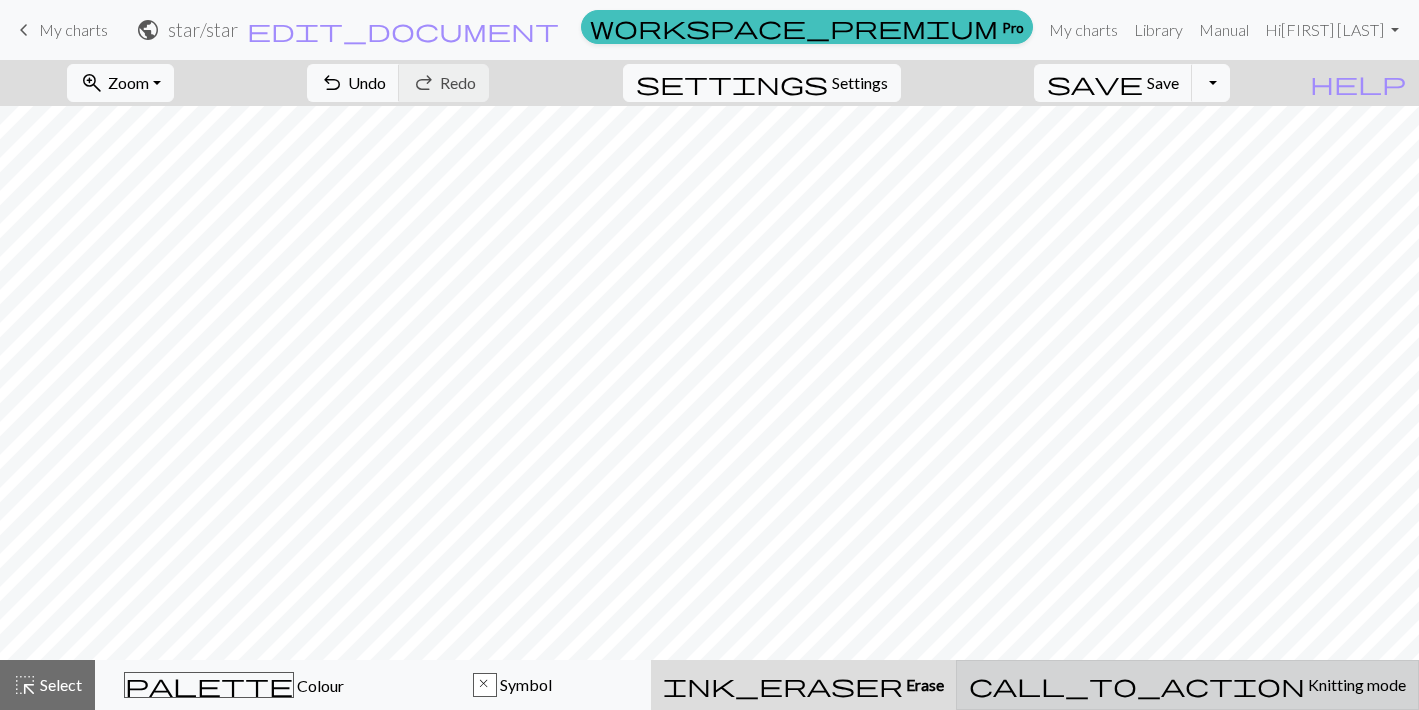 click on "call_to_action   Knitting mode   Knitting mode" at bounding box center (1187, 685) 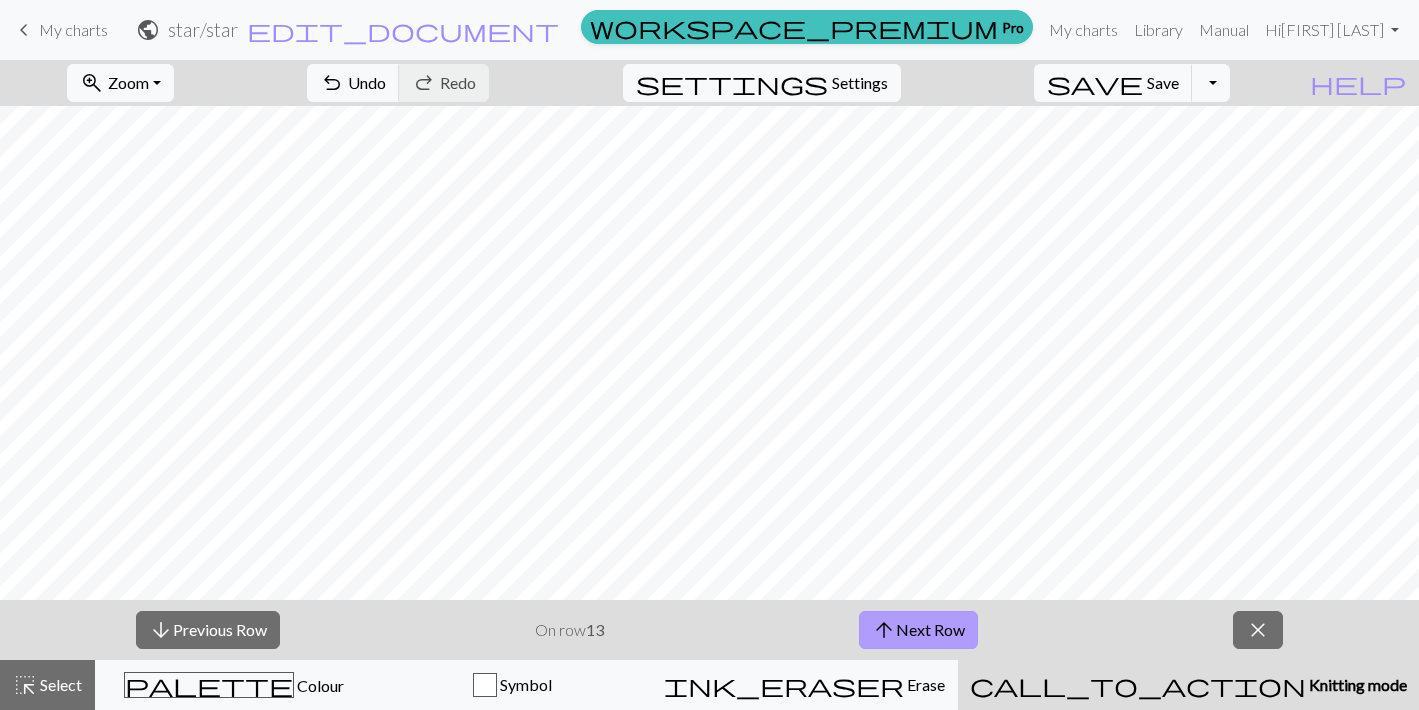 click on "arrow_upward  Next Row" at bounding box center (918, 630) 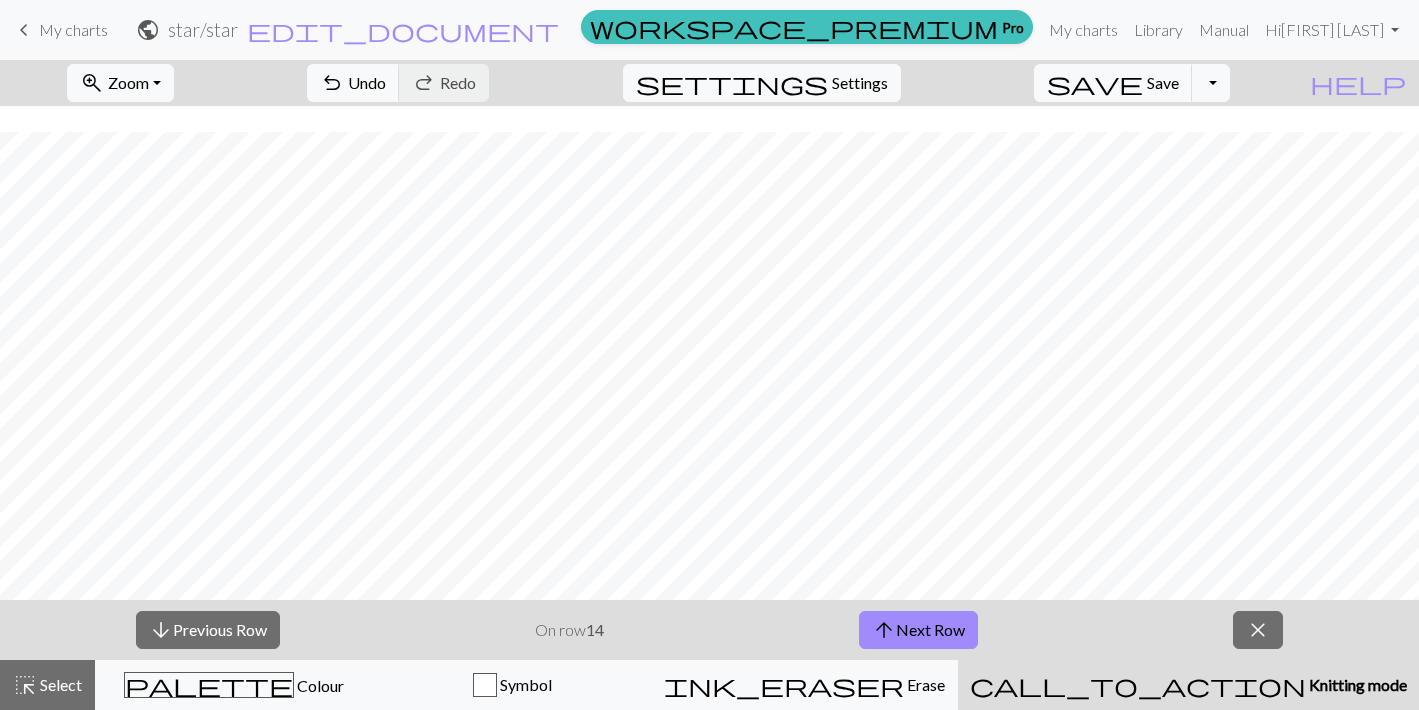 scroll, scrollTop: 225, scrollLeft: 0, axis: vertical 